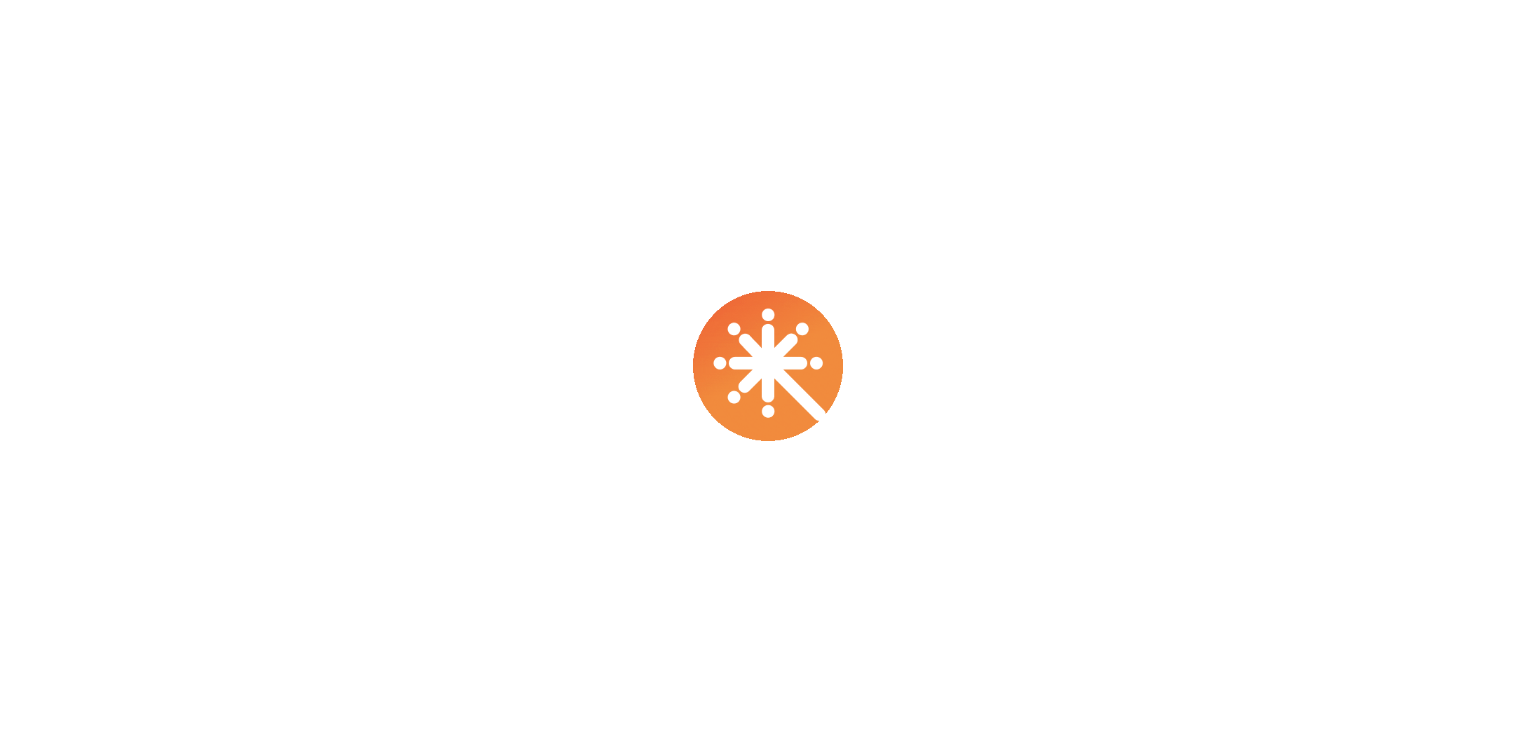 scroll, scrollTop: 0, scrollLeft: 0, axis: both 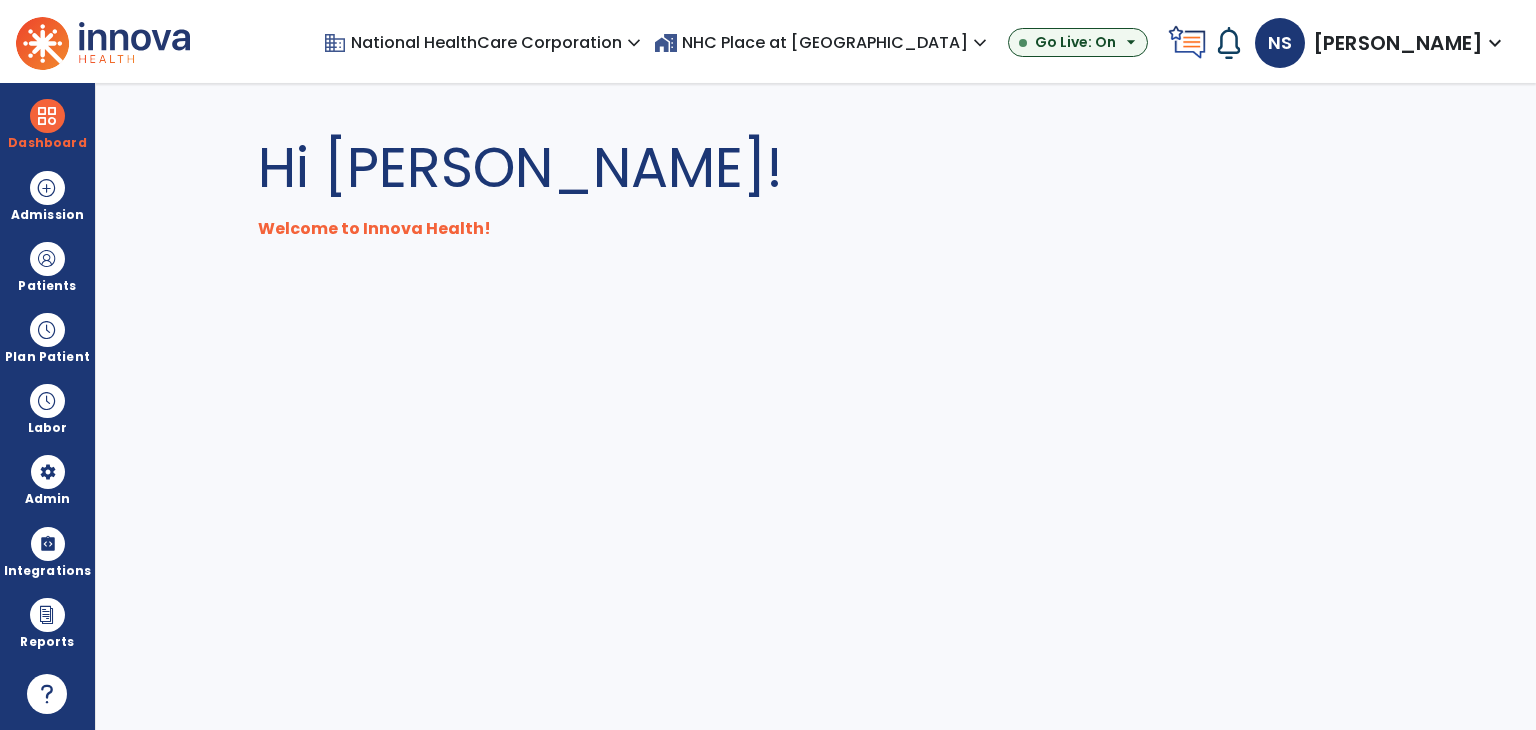 click on "domain   National HealthCare Corporation   expand_more" at bounding box center [488, 42] 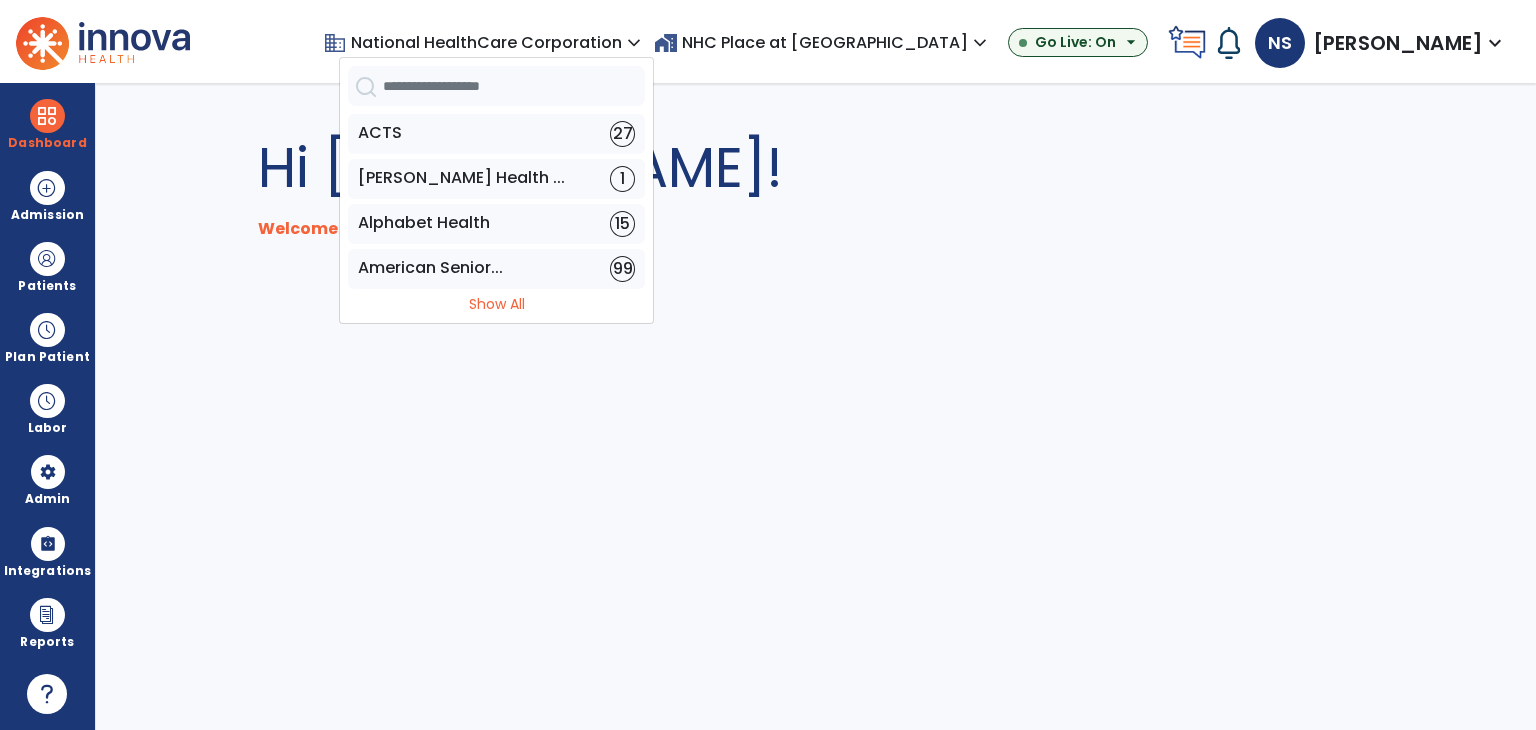 click at bounding box center [496, 90] 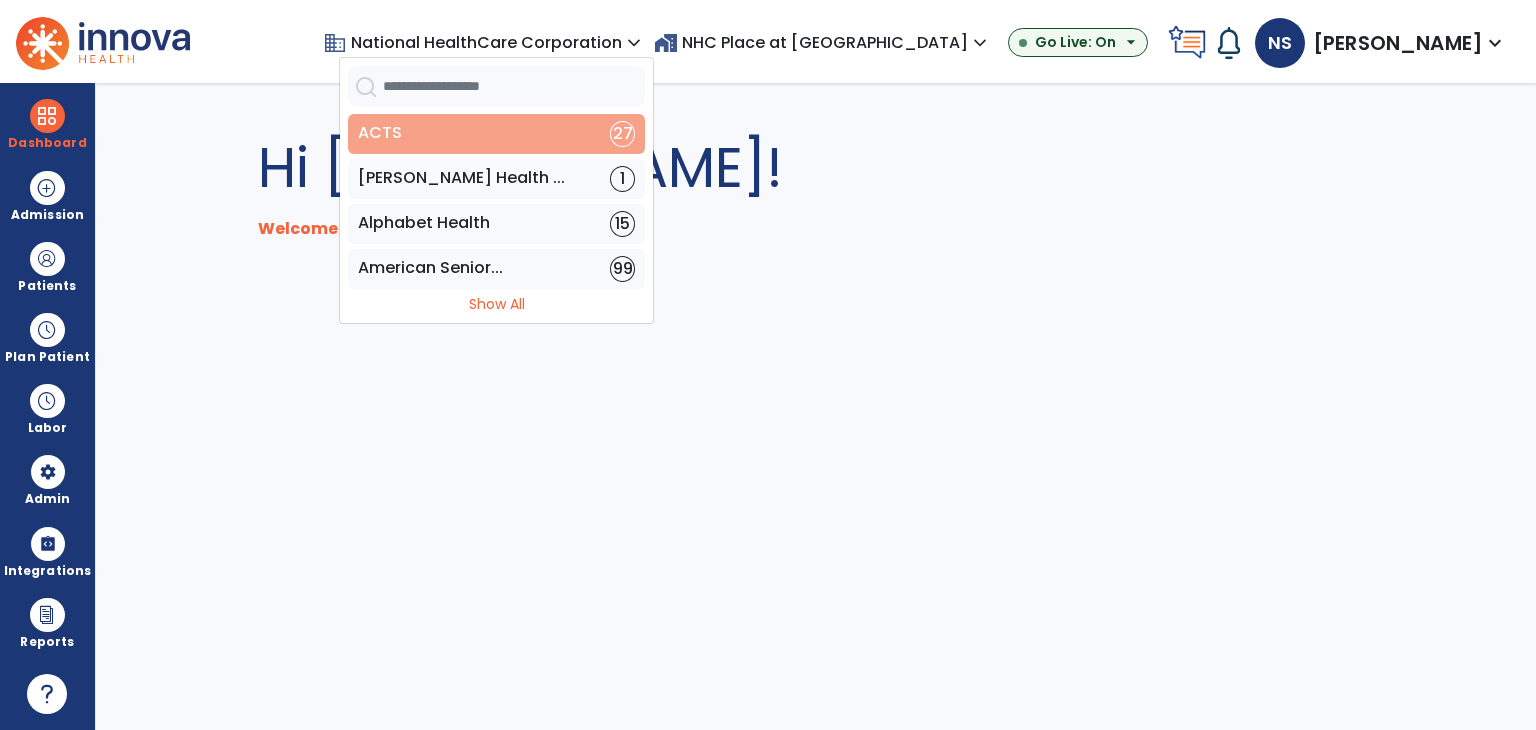 click on "ACTS 27" at bounding box center [496, 134] 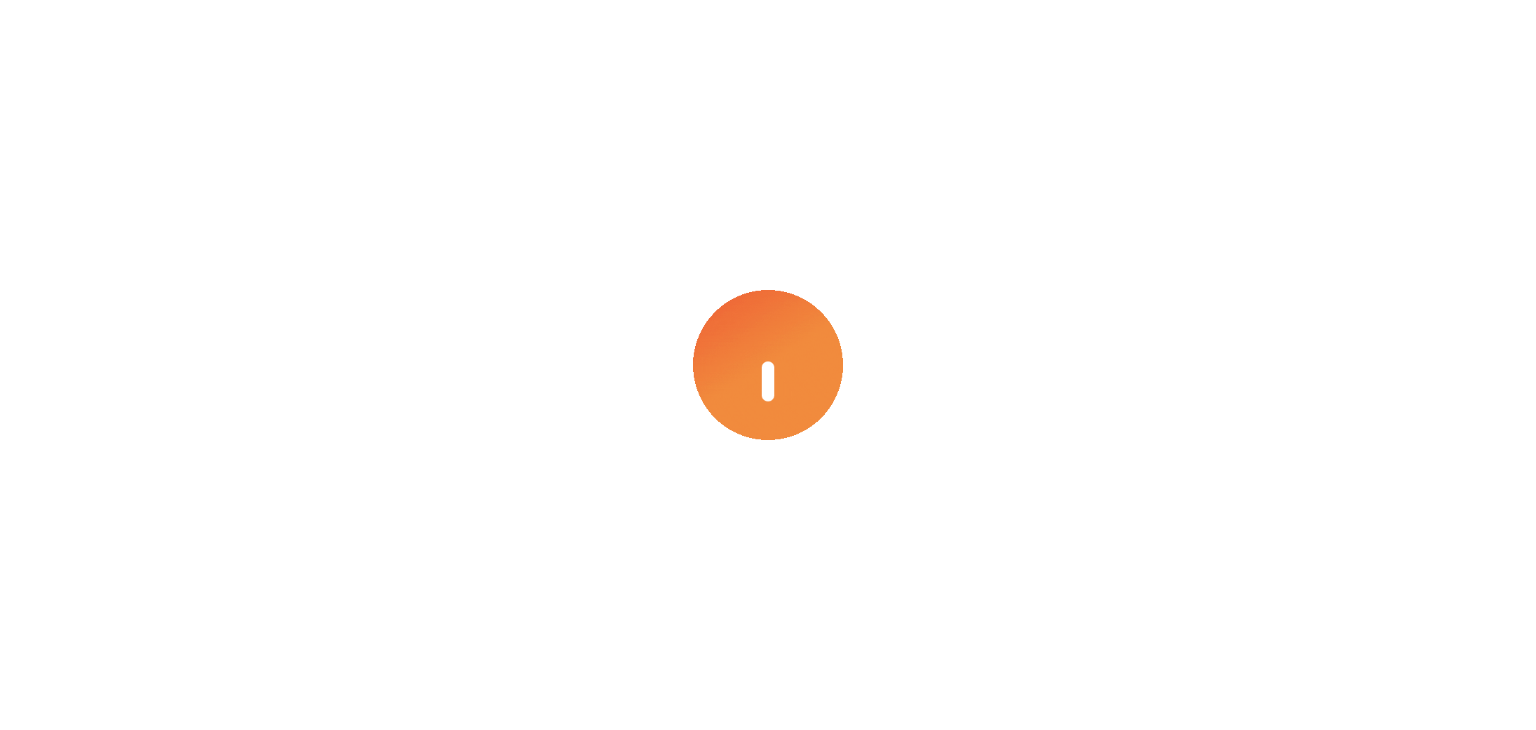scroll, scrollTop: 0, scrollLeft: 0, axis: both 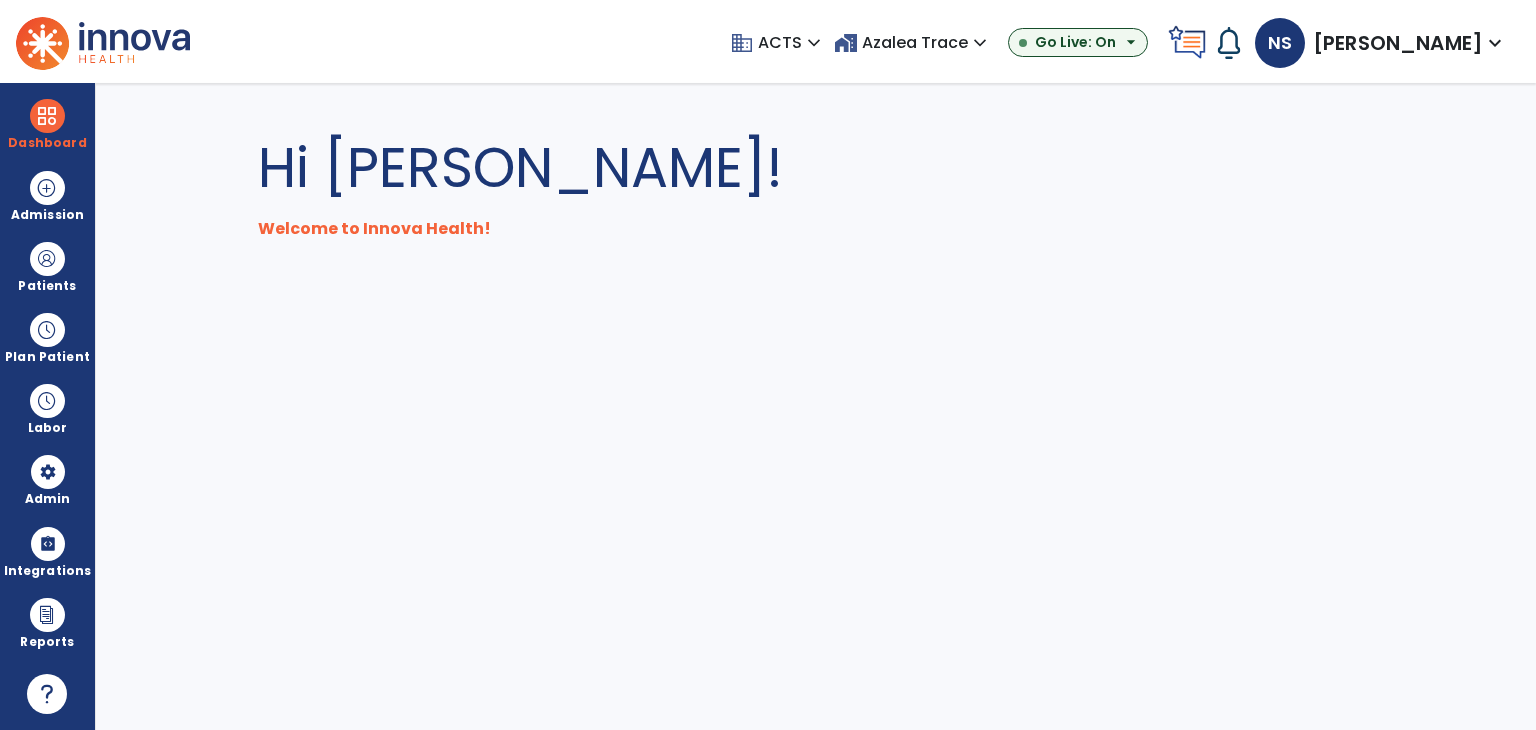 click on "home_work   Azalea Trace   expand_more" at bounding box center (913, 42) 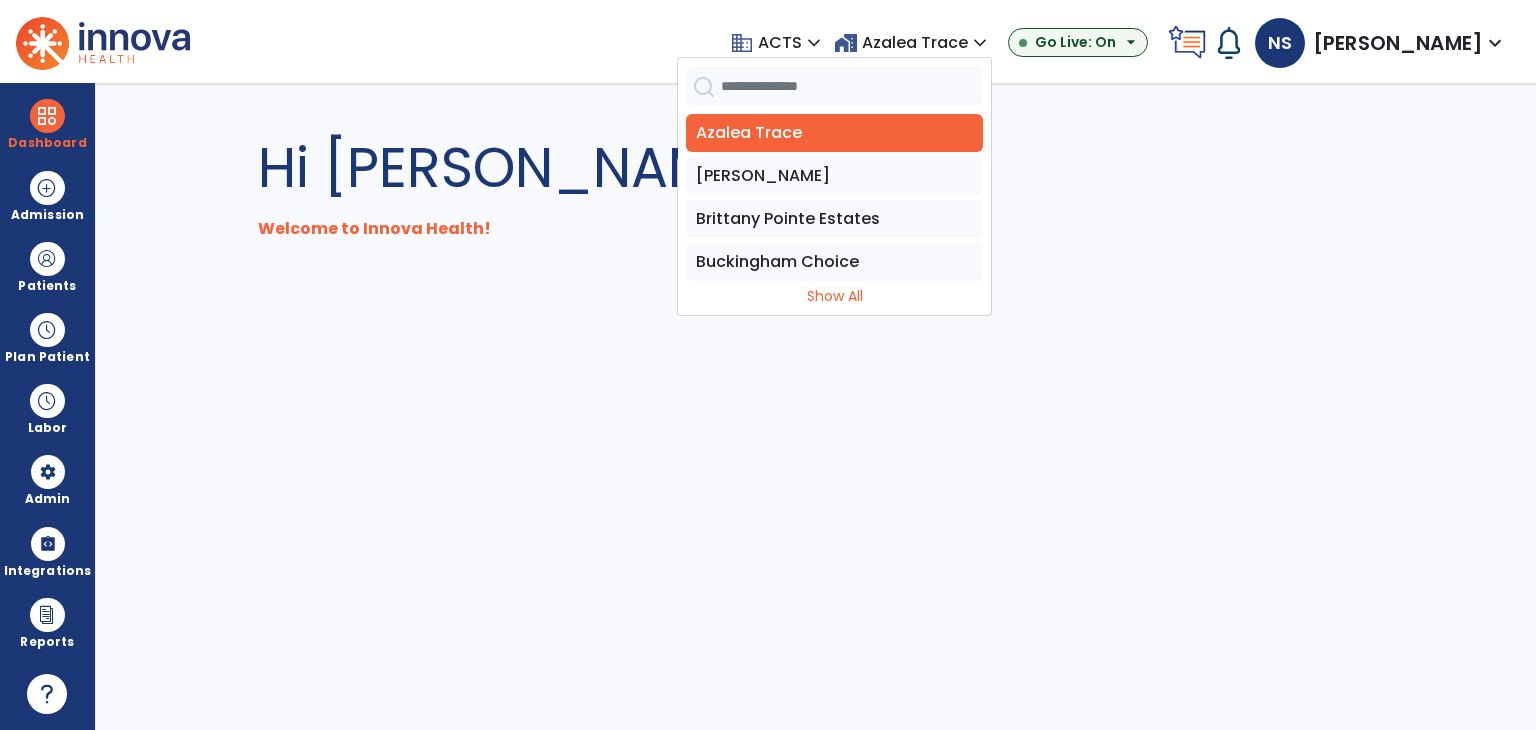 click at bounding box center (852, 86) 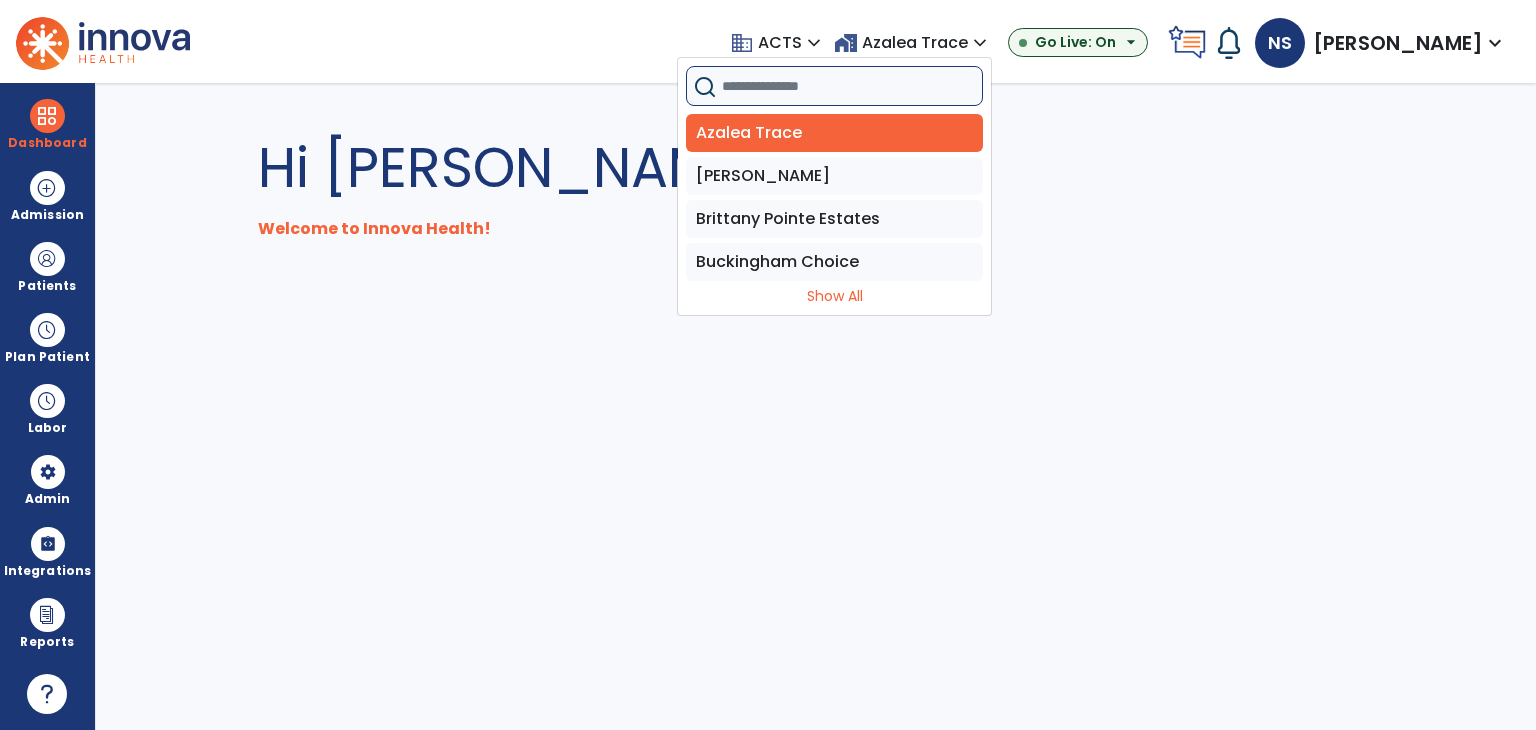 paste on "**********" 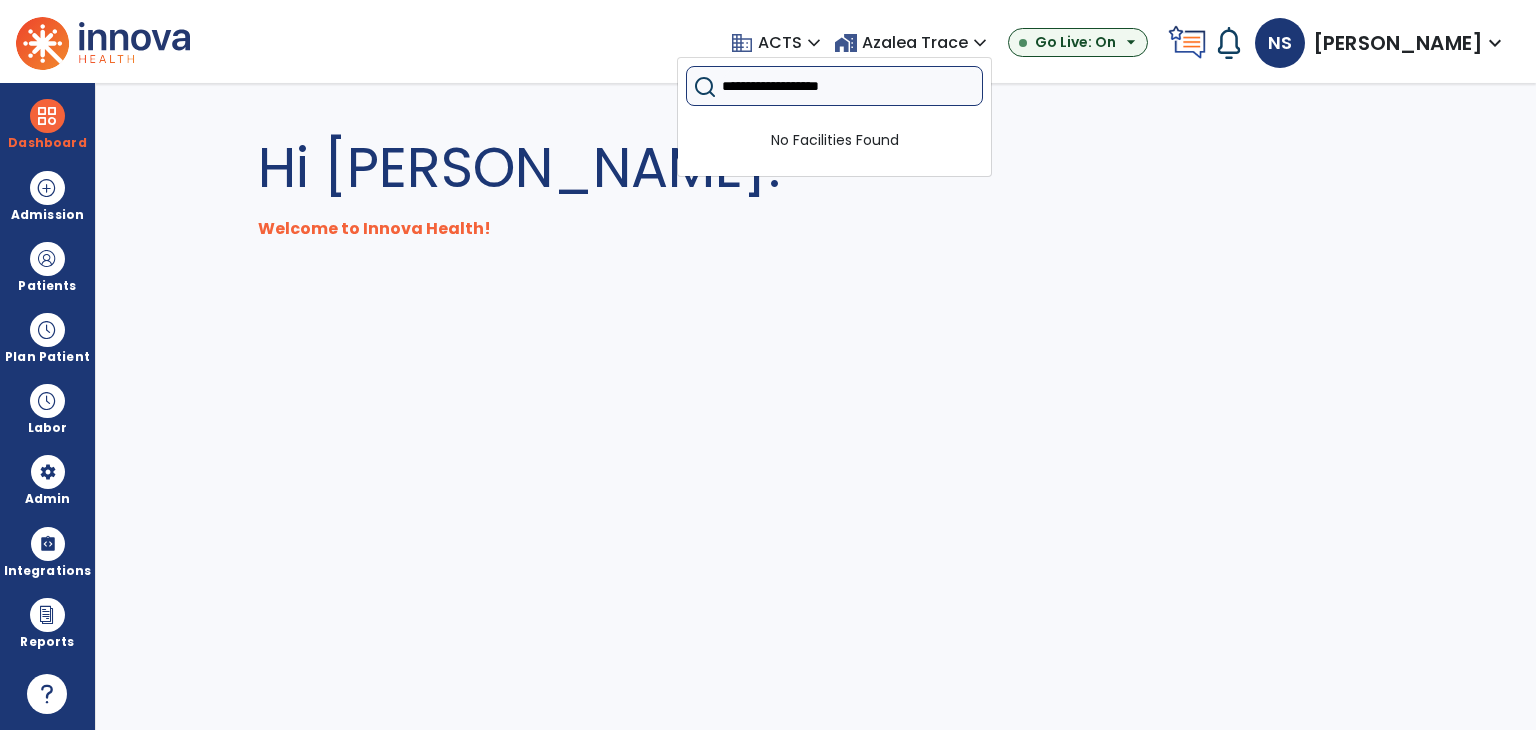 drag, startPoint x: 852, startPoint y: 82, endPoint x: 756, endPoint y: 91, distance: 96.42095 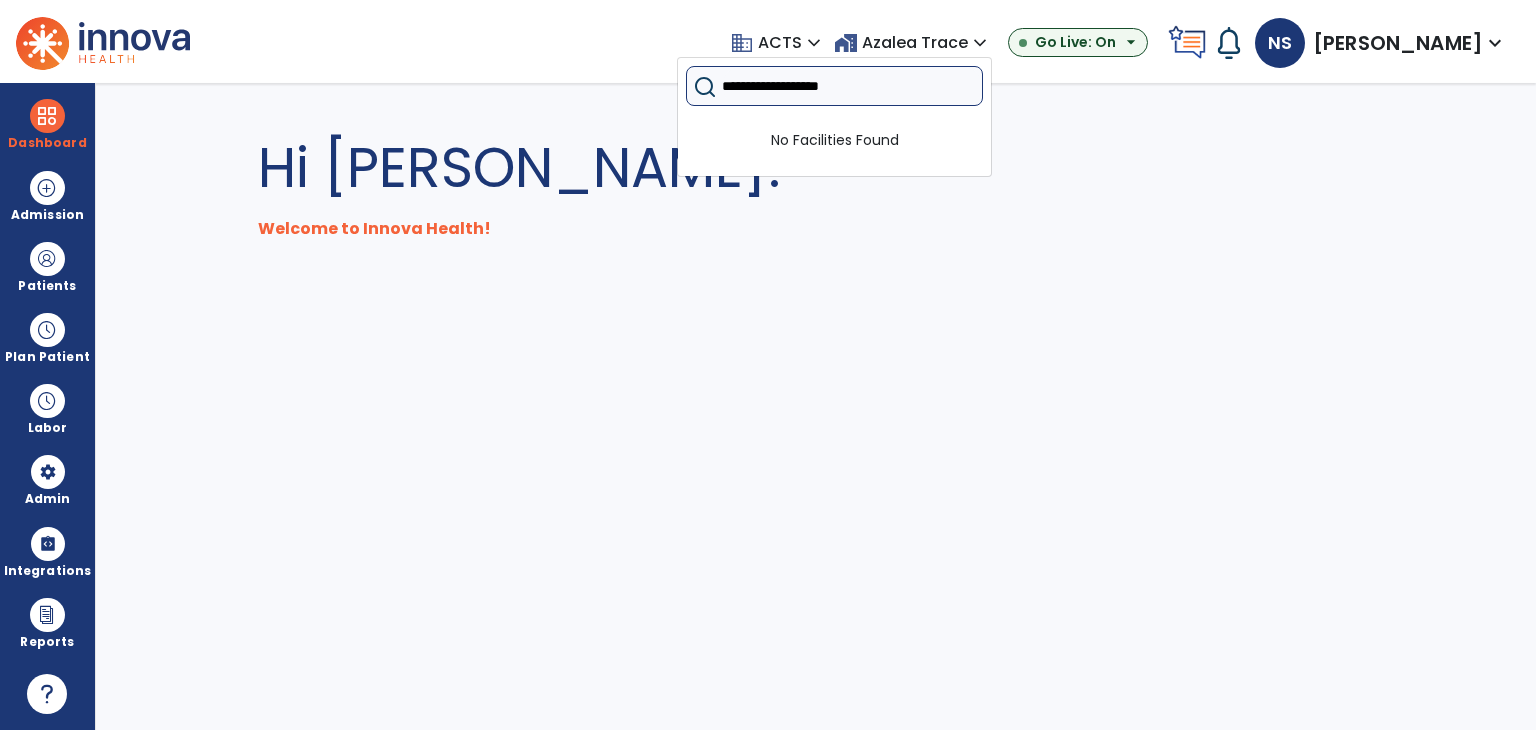 click on "**********" at bounding box center [852, 86] 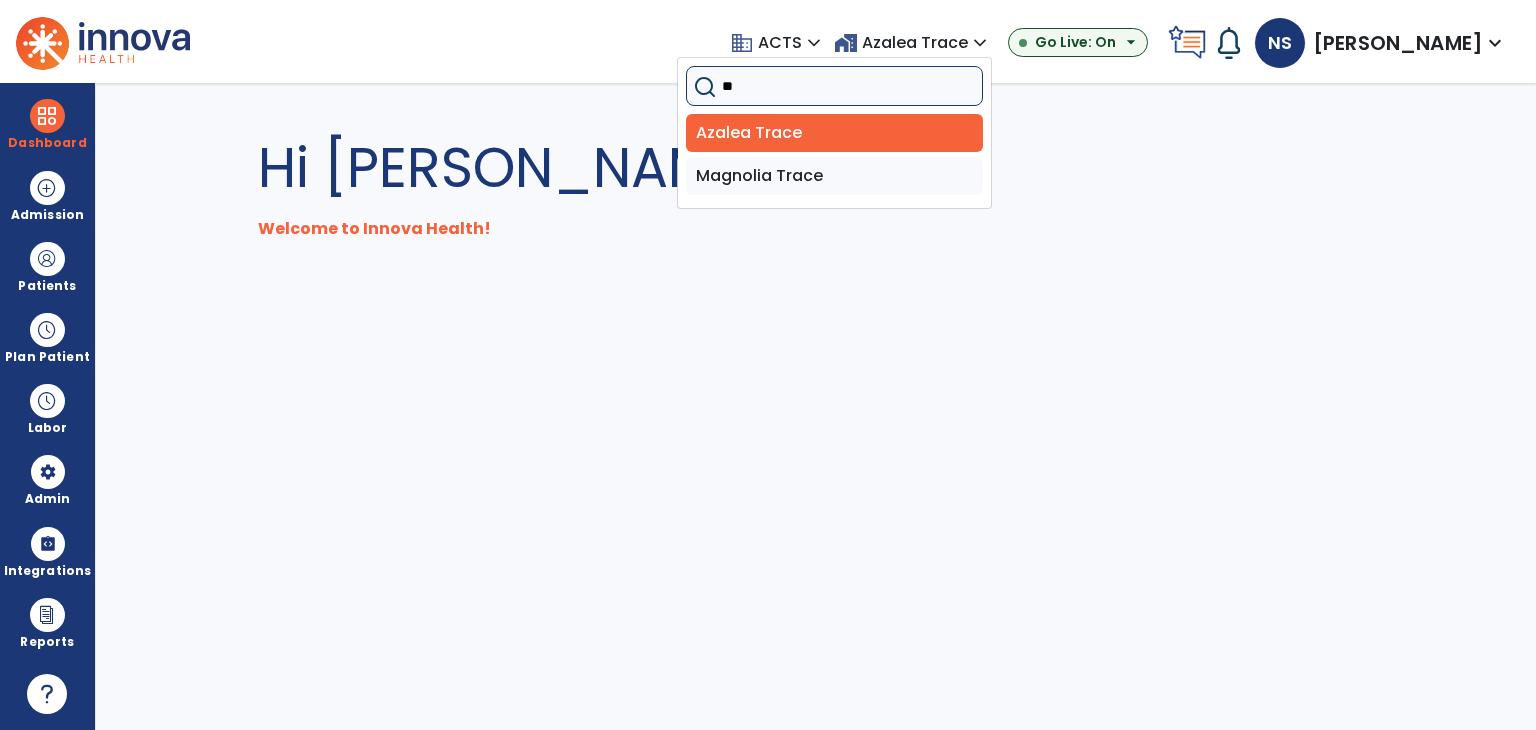 click on "**" at bounding box center (852, 86) 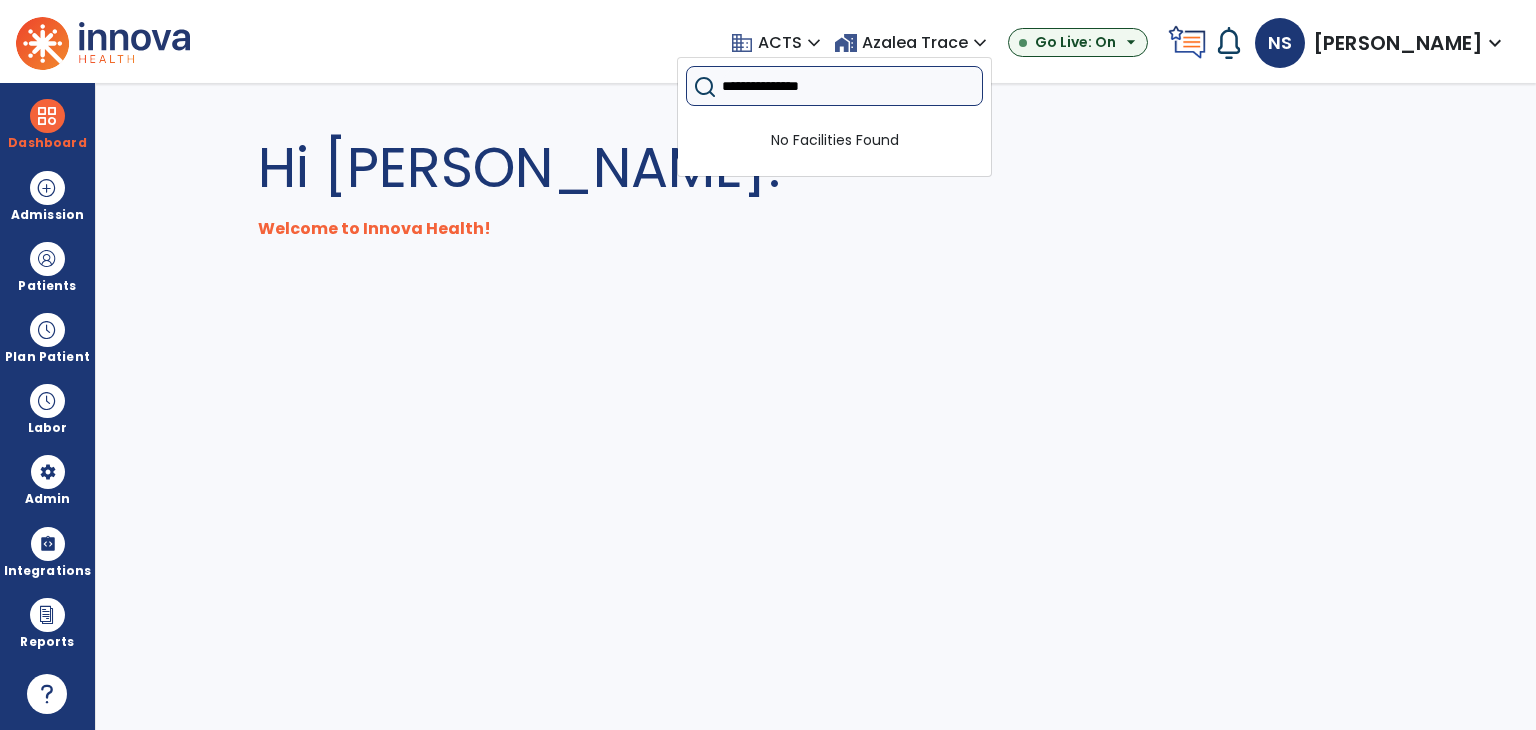 drag, startPoint x: 768, startPoint y: 88, endPoint x: 674, endPoint y: 103, distance: 95.189285 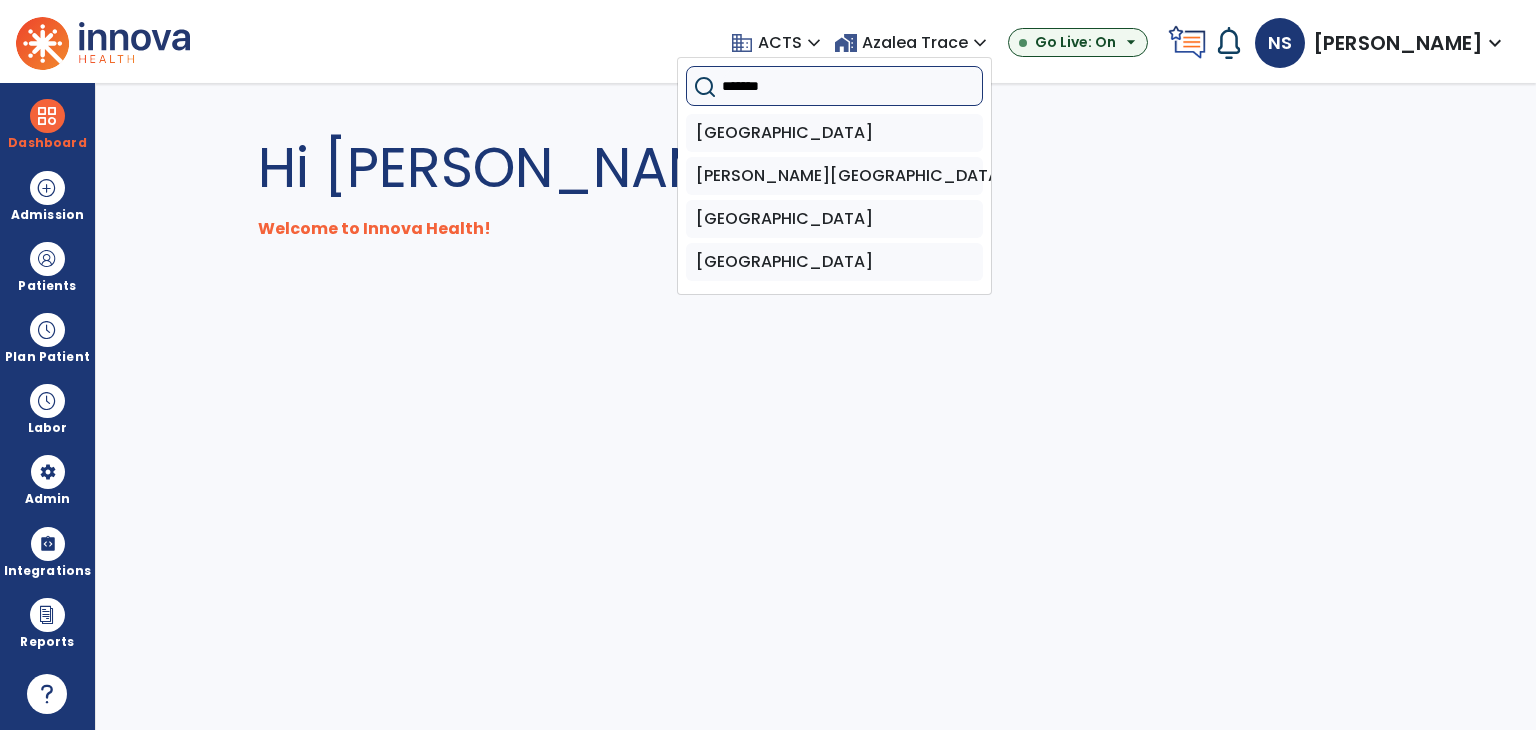 click on "*******" at bounding box center (852, 86) 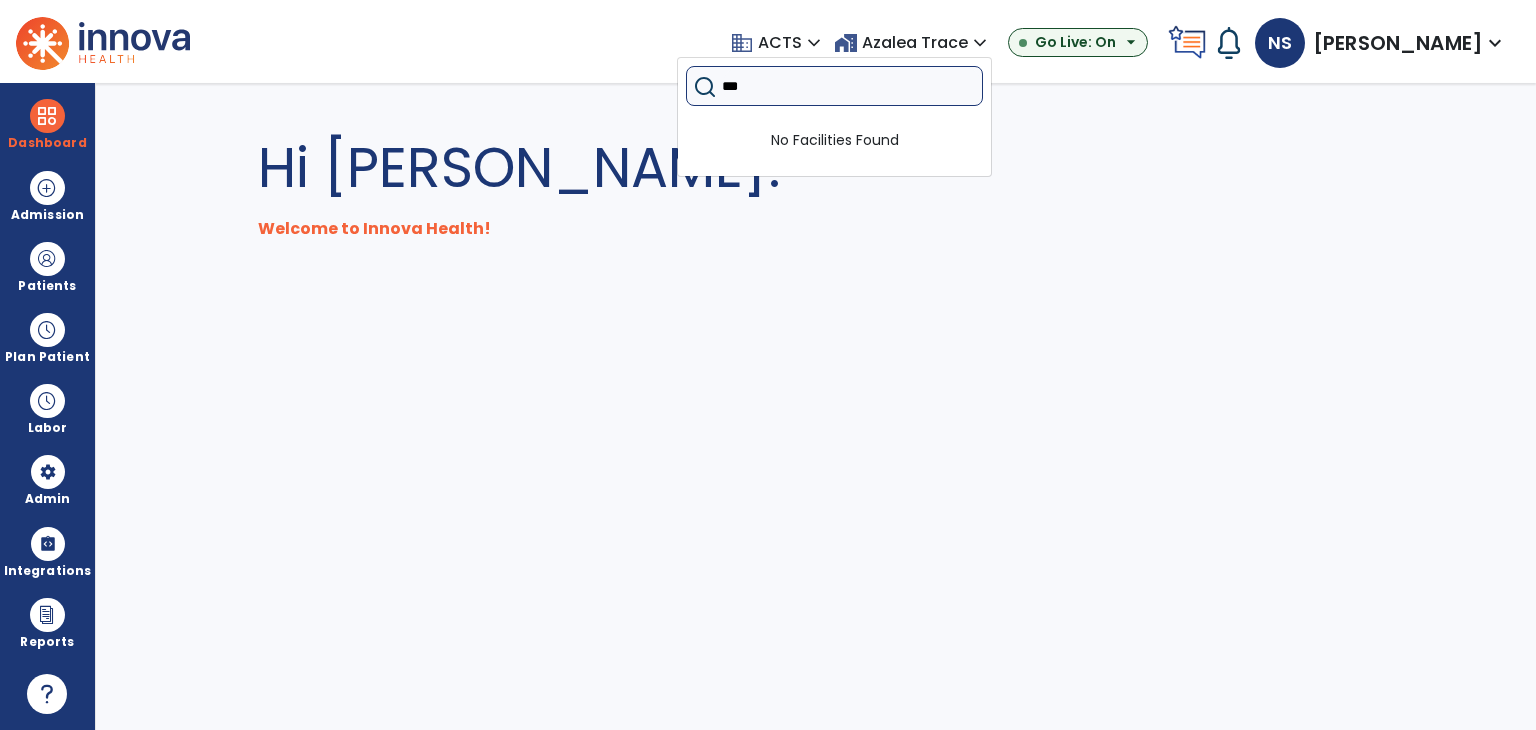 type on "*" 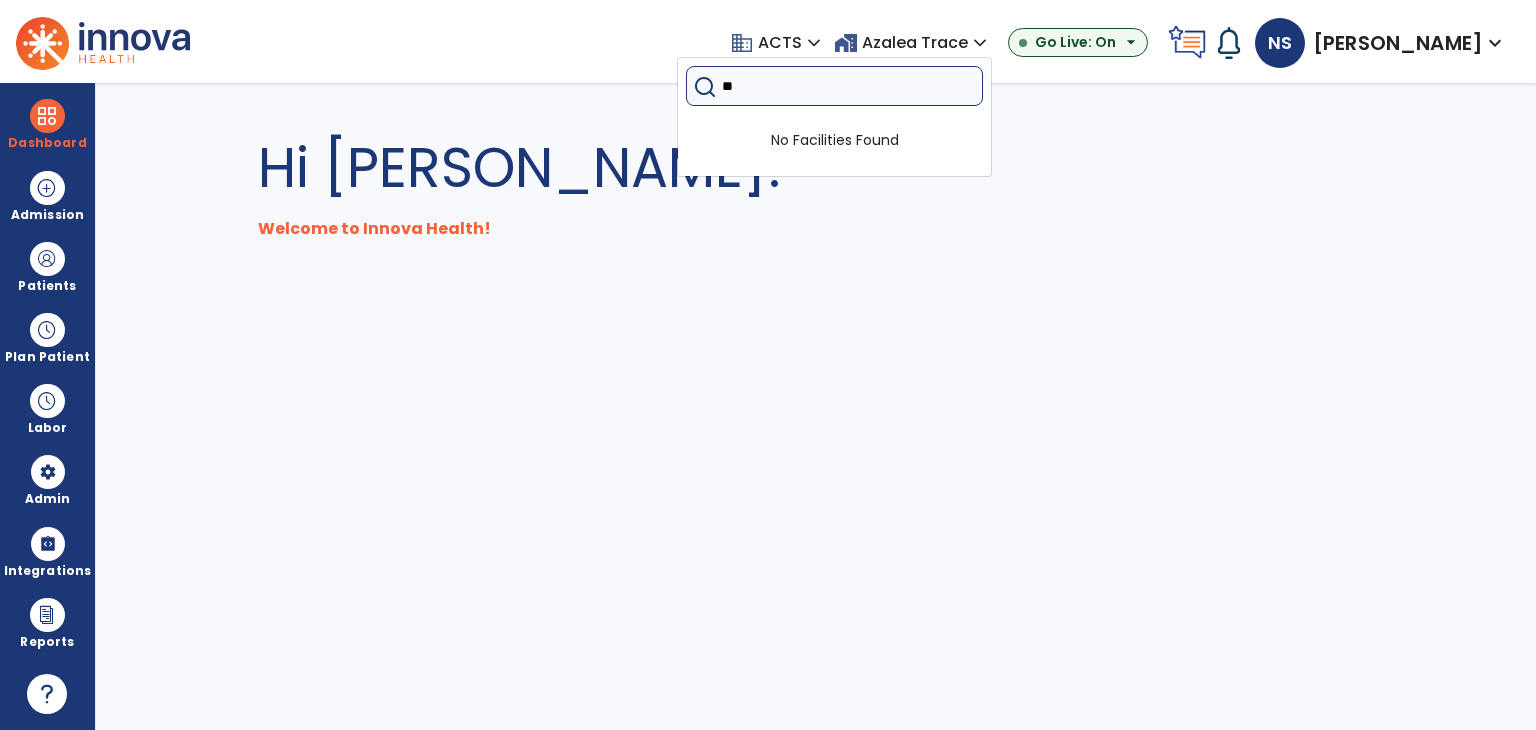 type on "*" 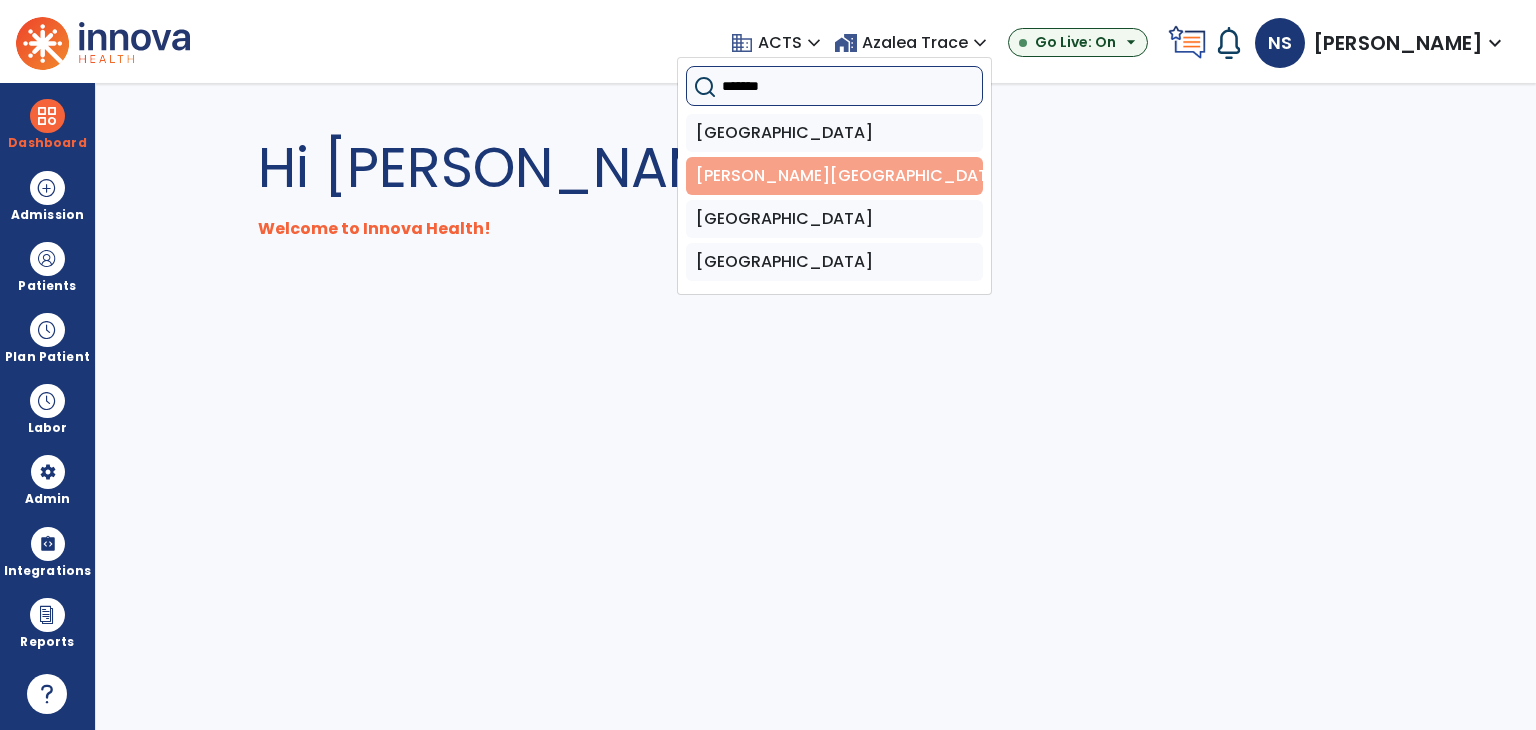 type on "*******" 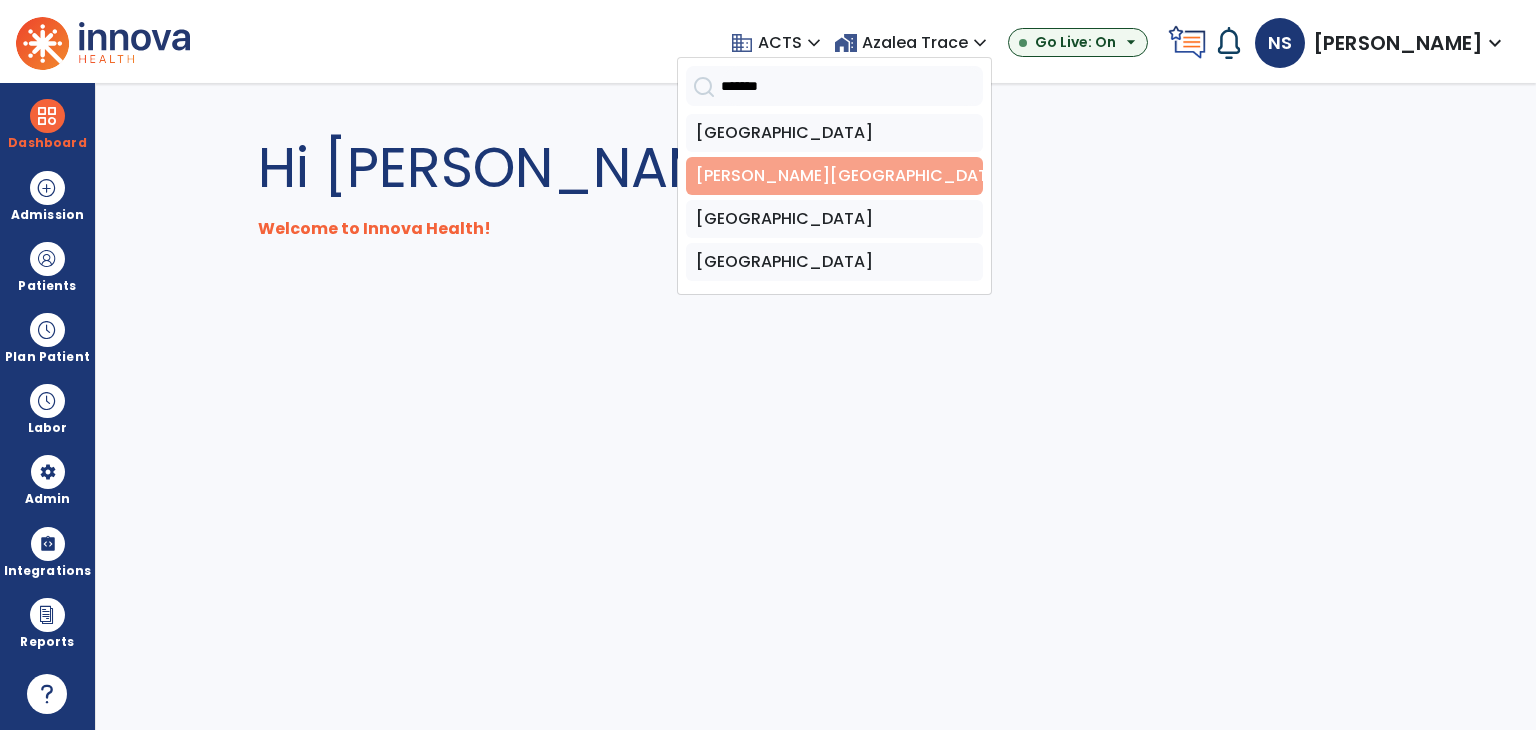 click on "[PERSON_NAME][GEOGRAPHIC_DATA]" at bounding box center [834, 176] 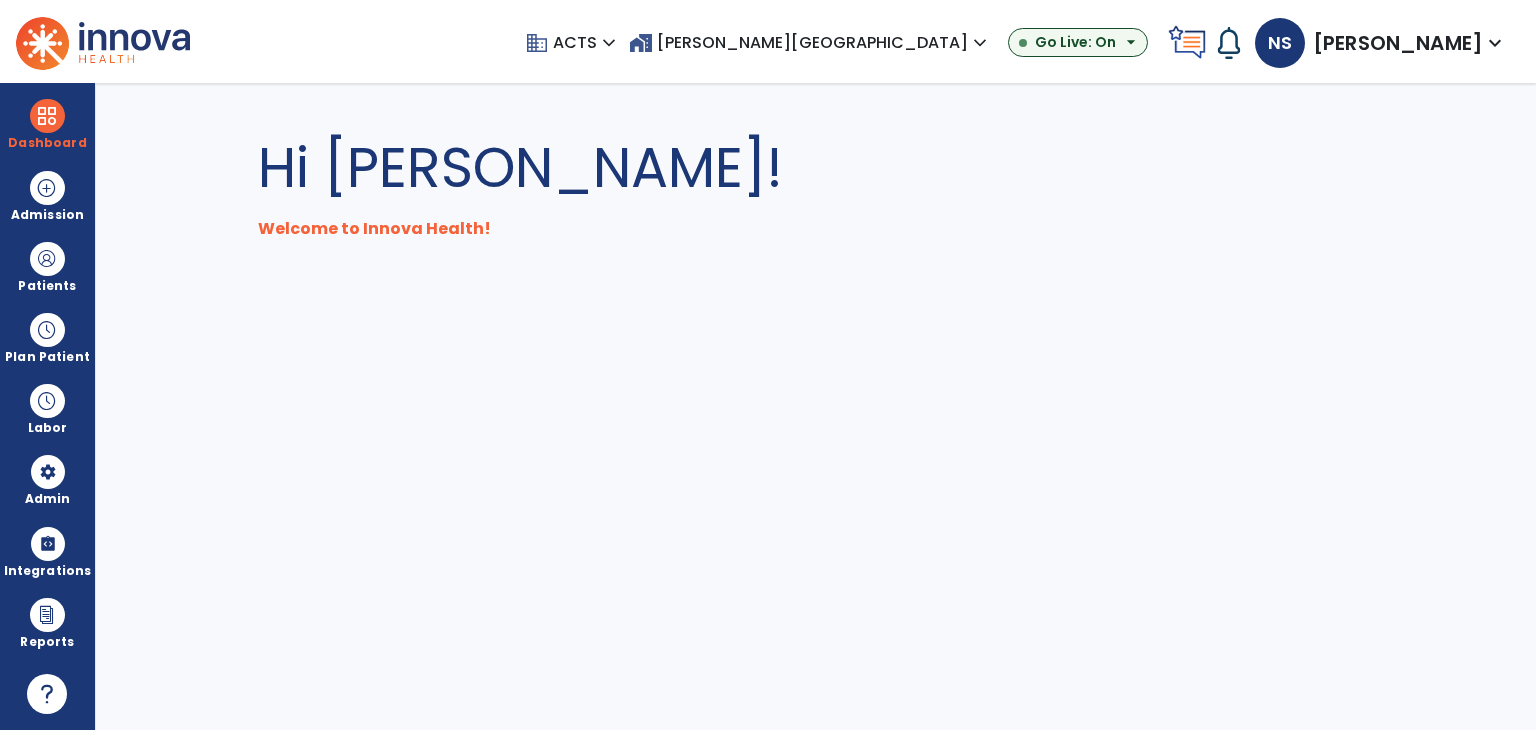 scroll, scrollTop: 0, scrollLeft: 0, axis: both 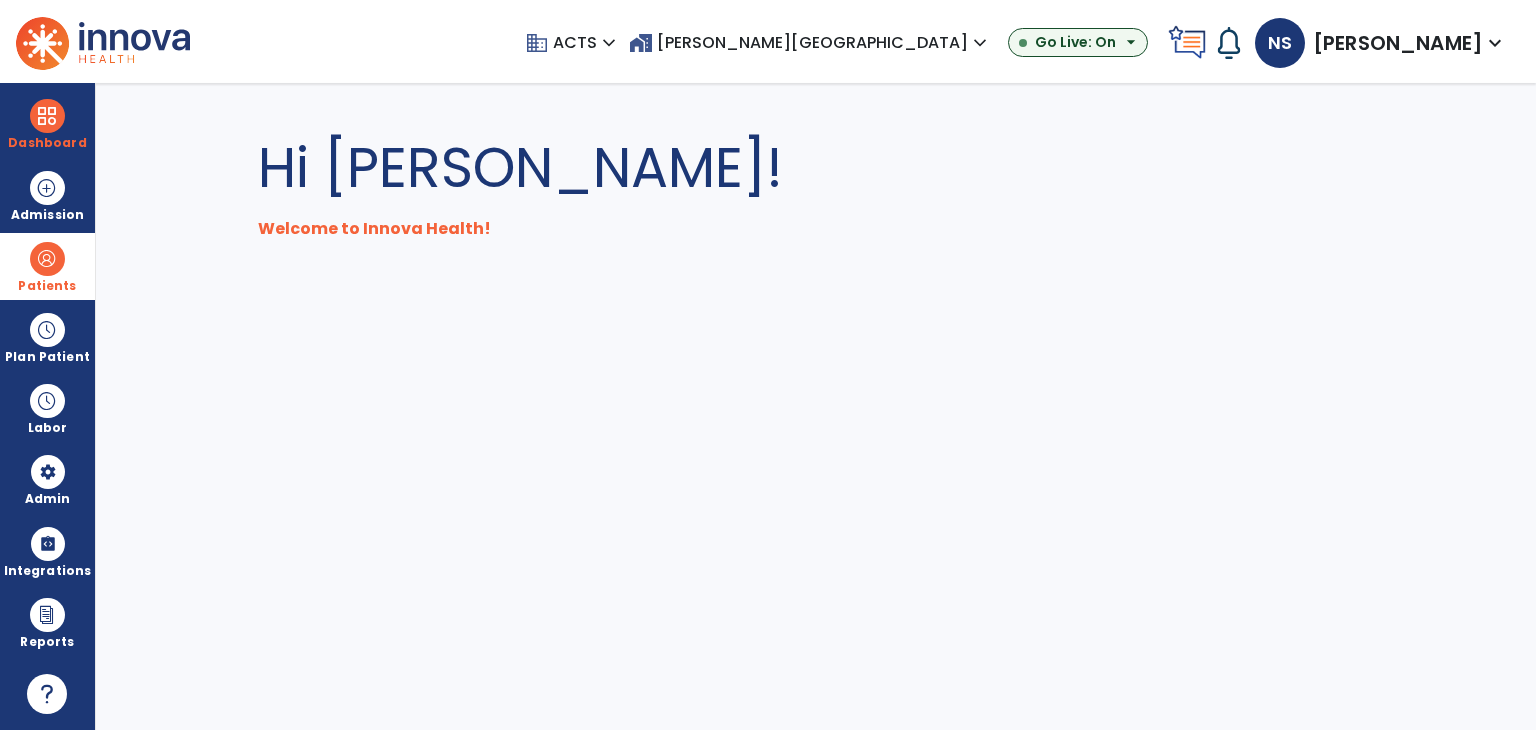 click on "Patients" at bounding box center [47, 266] 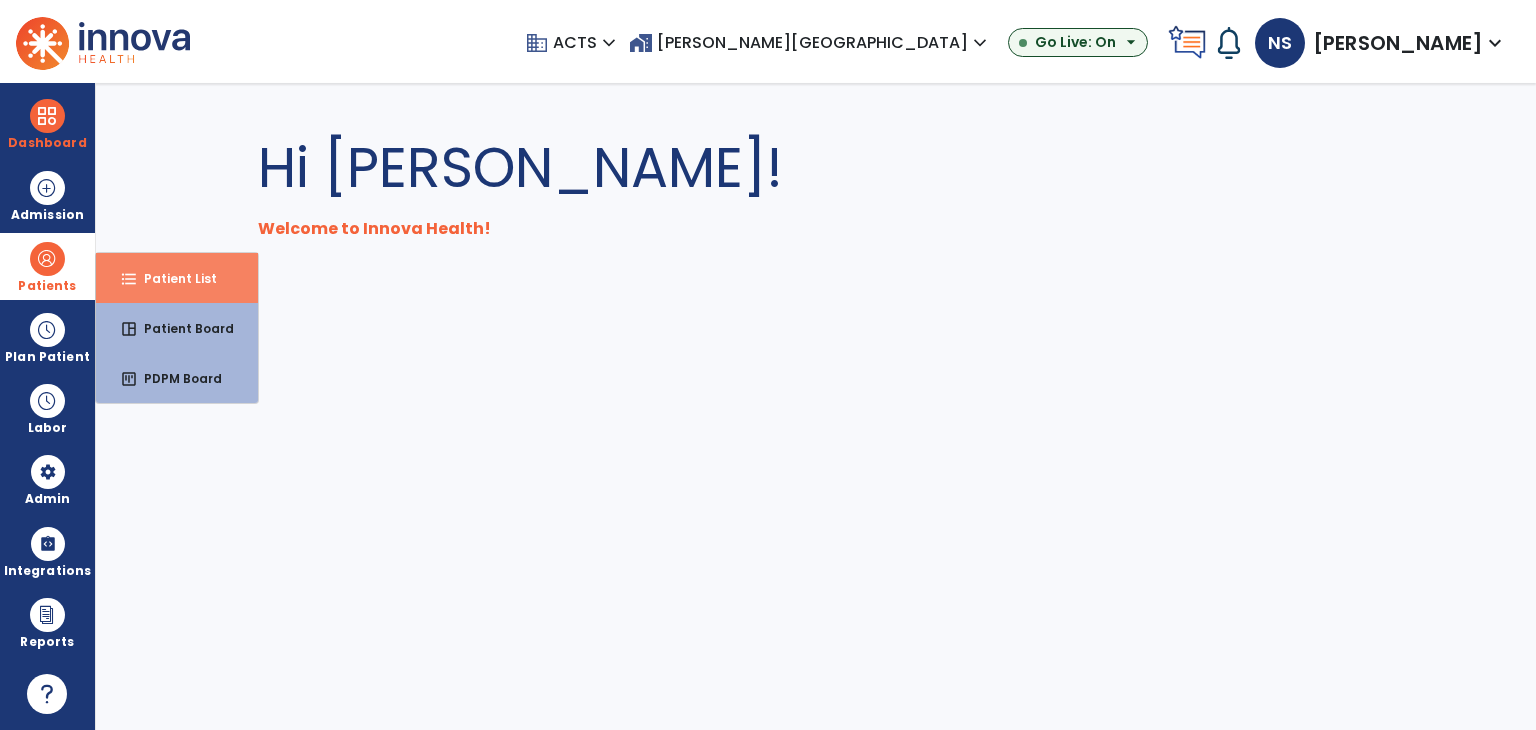 click on "format_list_bulleted" at bounding box center (129, 279) 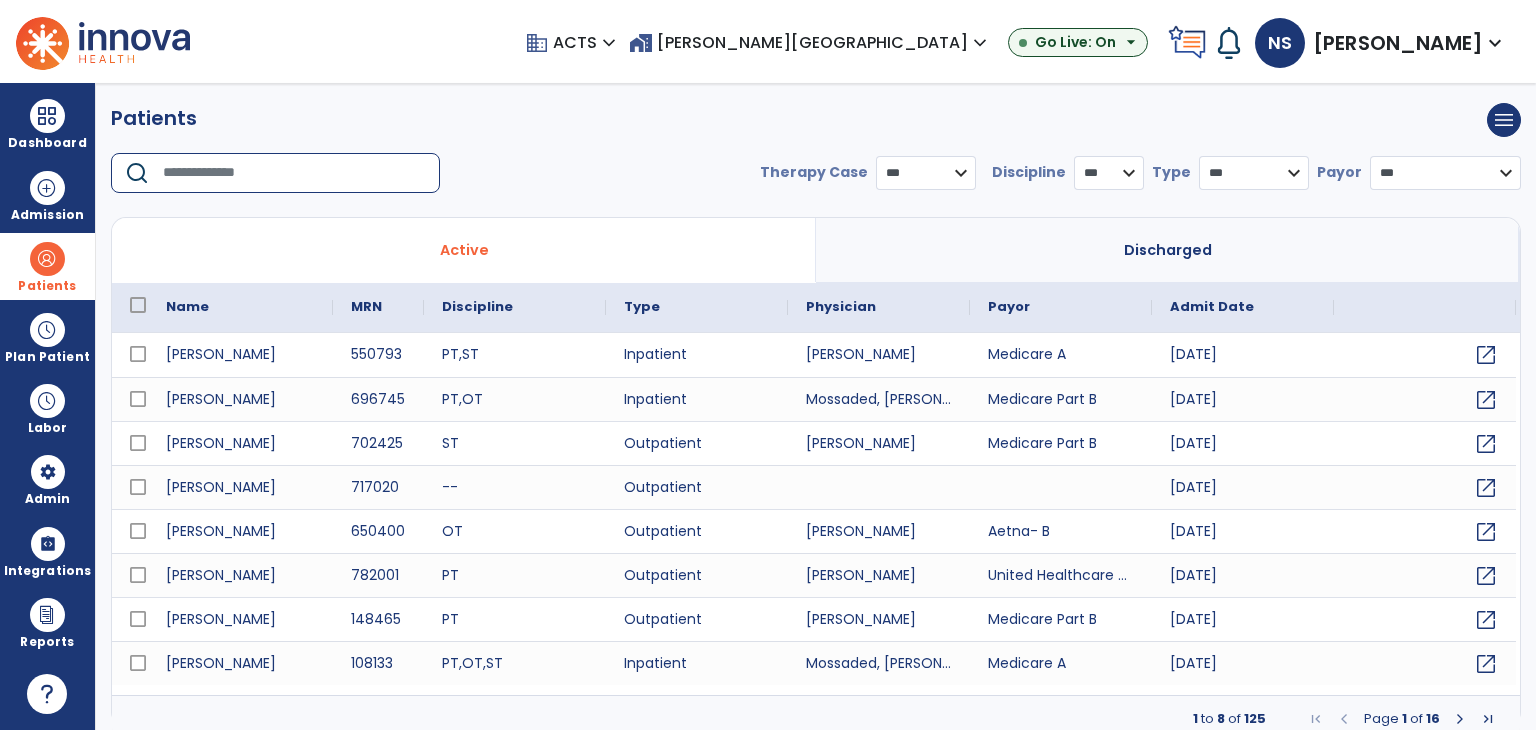 click at bounding box center (294, 173) 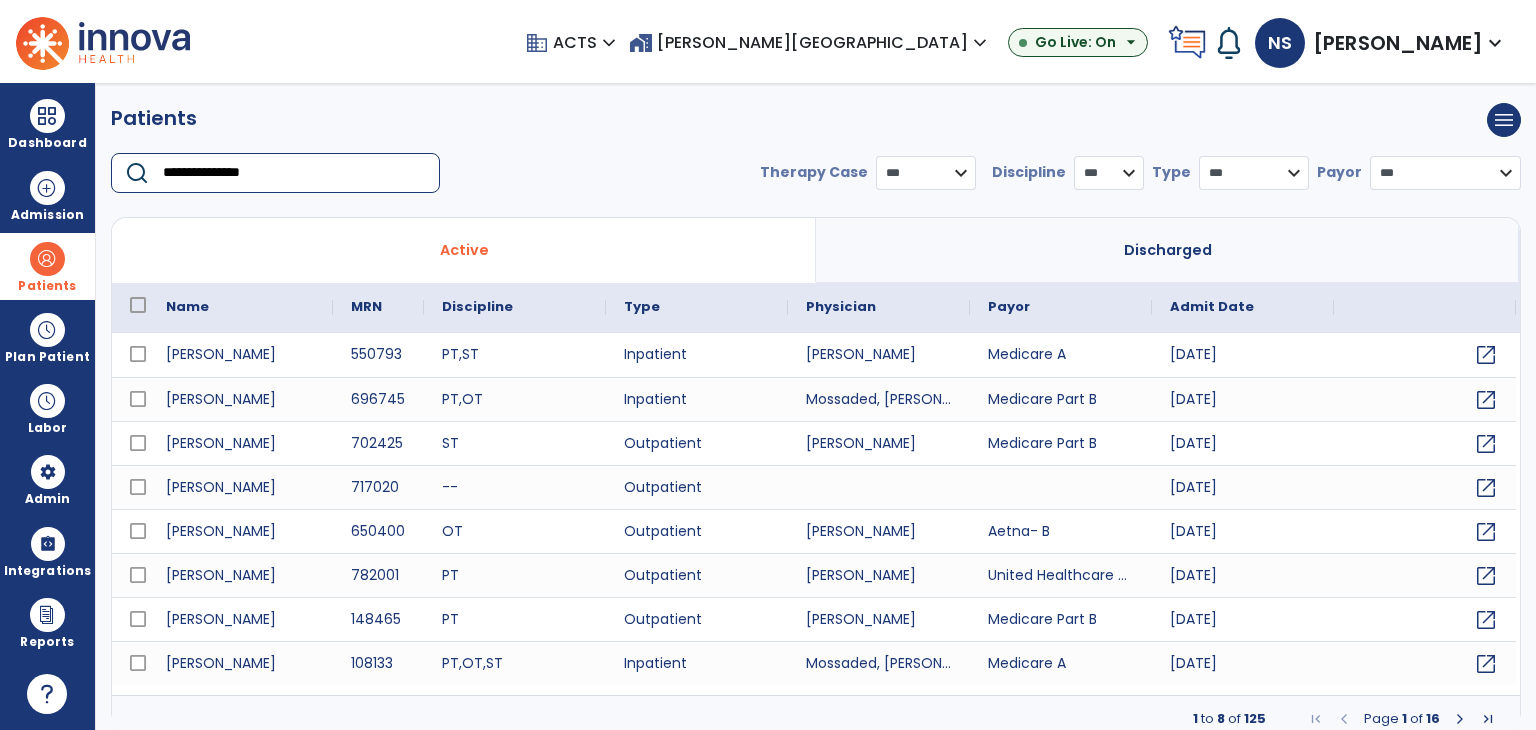 click on "**********" at bounding box center [294, 173] 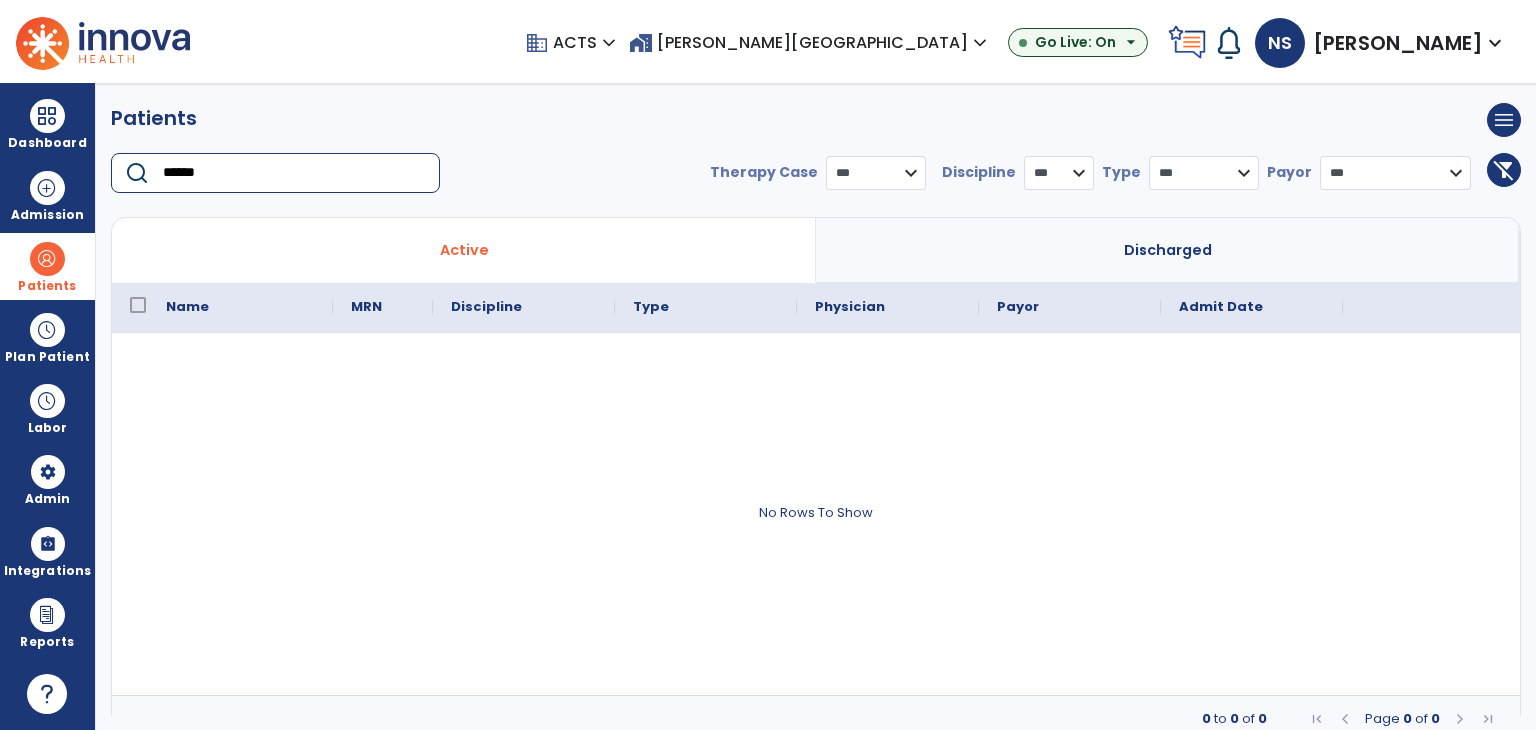 click on "*****" at bounding box center (294, 173) 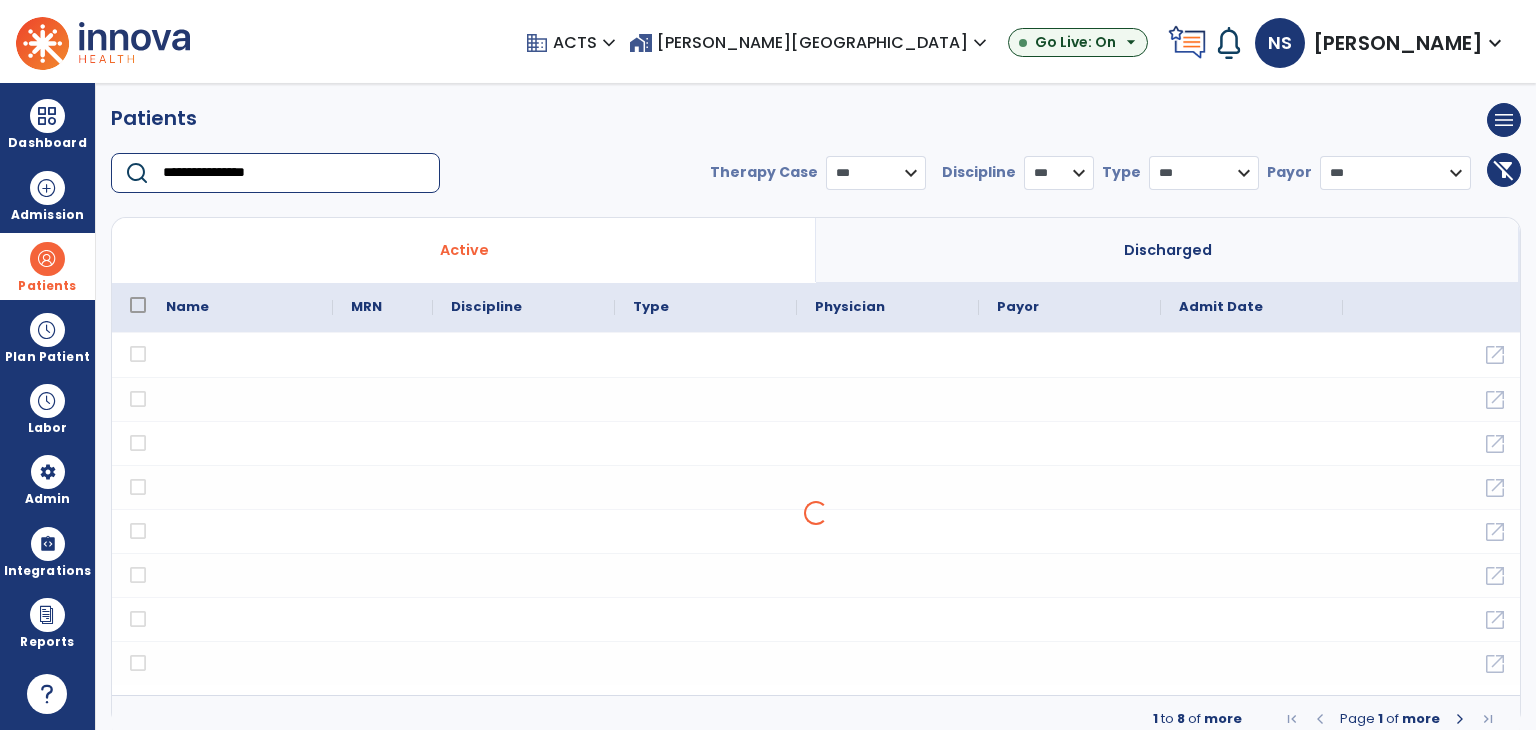 drag, startPoint x: 209, startPoint y: 174, endPoint x: 143, endPoint y: 182, distance: 66.48308 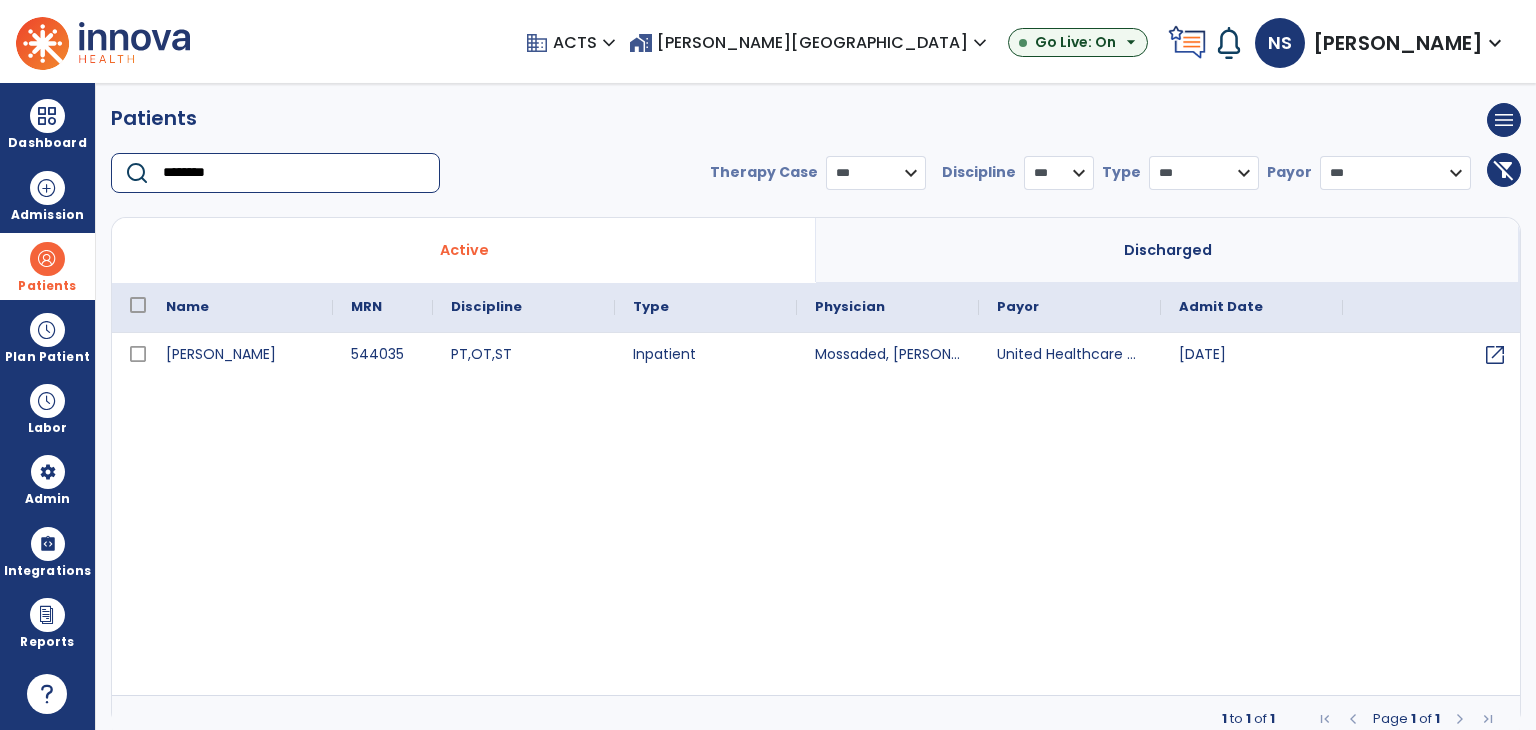 type on "********" 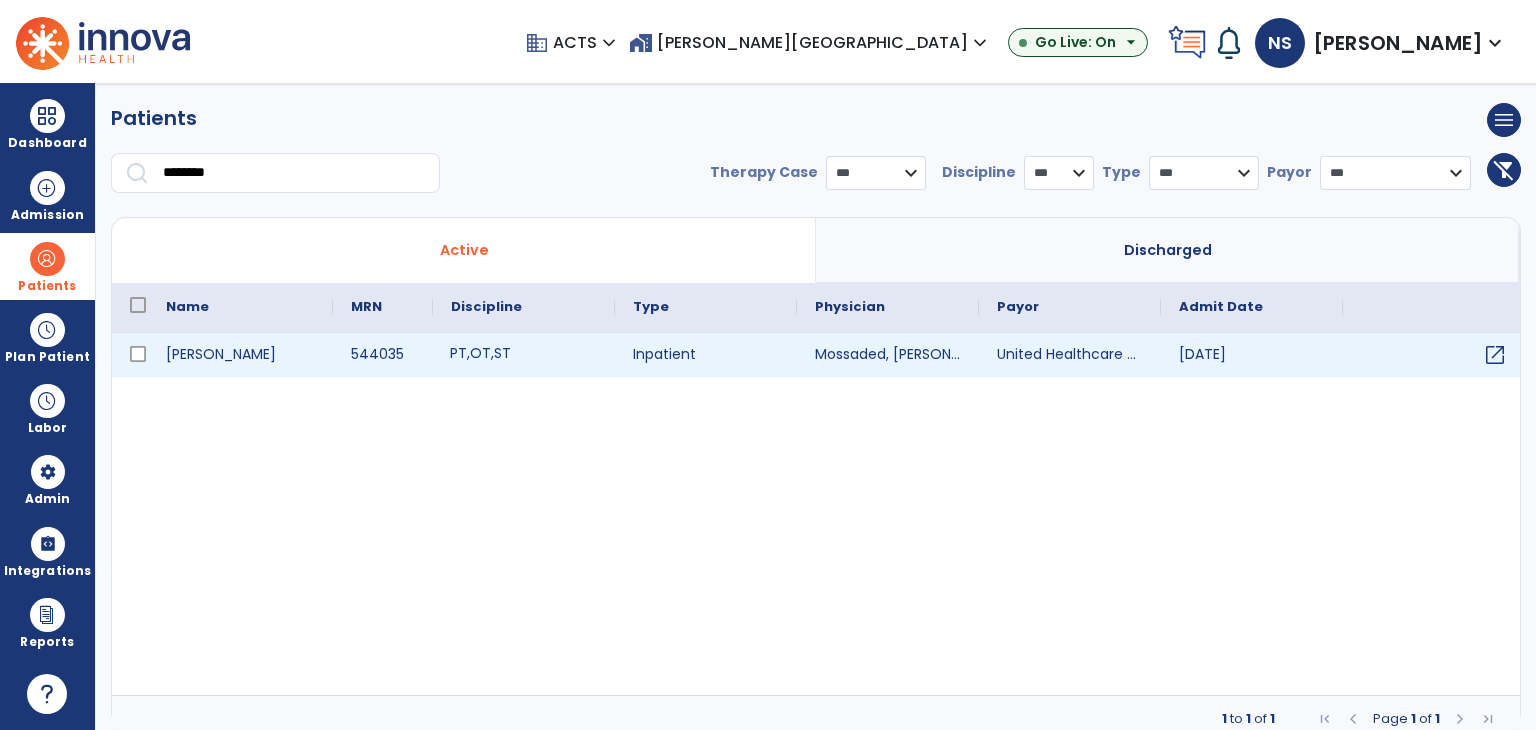 click on "PT , OT , ST" at bounding box center (524, 355) 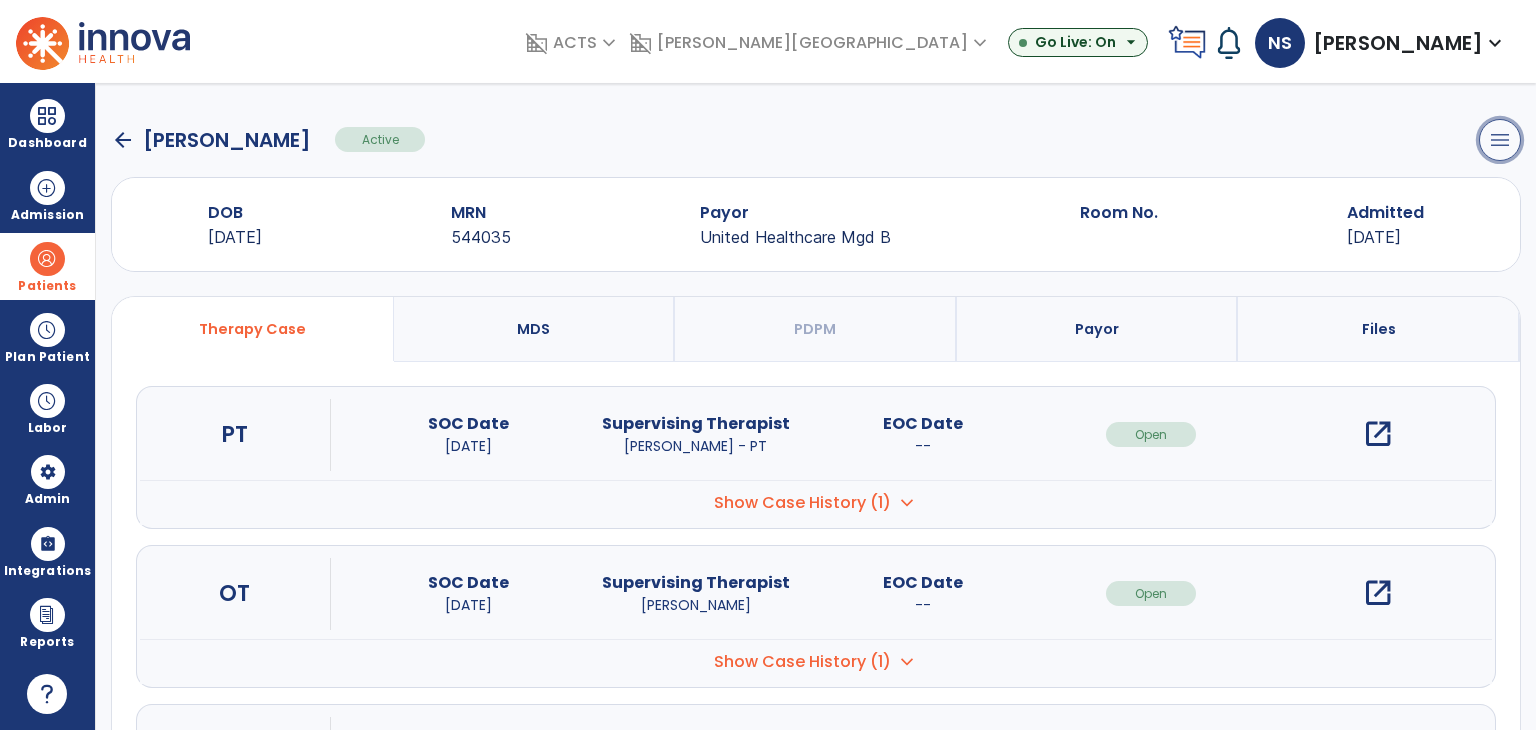 click on "menu" at bounding box center (1500, 140) 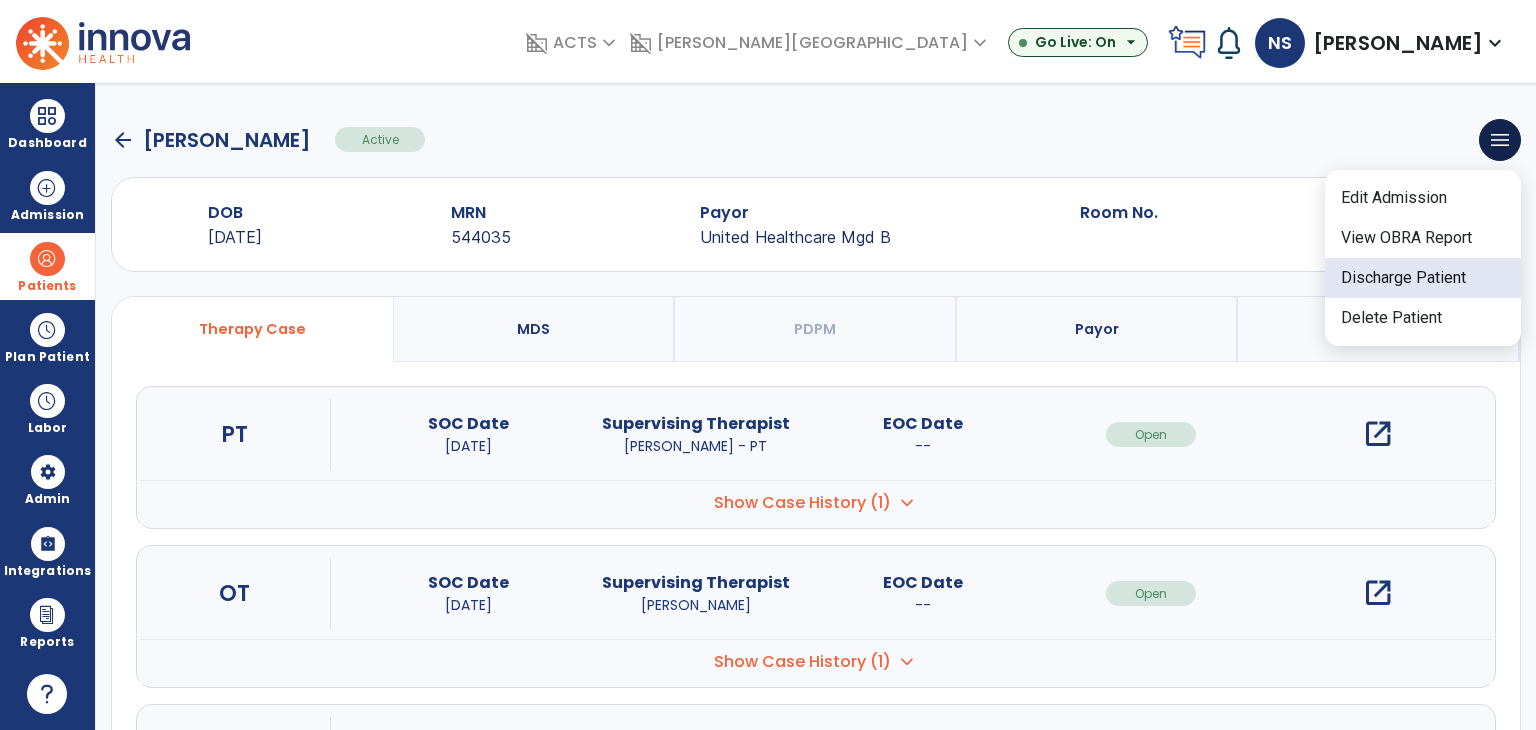 click on "Discharge Patient" 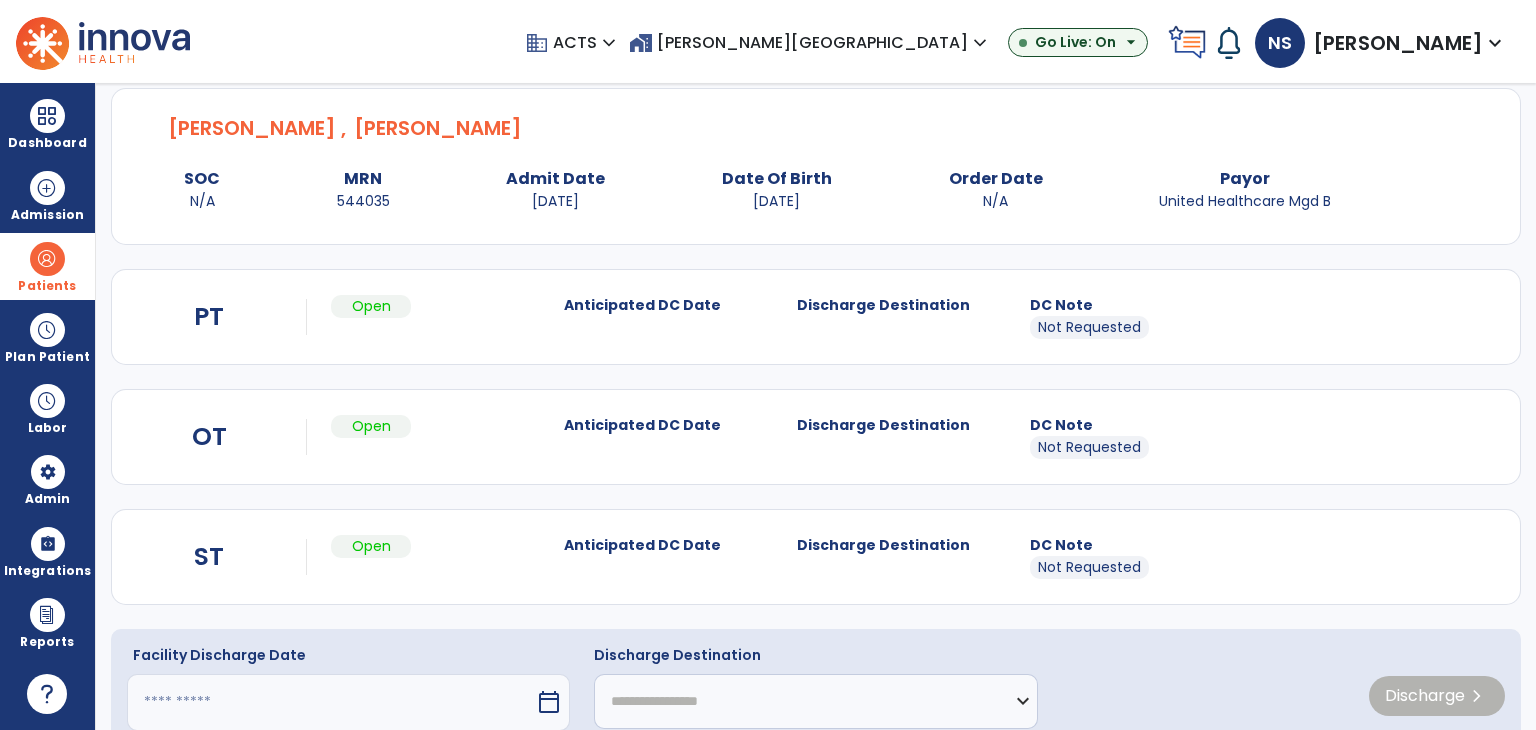 scroll, scrollTop: 124, scrollLeft: 0, axis: vertical 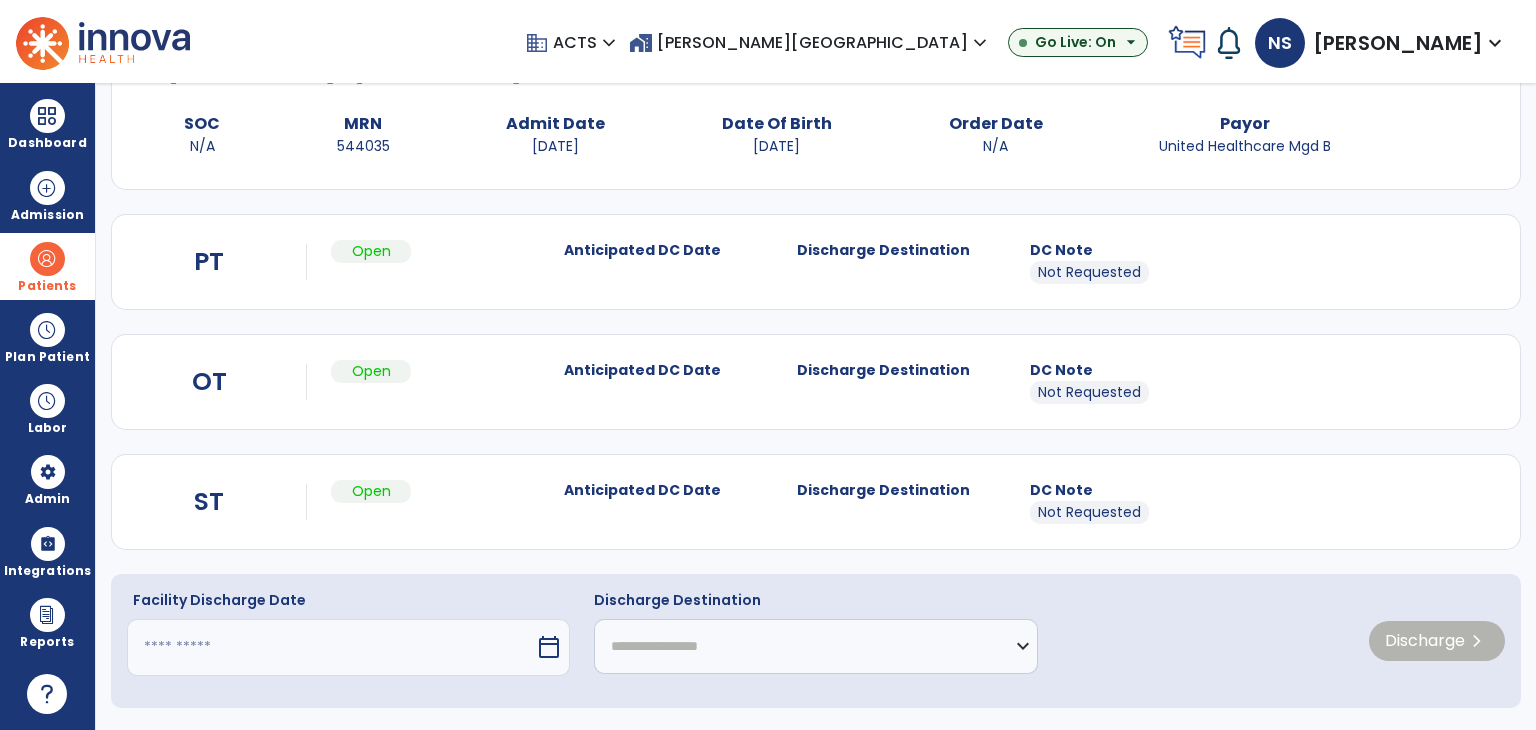 click on "calendar_today" at bounding box center [551, 647] 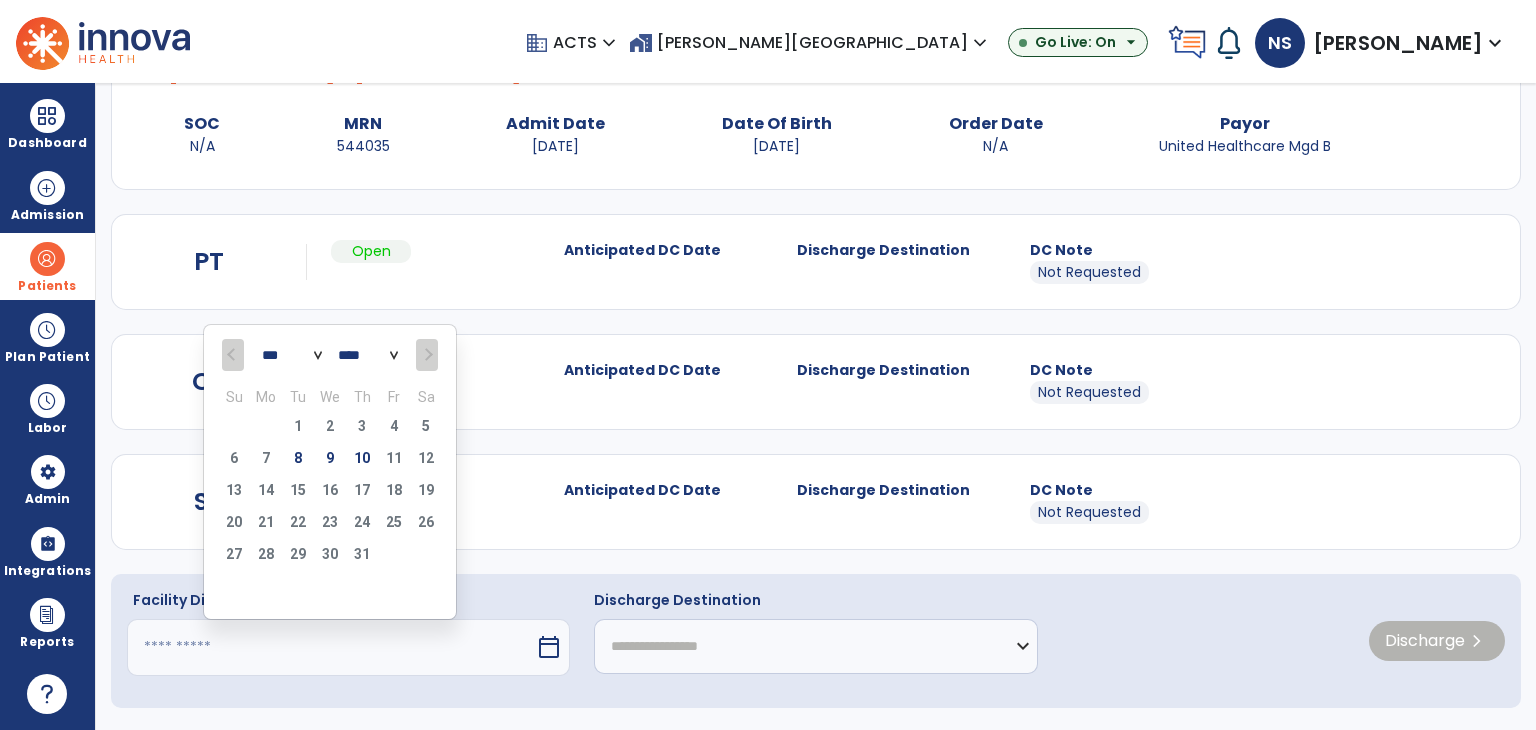 click on "6   7   8   9   10   11   12" at bounding box center [330, 461] 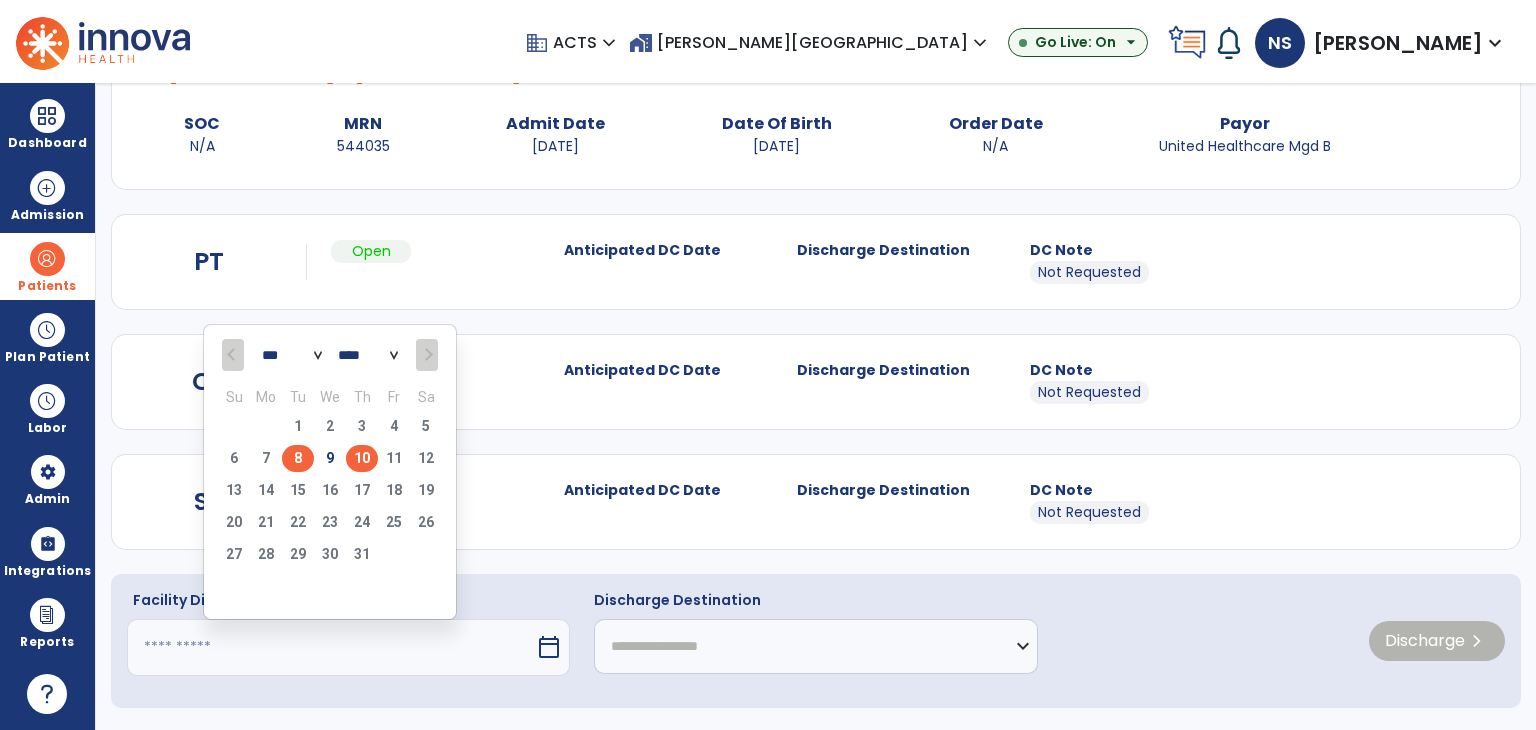 click on "8" at bounding box center [298, 458] 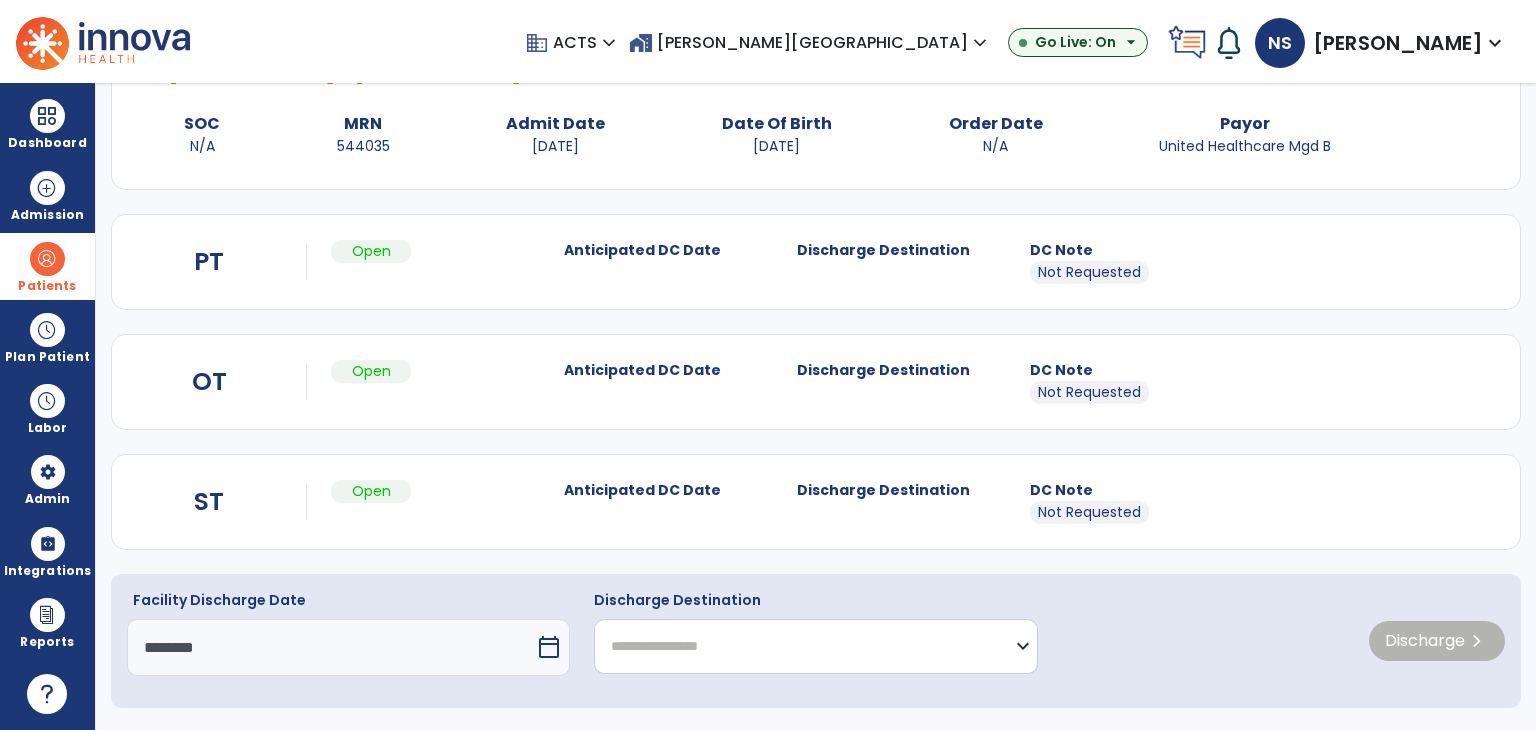 click on "**********" 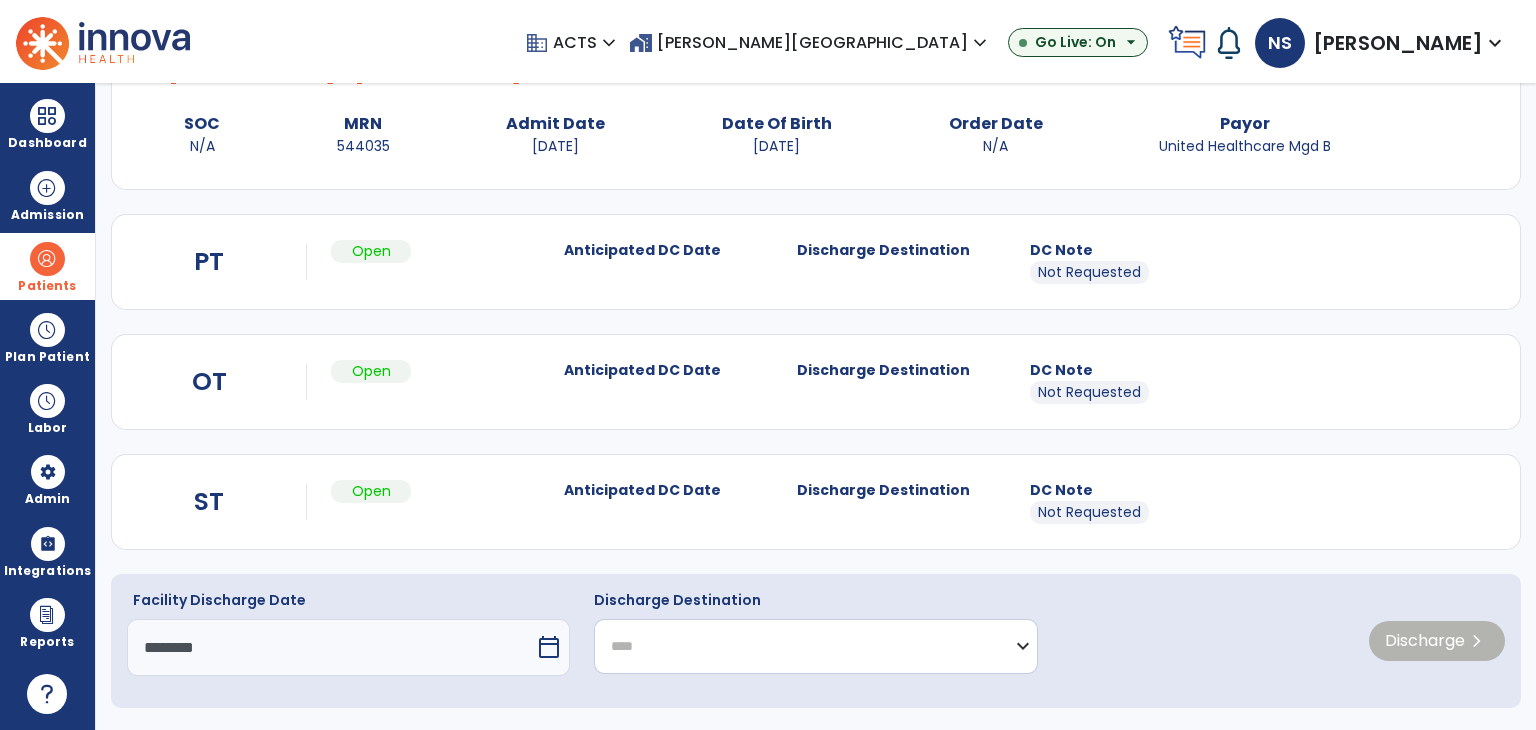 click on "**********" 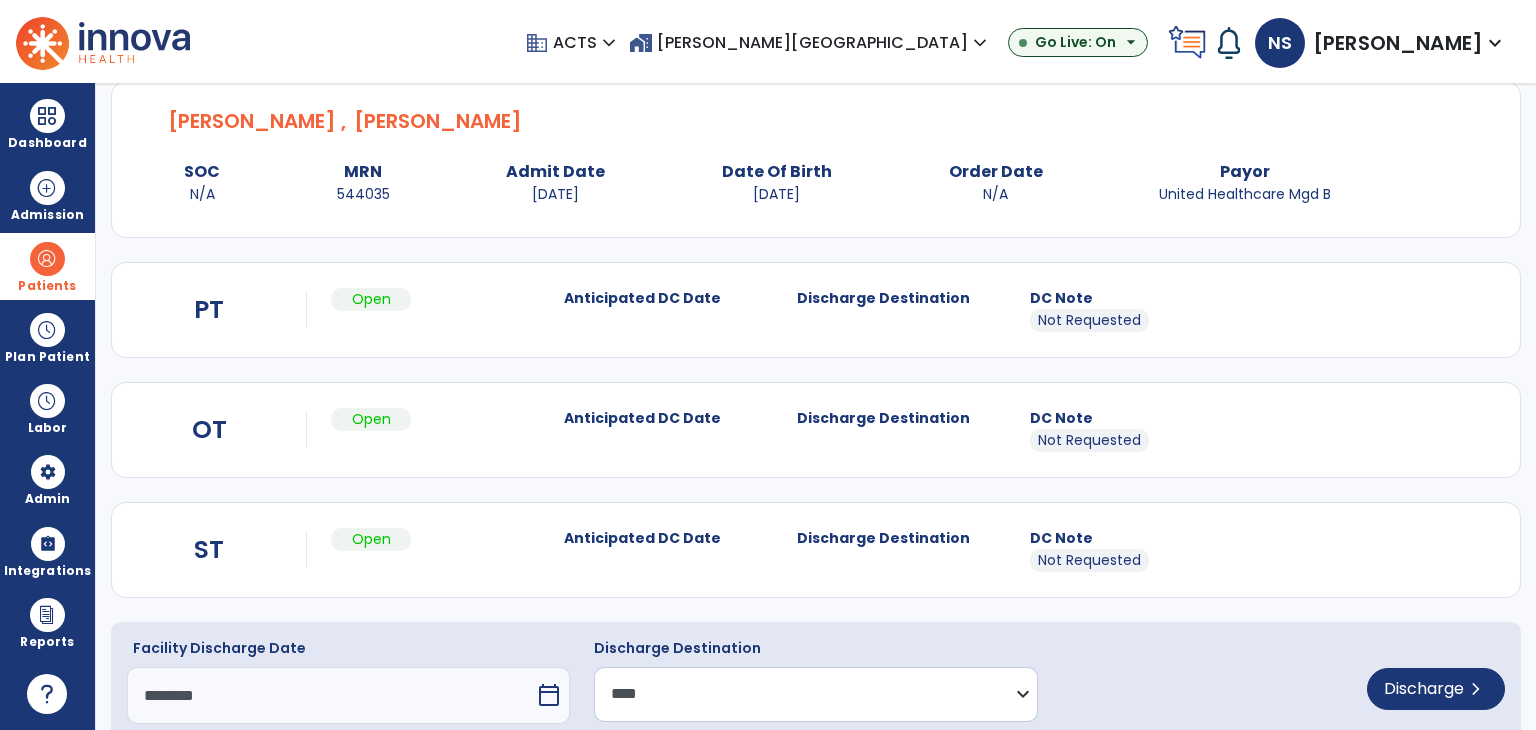 scroll, scrollTop: 124, scrollLeft: 0, axis: vertical 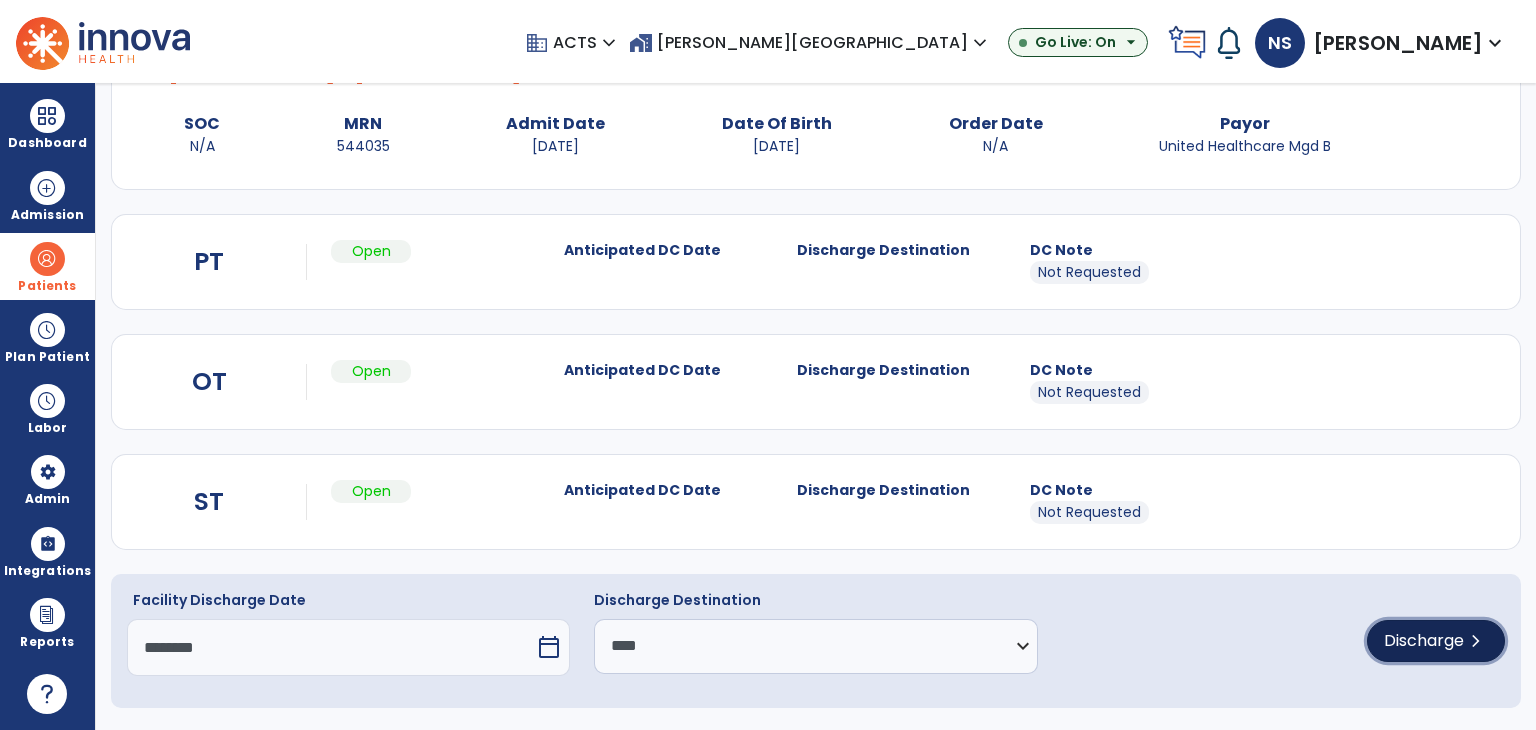 click on "Discharge" 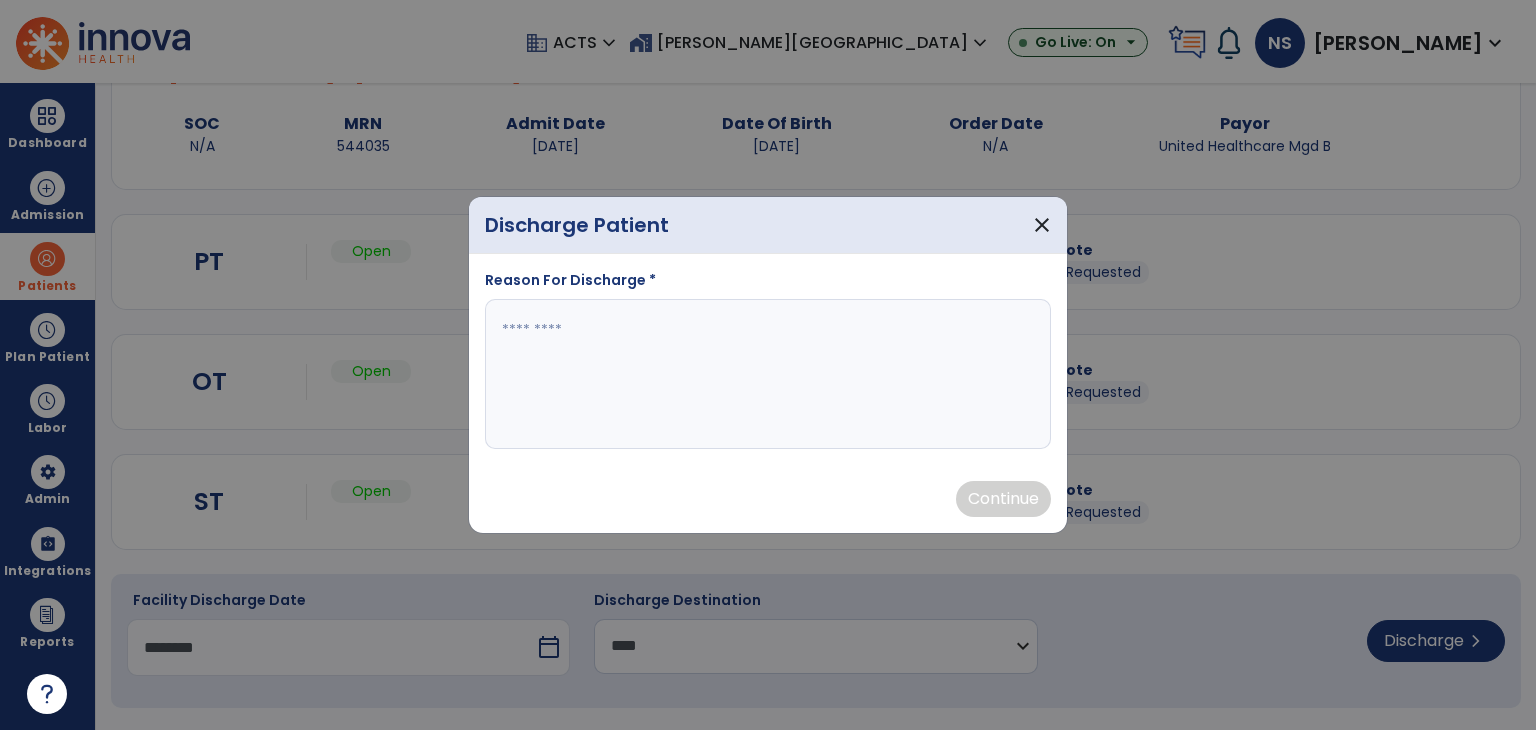 click at bounding box center (768, 374) 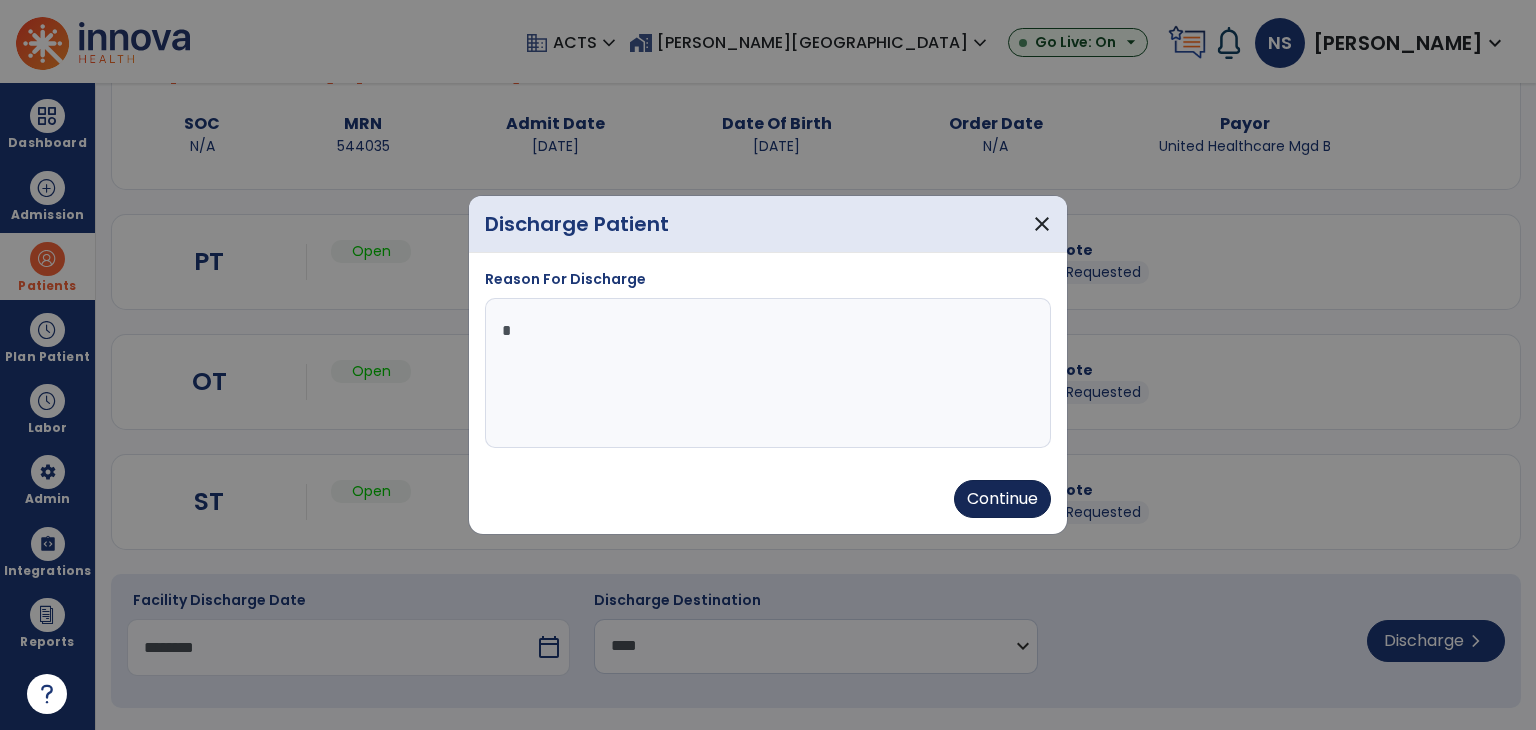 type 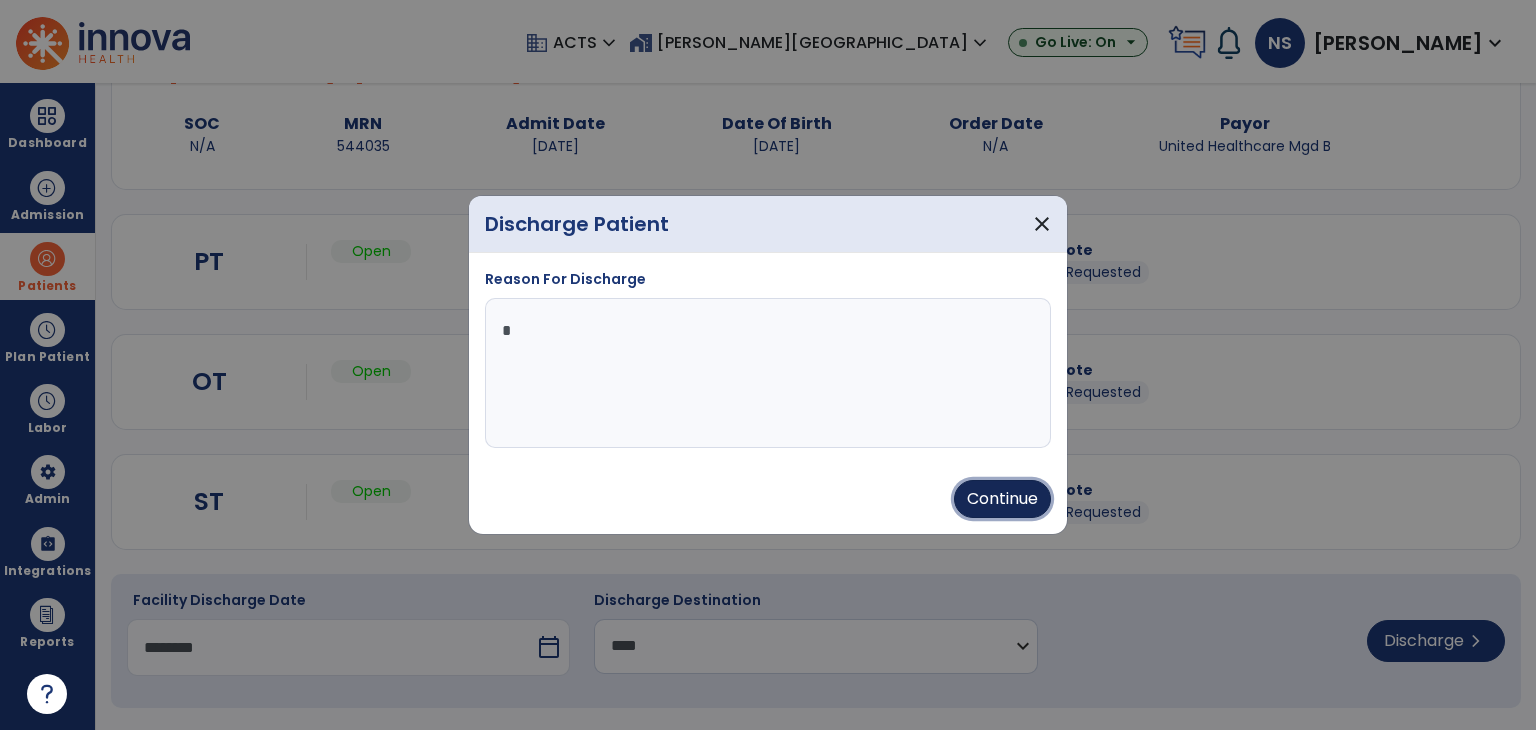 click on "Continue" at bounding box center [1002, 499] 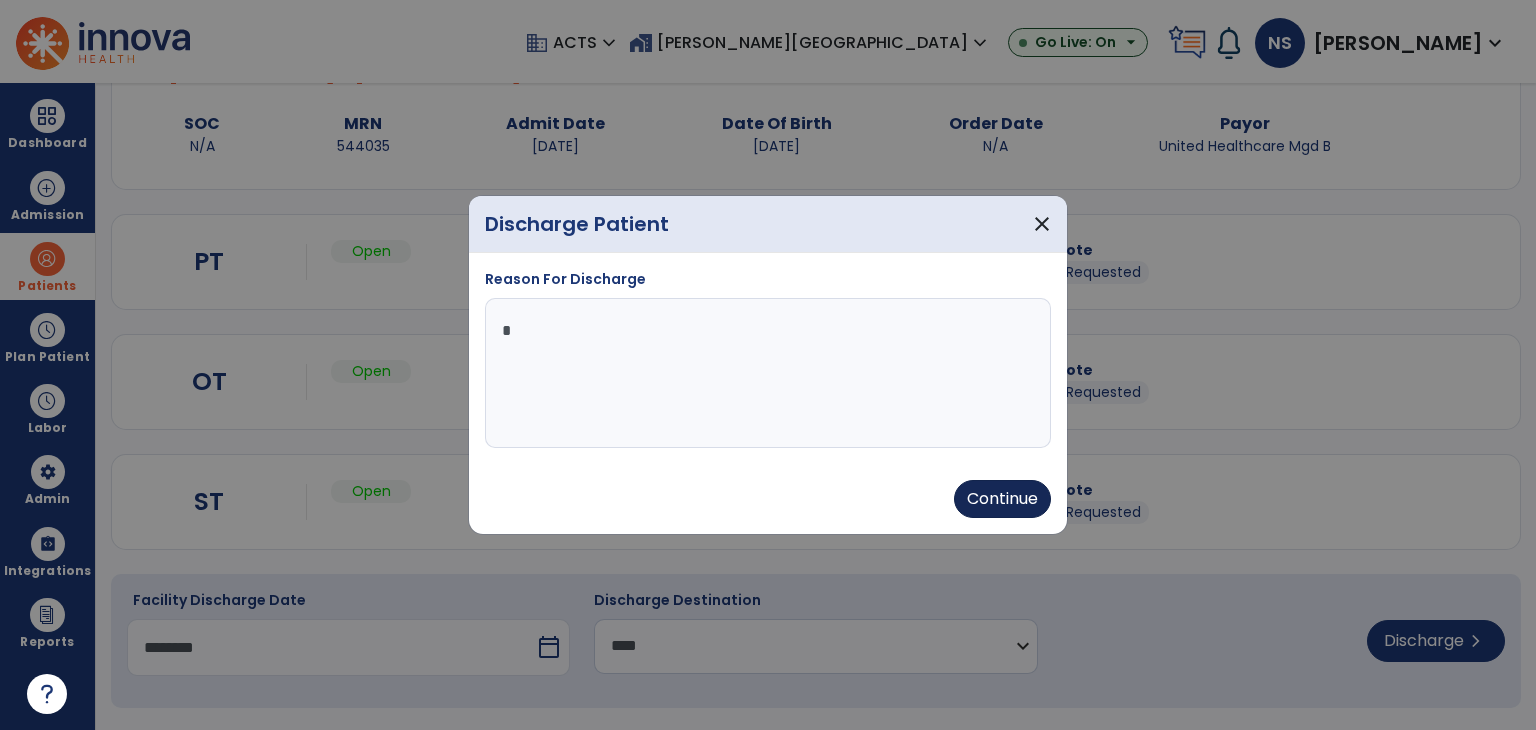 type on "********" 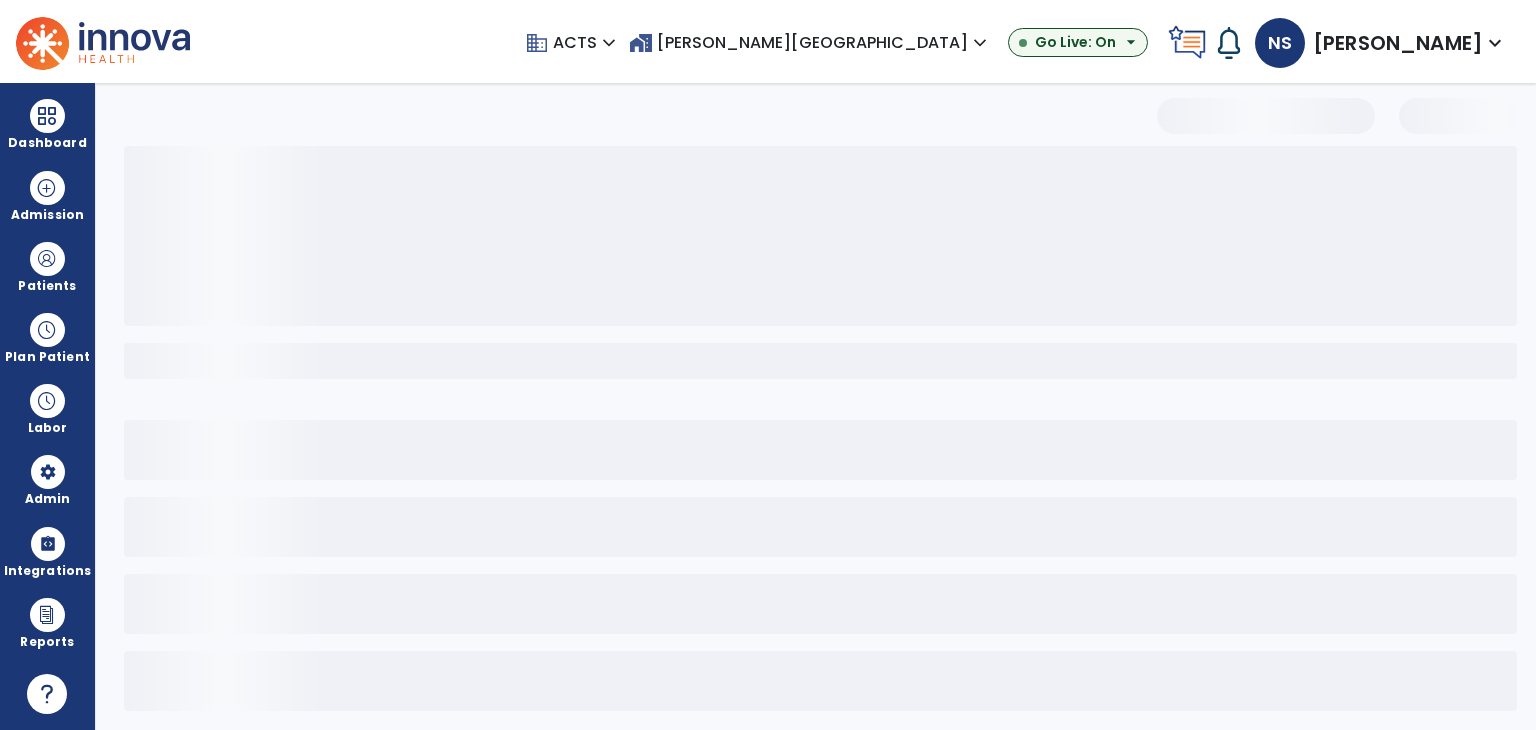 scroll, scrollTop: 0, scrollLeft: 0, axis: both 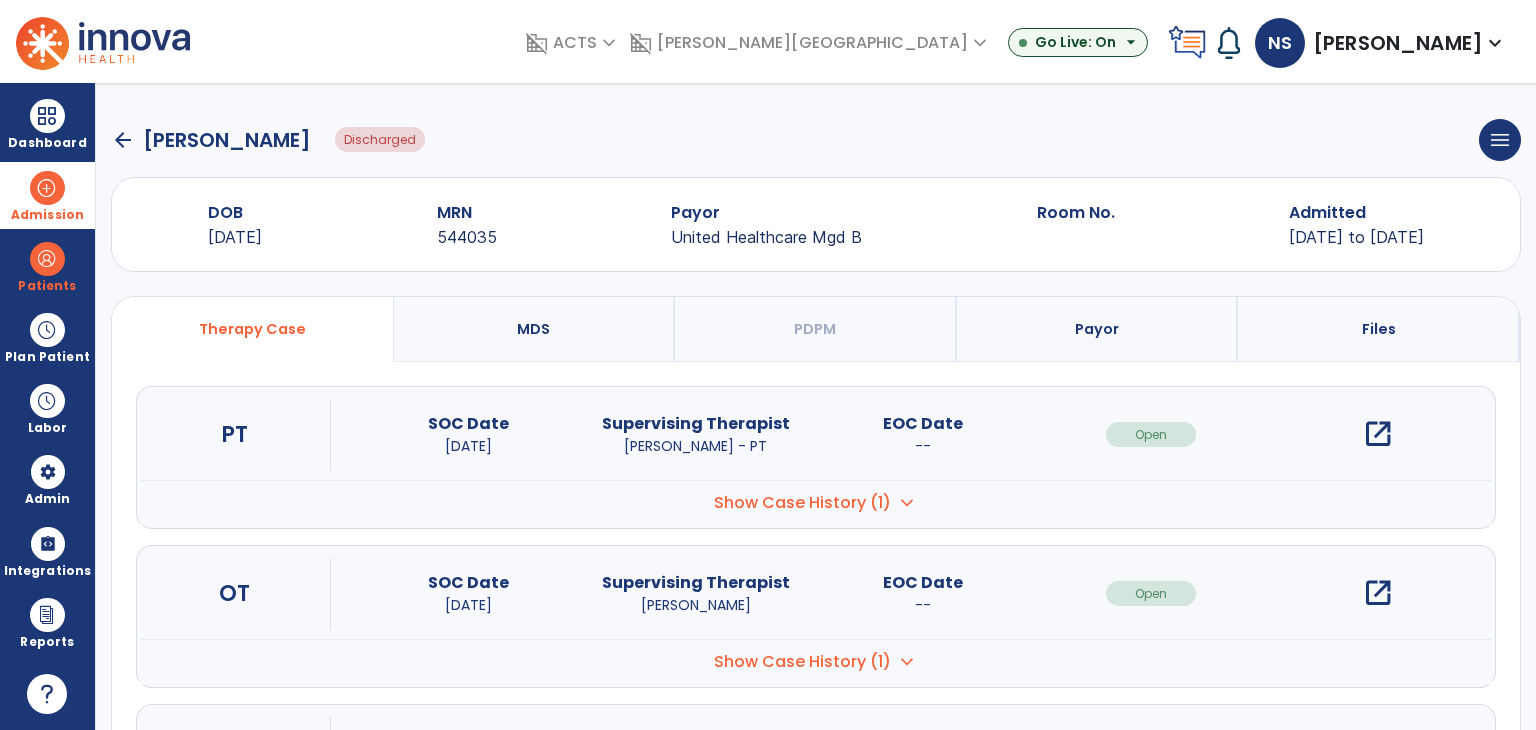 click at bounding box center (47, 188) 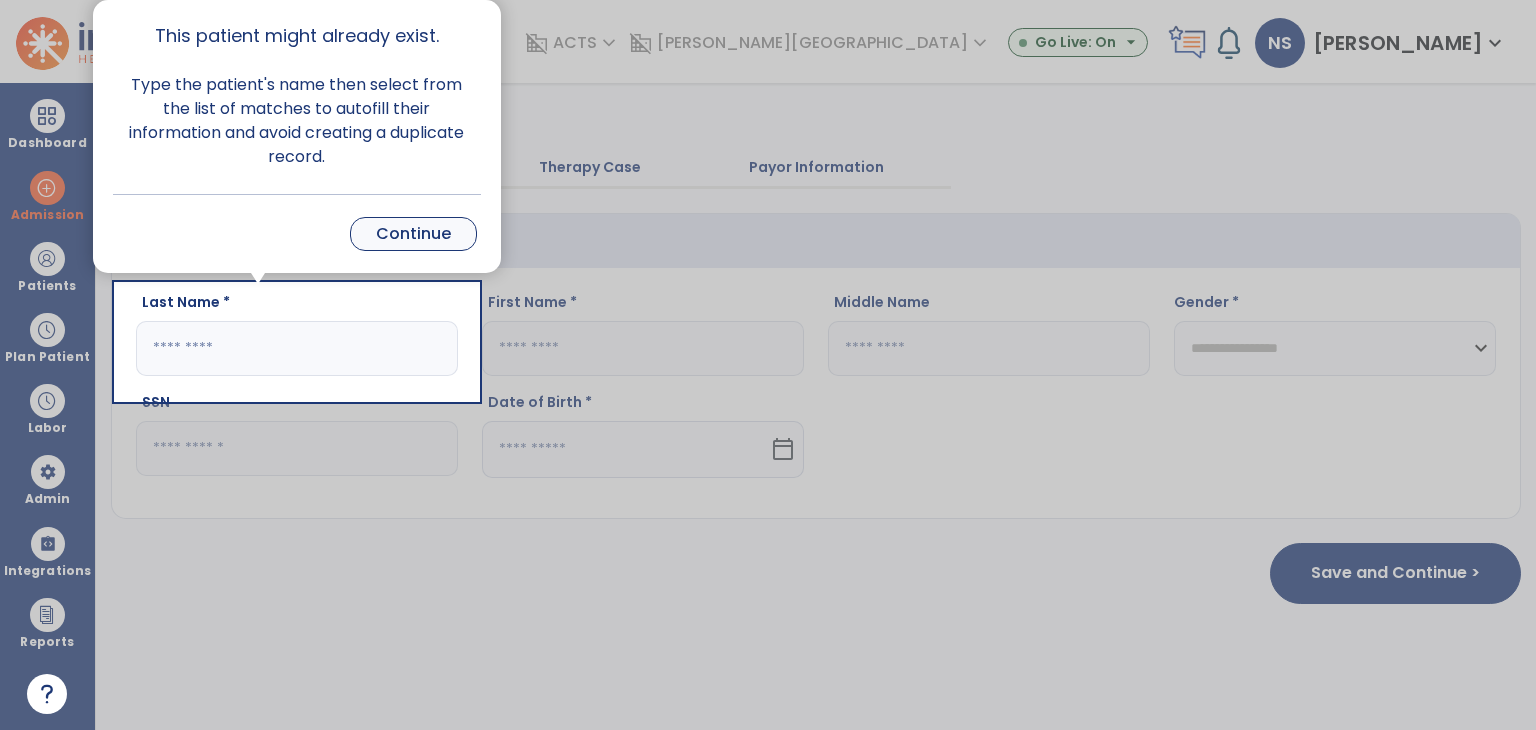 click on "Continue" at bounding box center [413, 234] 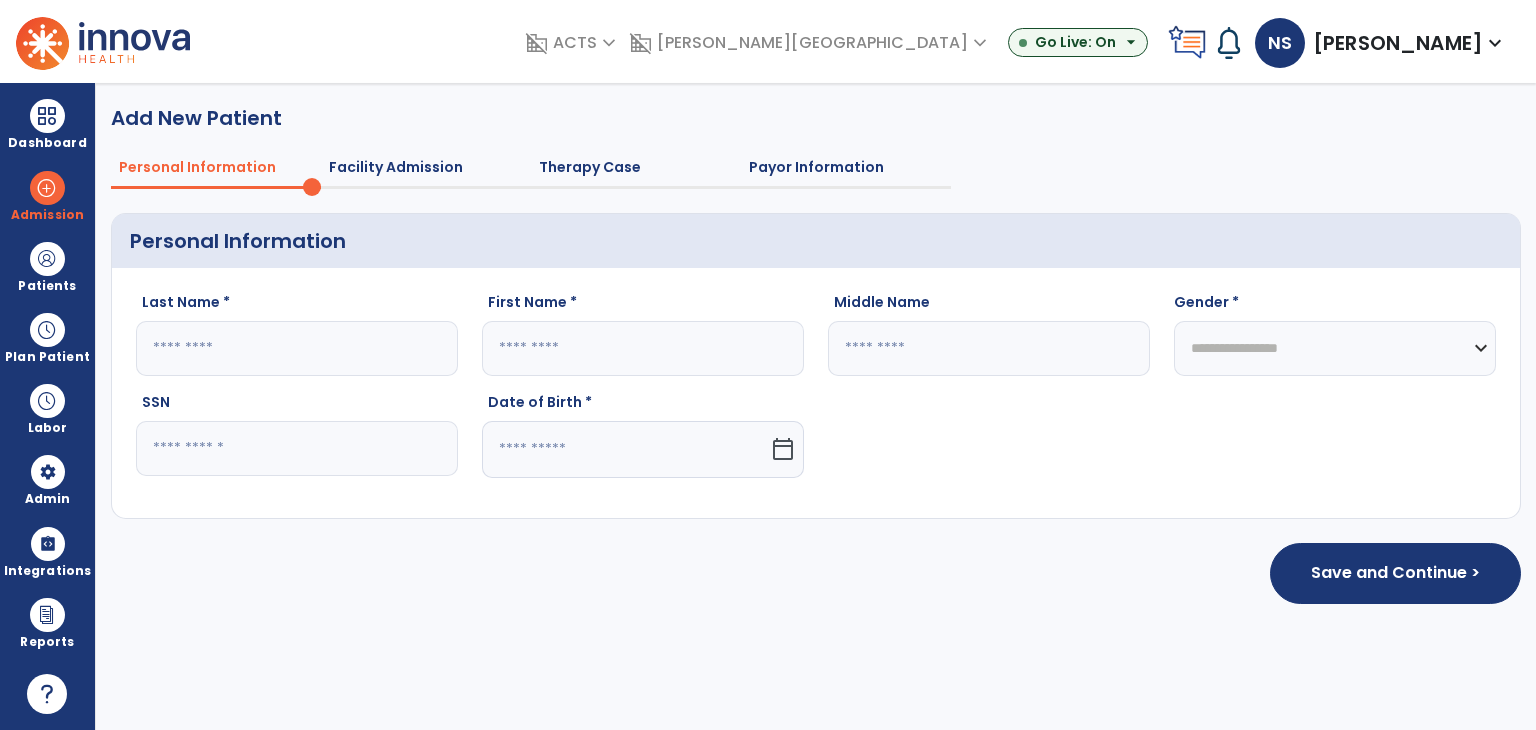 click 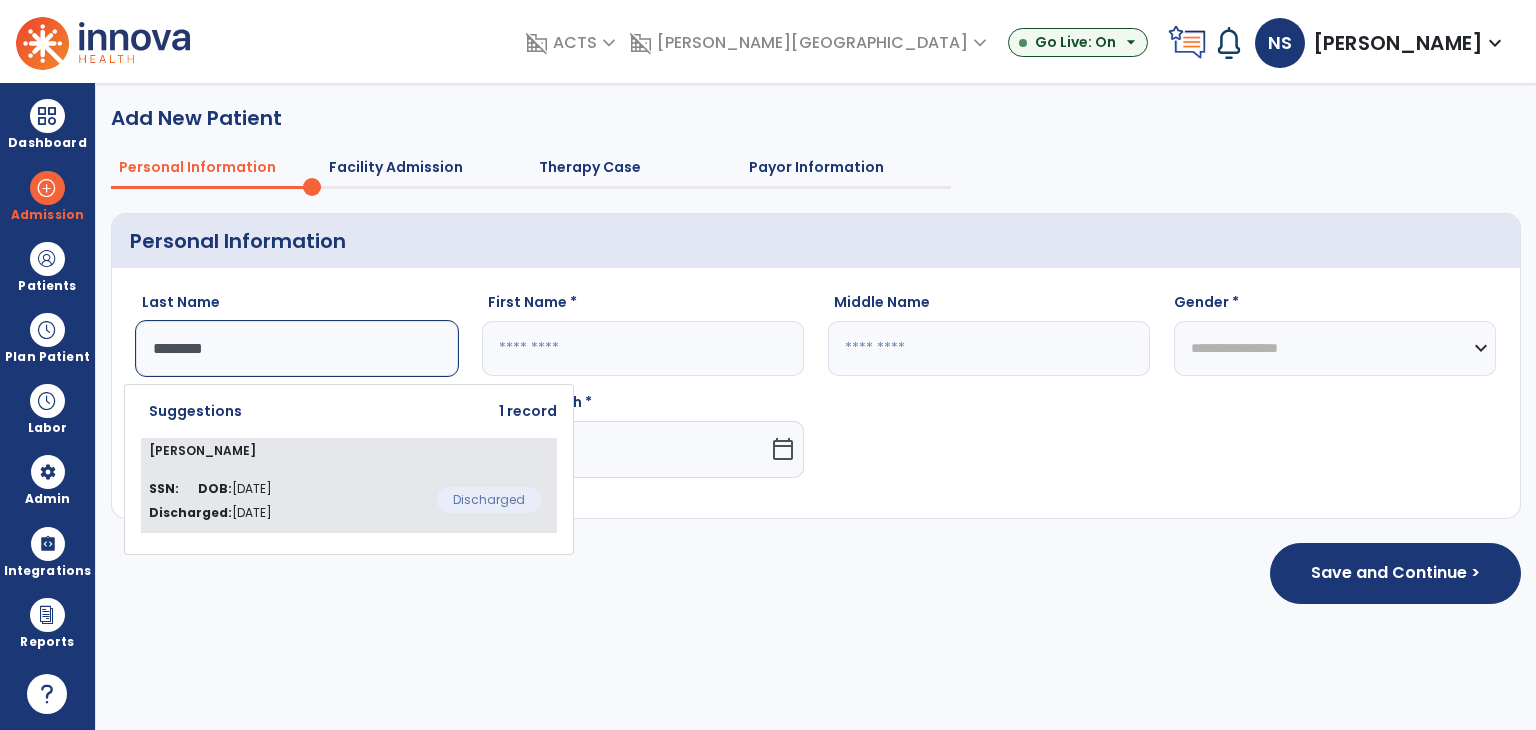 click on "Discharged:  Jul 7, 2025" 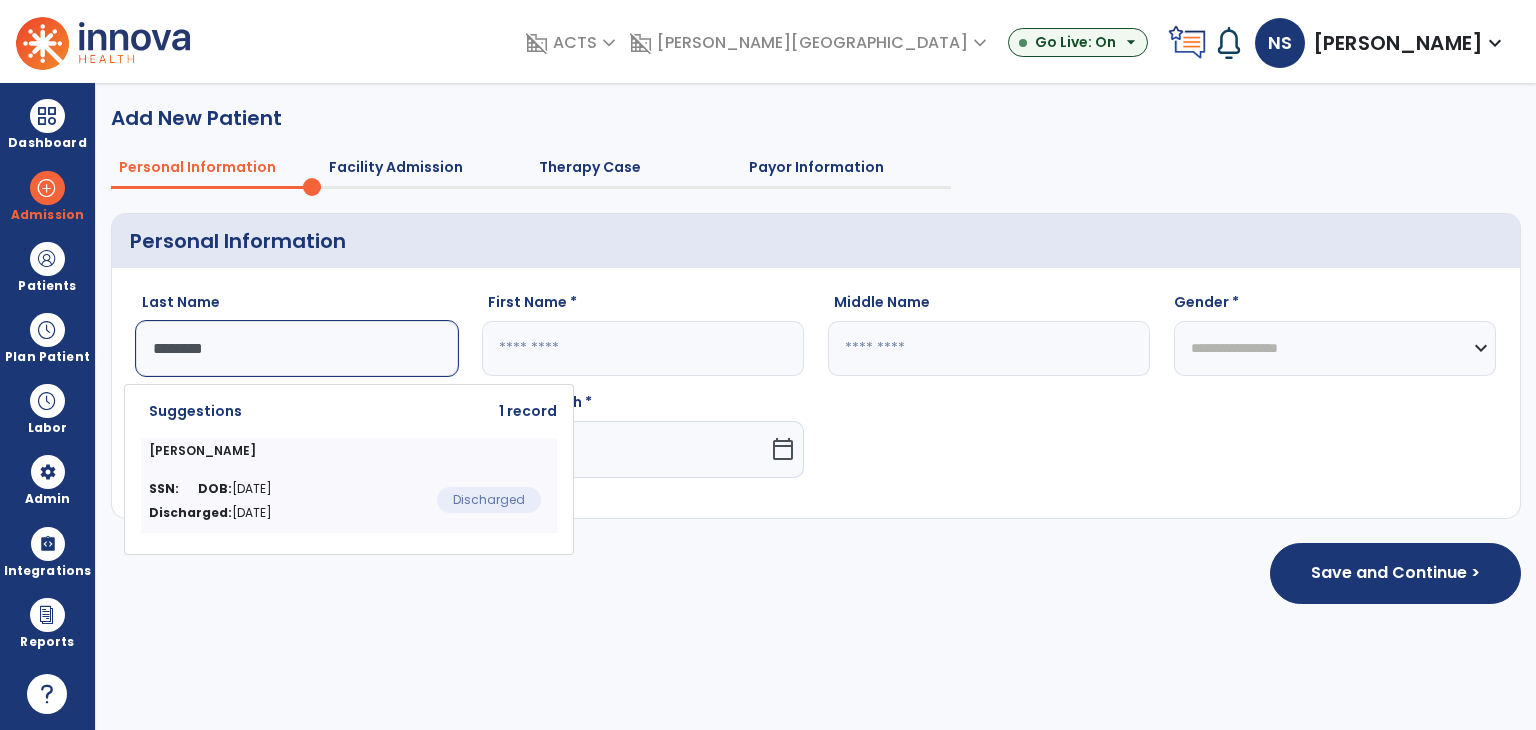 type on "********" 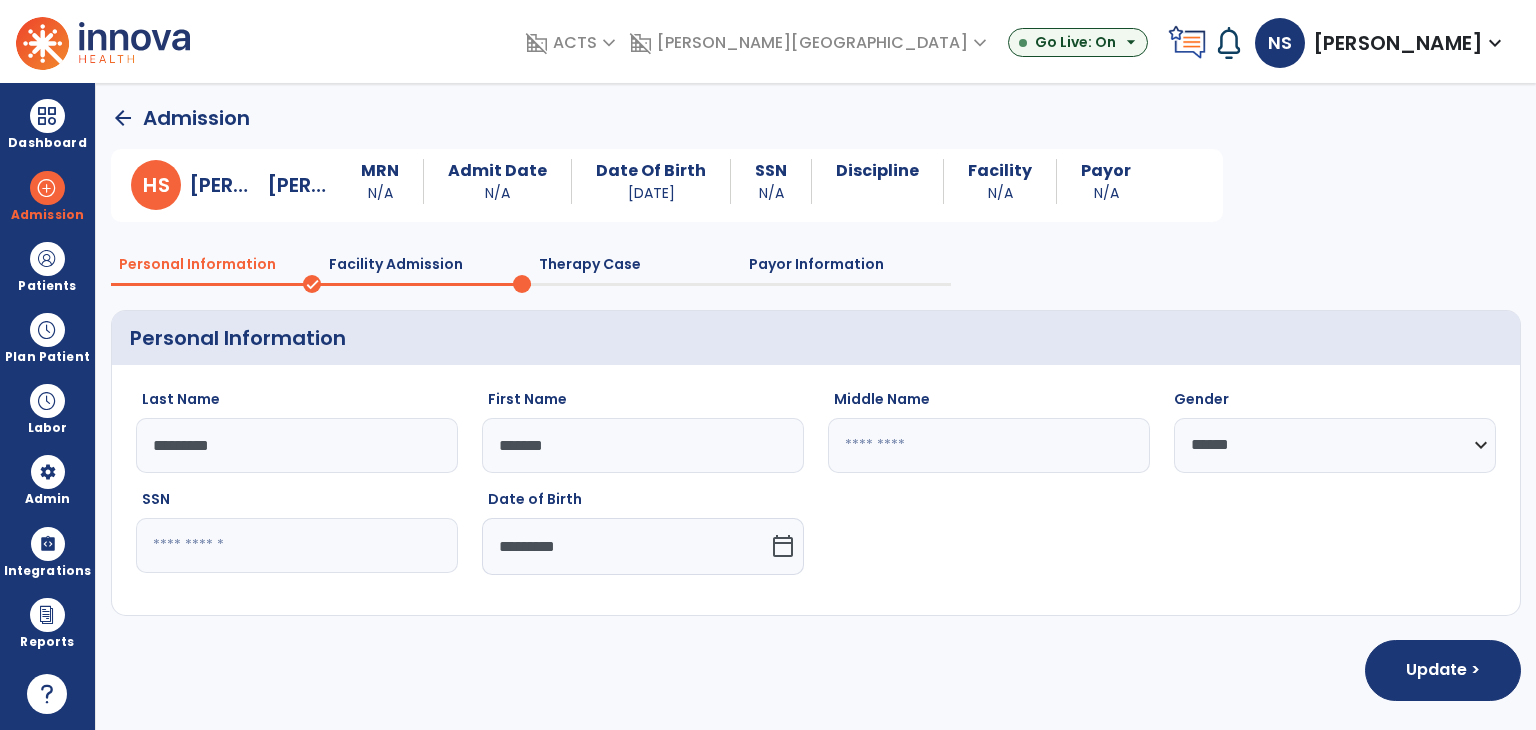 click on "Facility Admission" 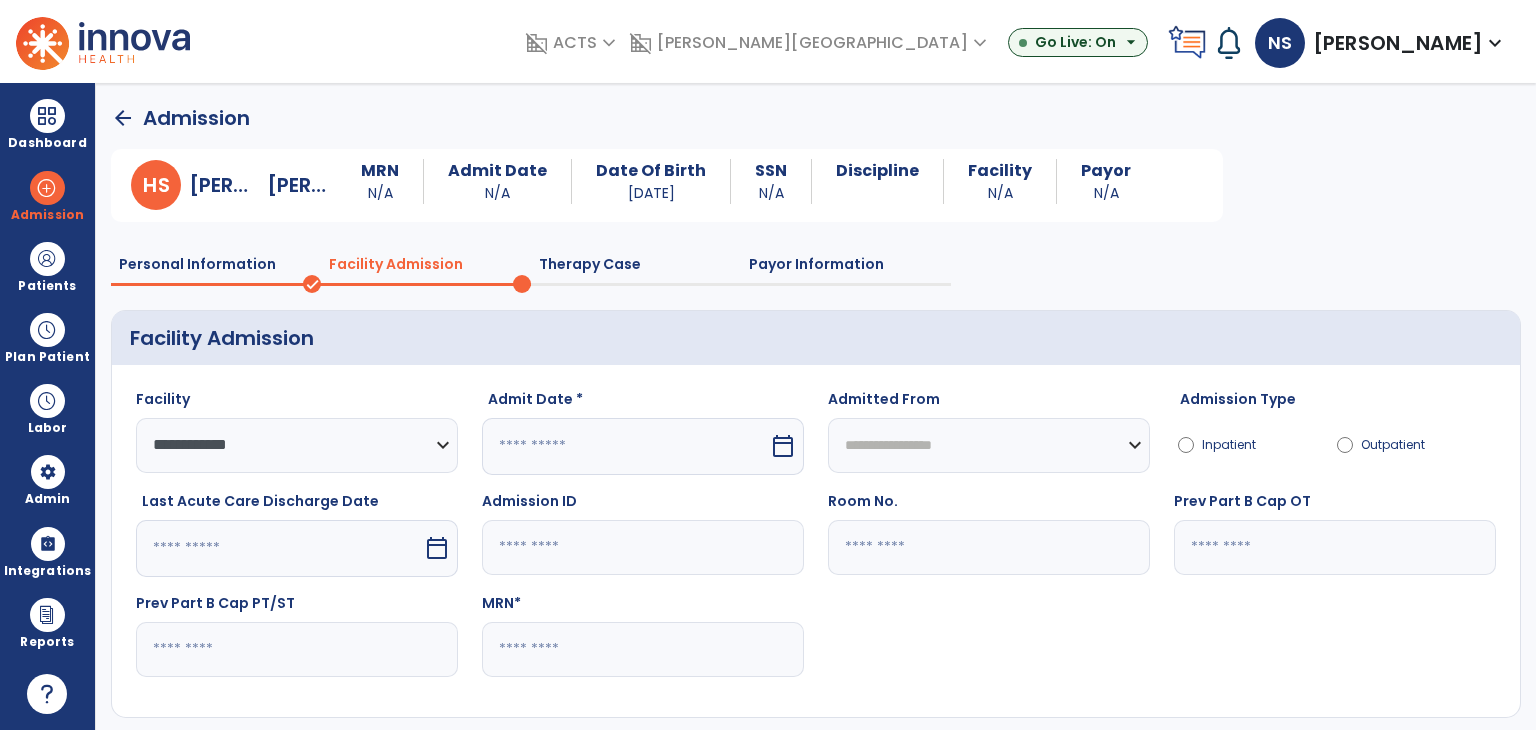 click on "calendar_today" at bounding box center (783, 446) 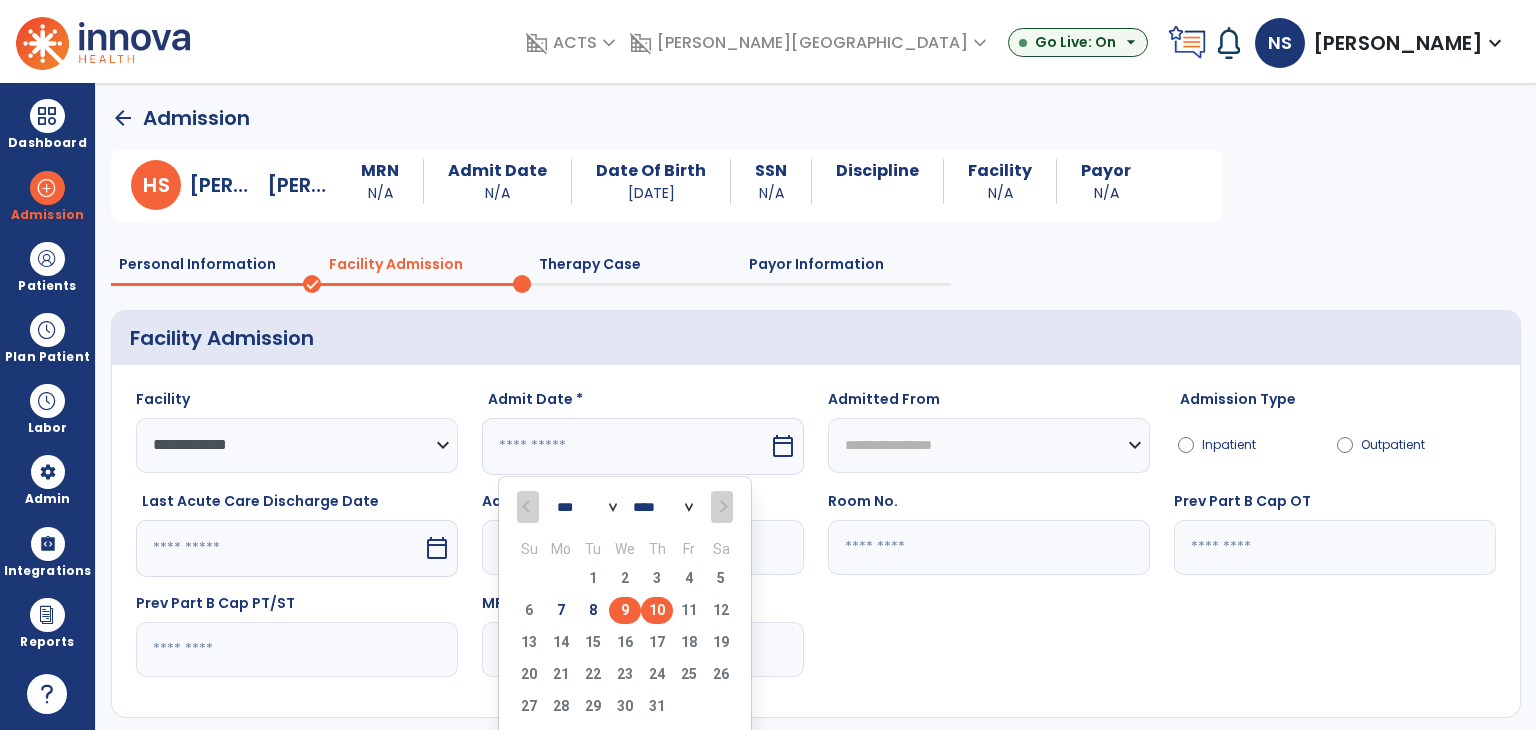 click on "9" at bounding box center [625, 610] 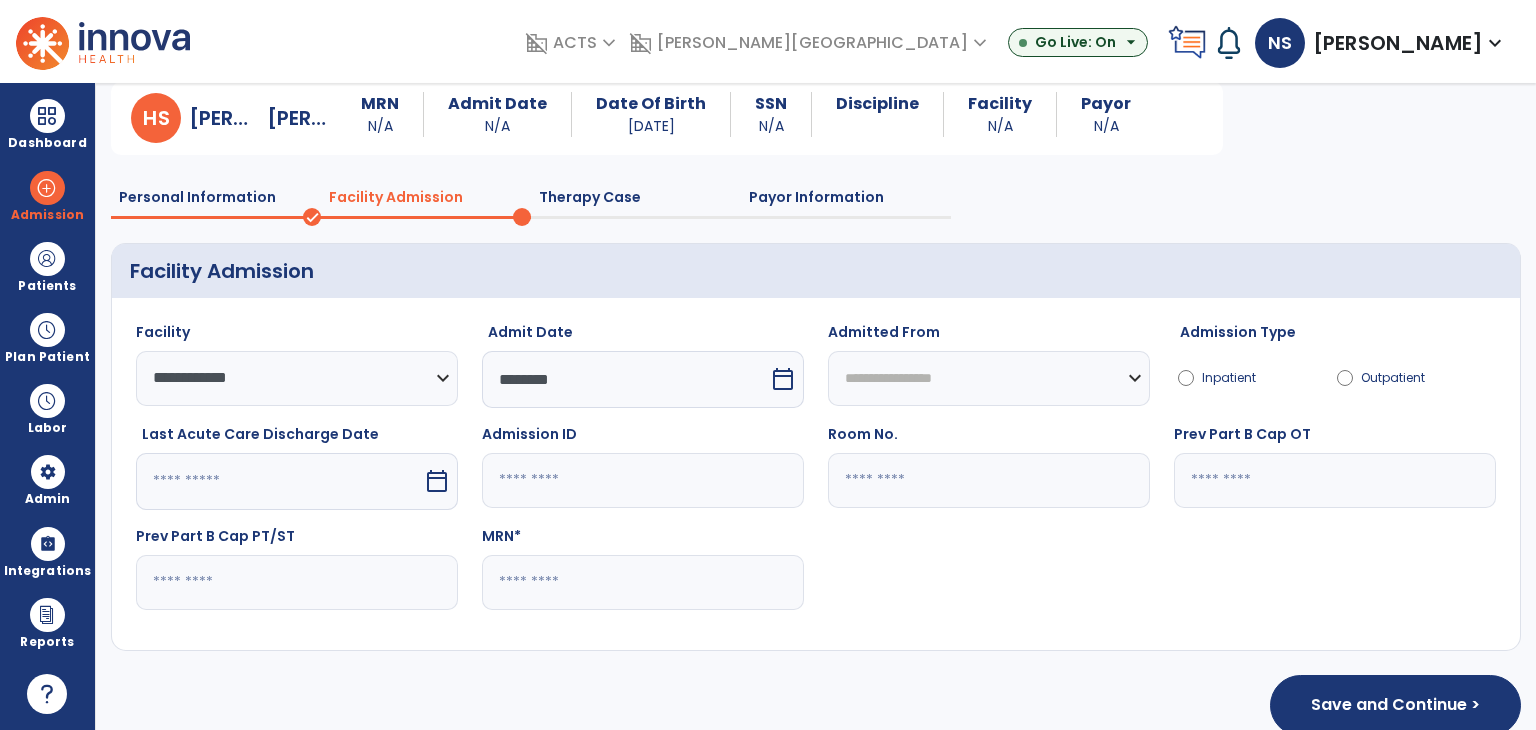 scroll, scrollTop: 96, scrollLeft: 0, axis: vertical 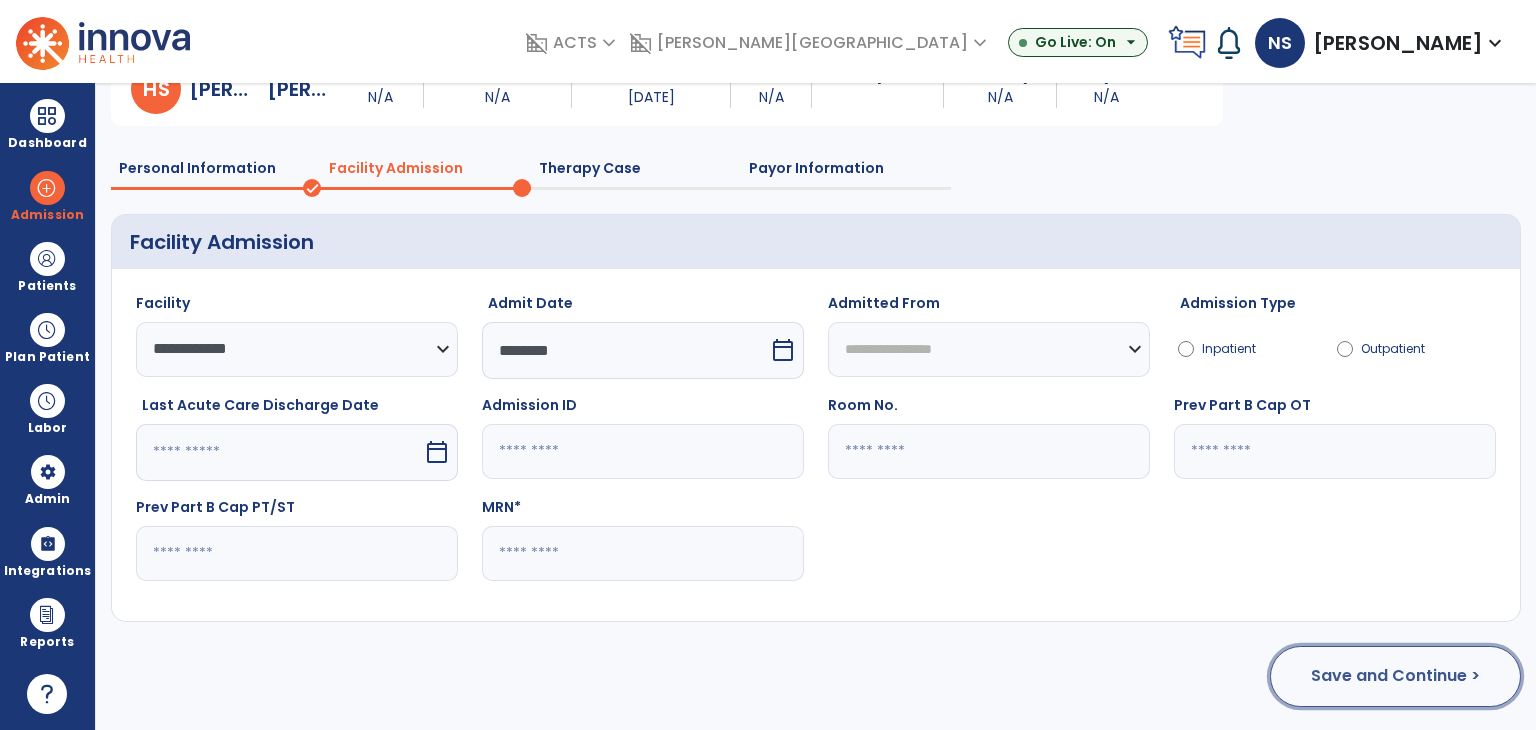 click on "Save and Continue >" 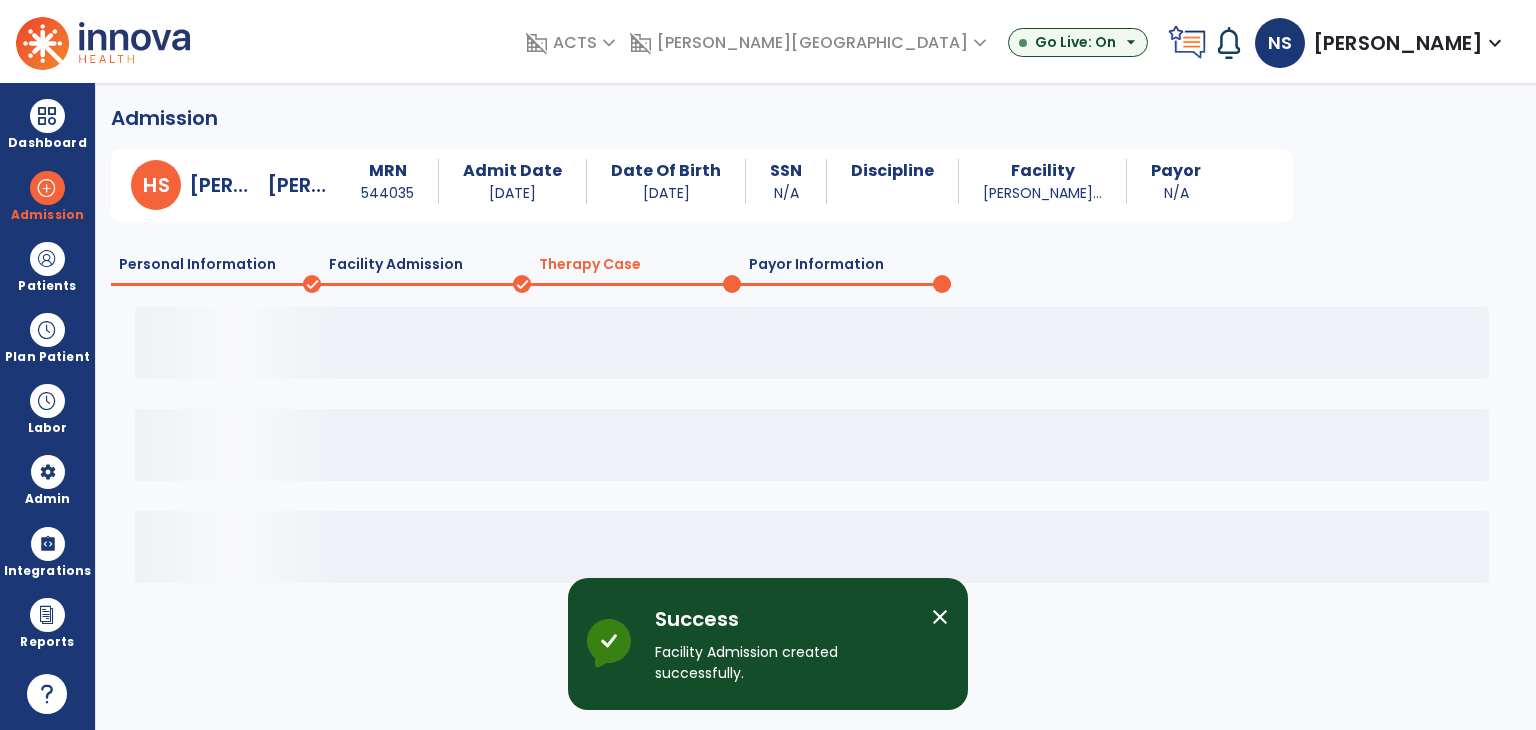 scroll, scrollTop: 0, scrollLeft: 0, axis: both 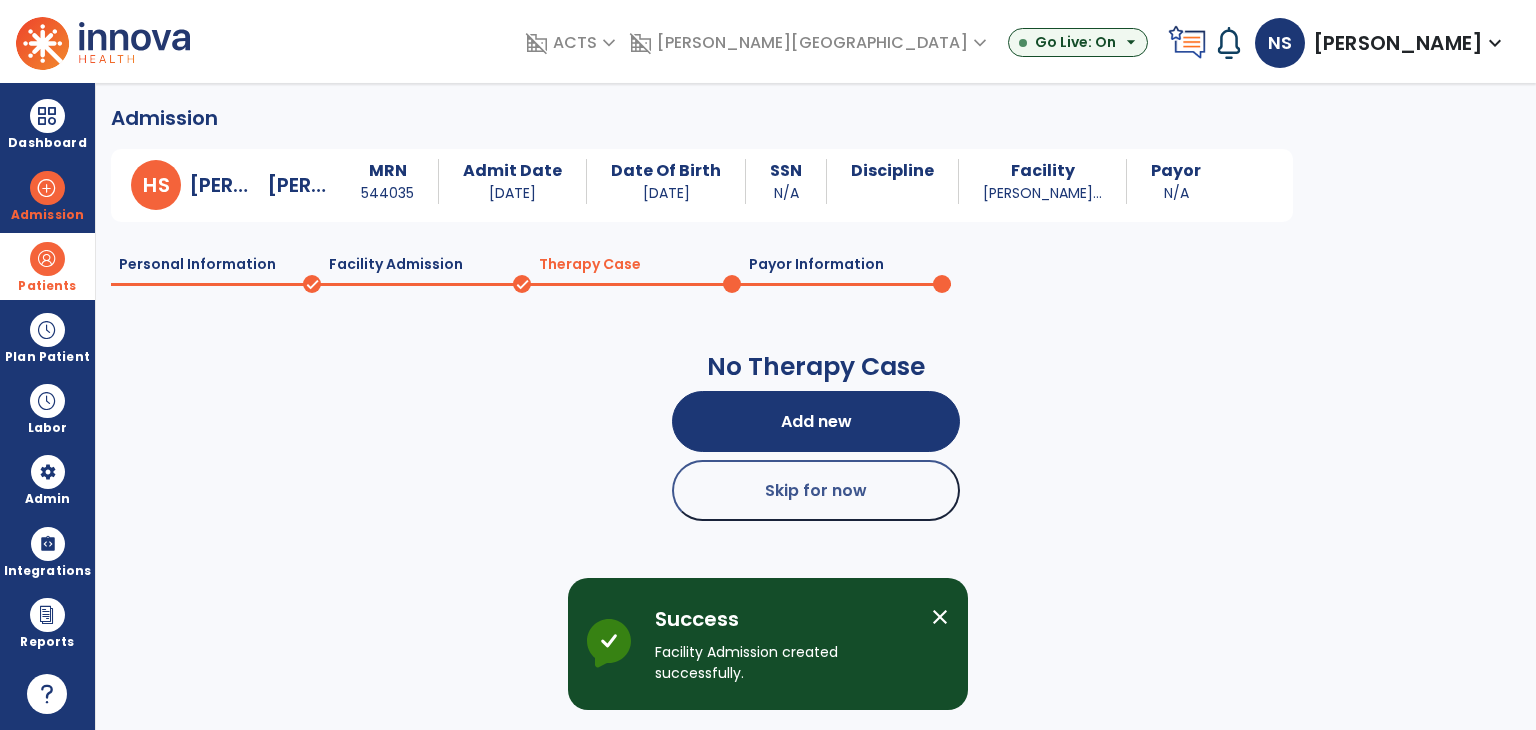 click at bounding box center (47, 259) 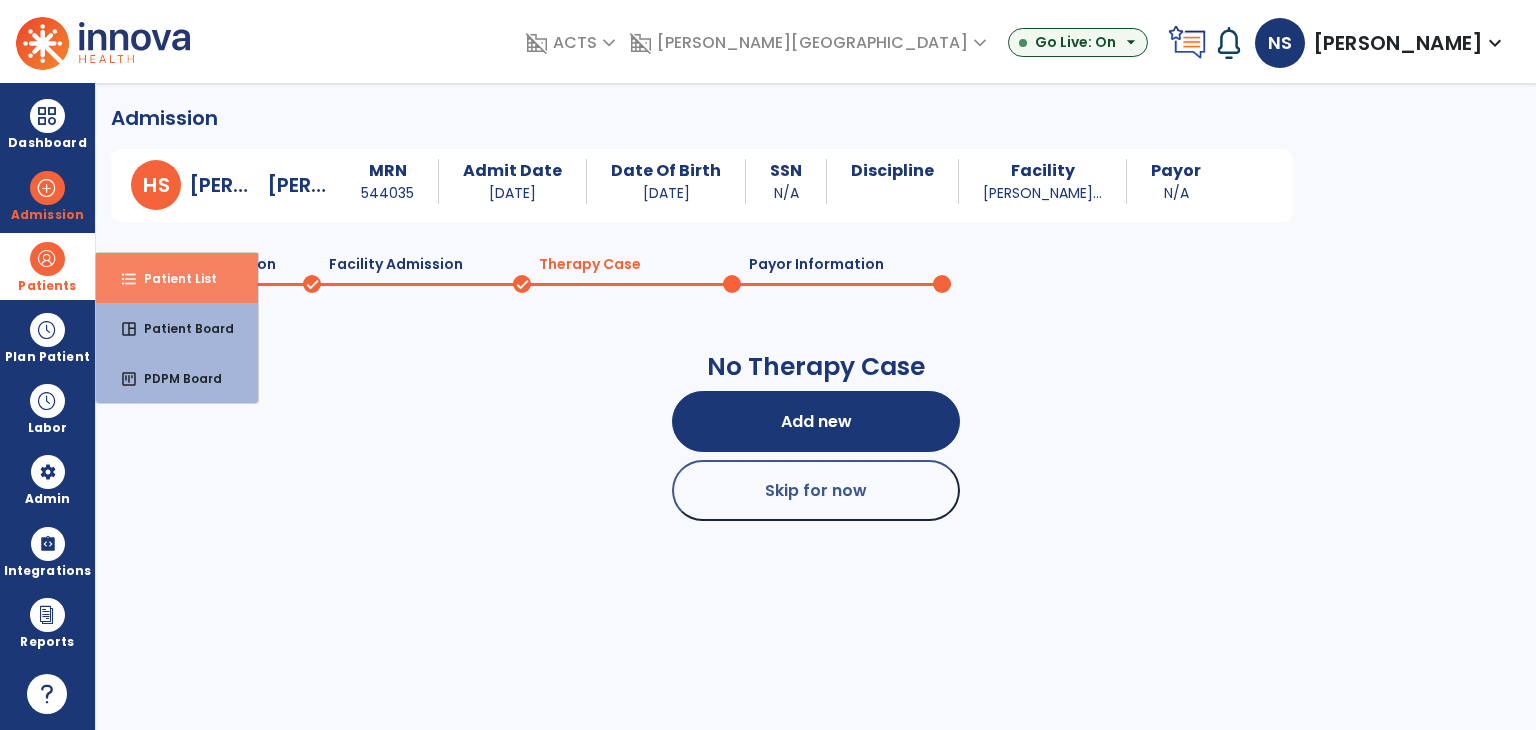 click on "format_list_bulleted  Patient List" at bounding box center [177, 278] 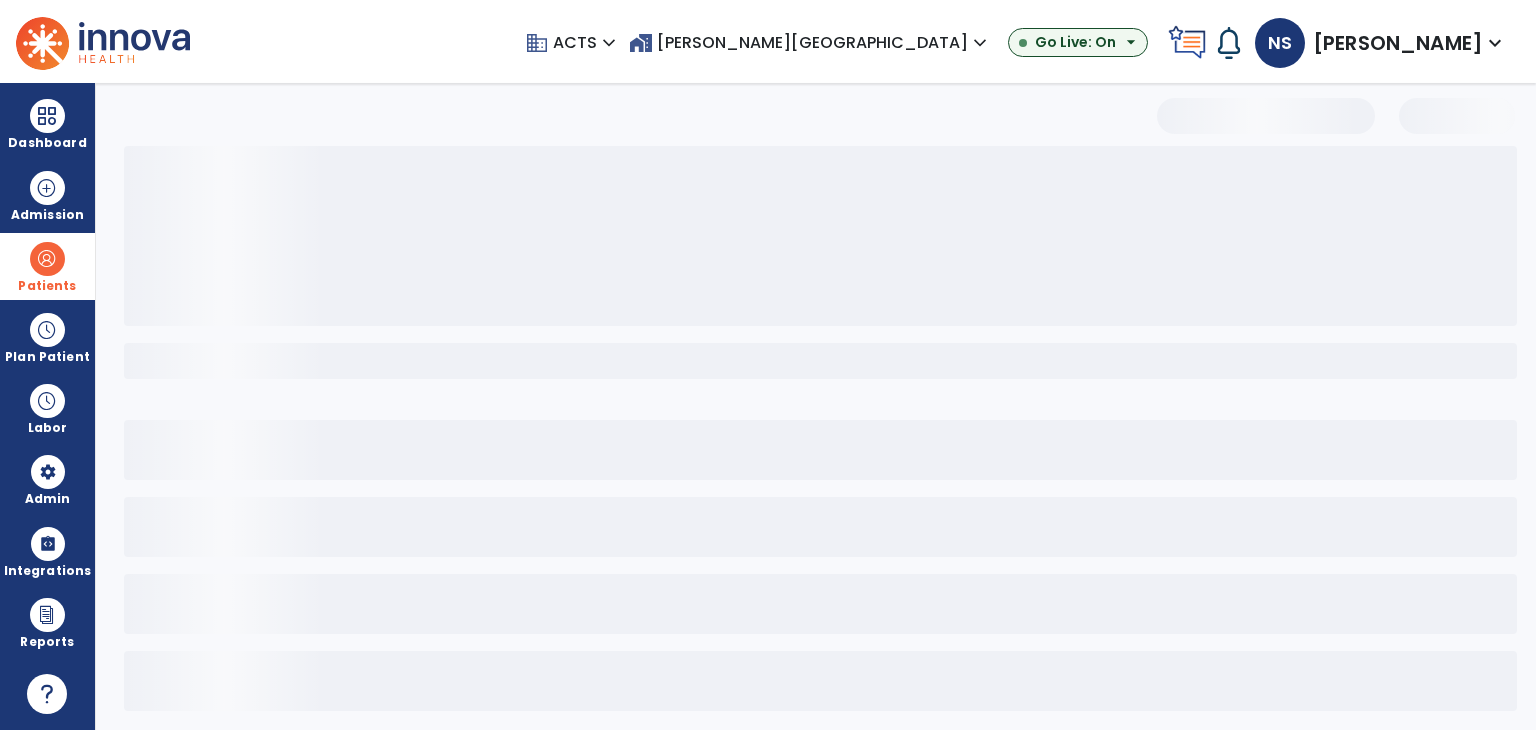 select on "***" 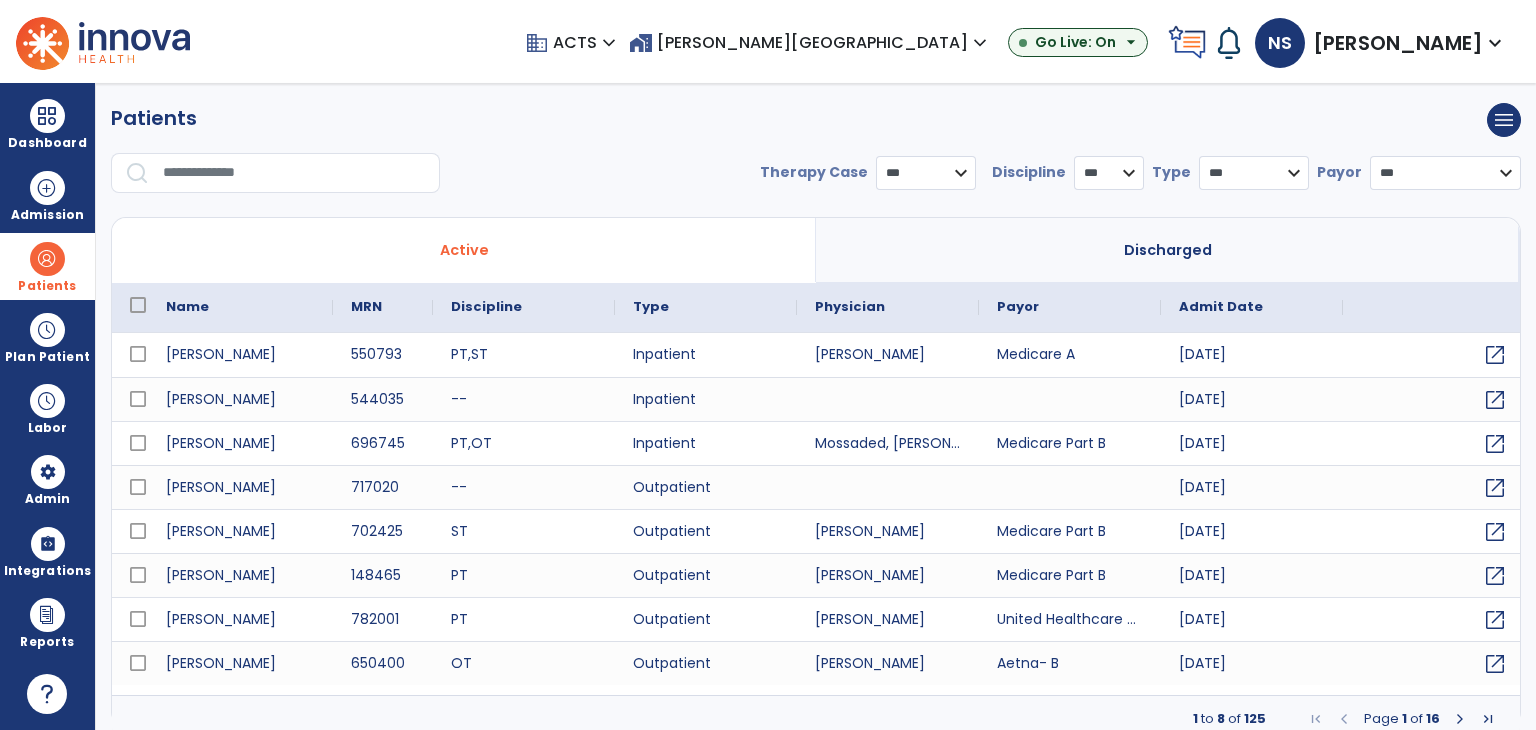 click on "**********" at bounding box center [816, 156] 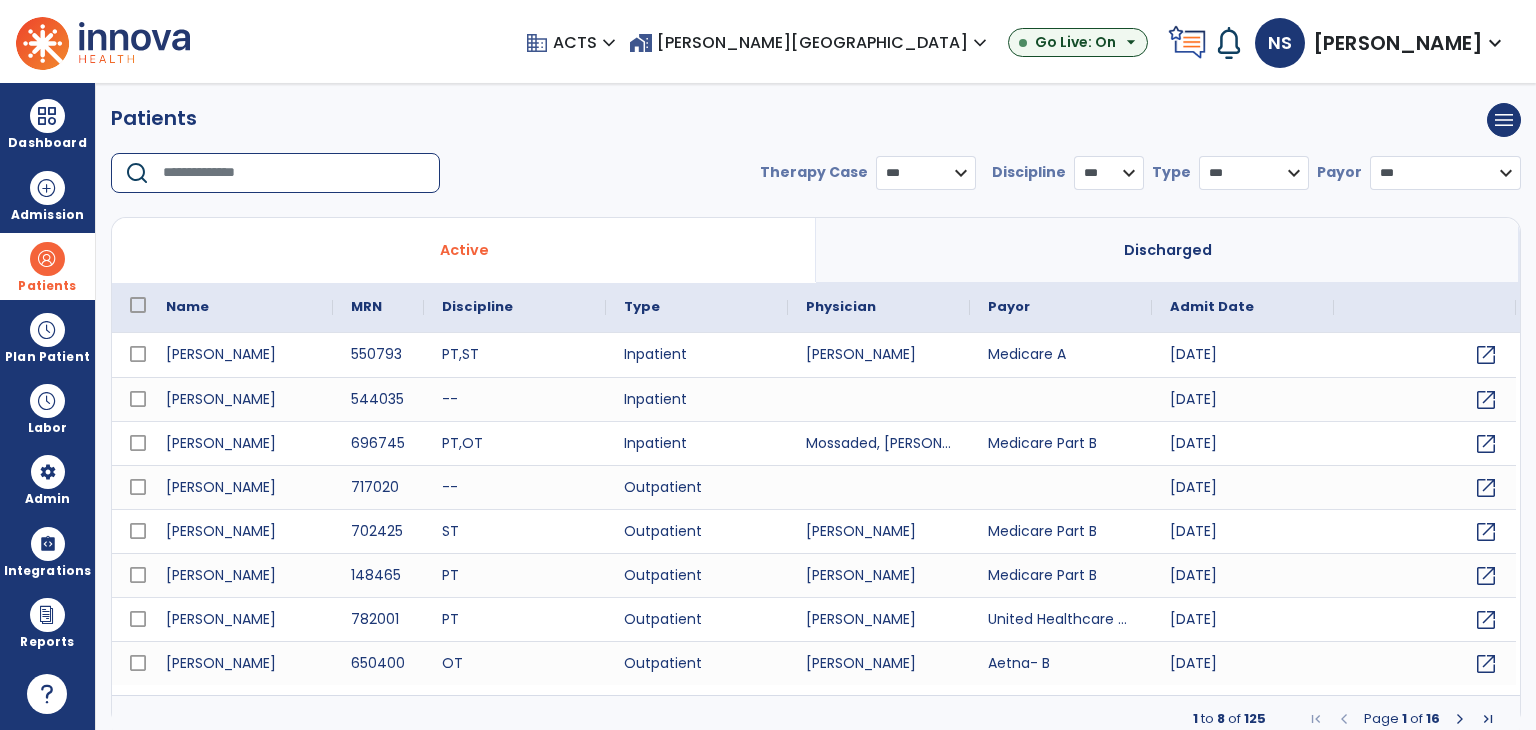 click at bounding box center (294, 173) 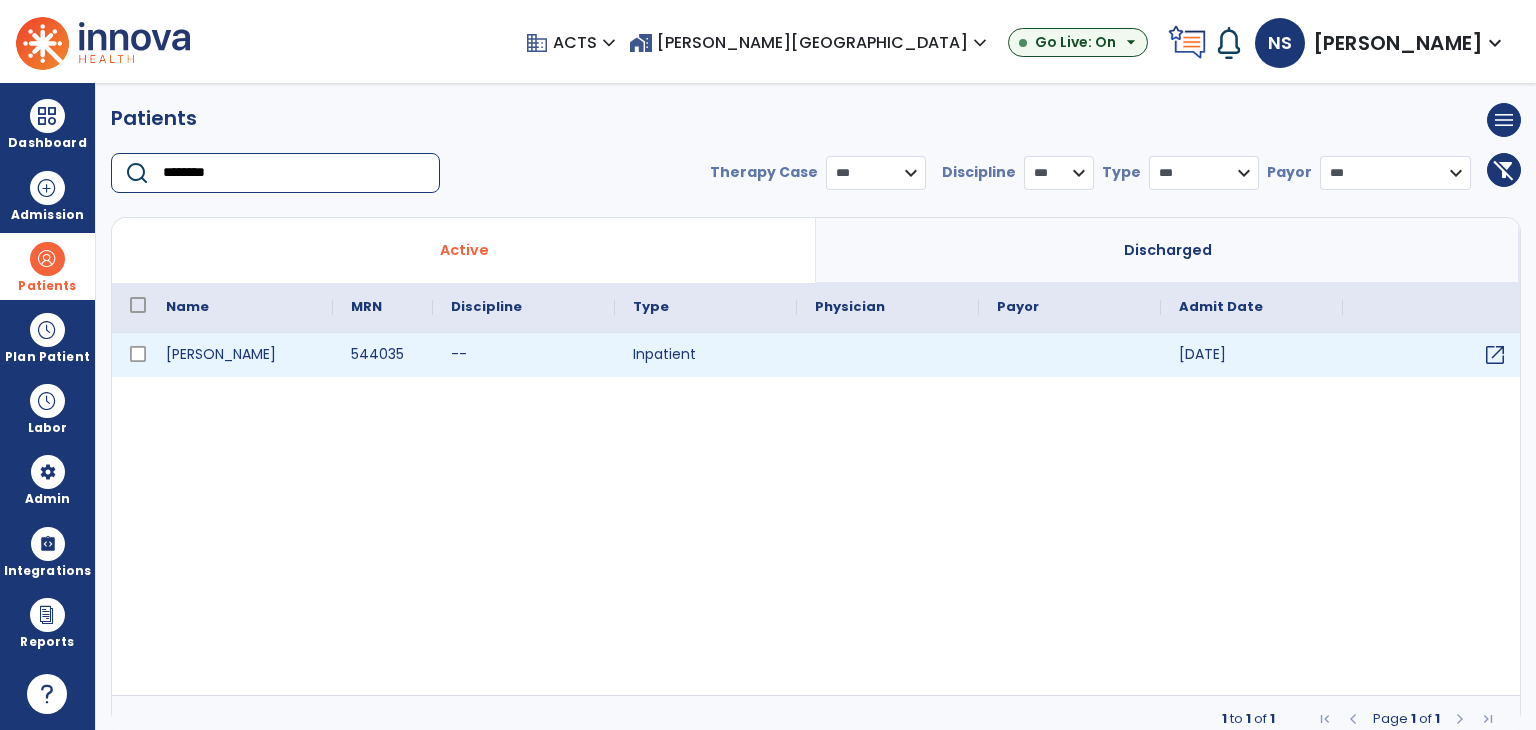 type on "********" 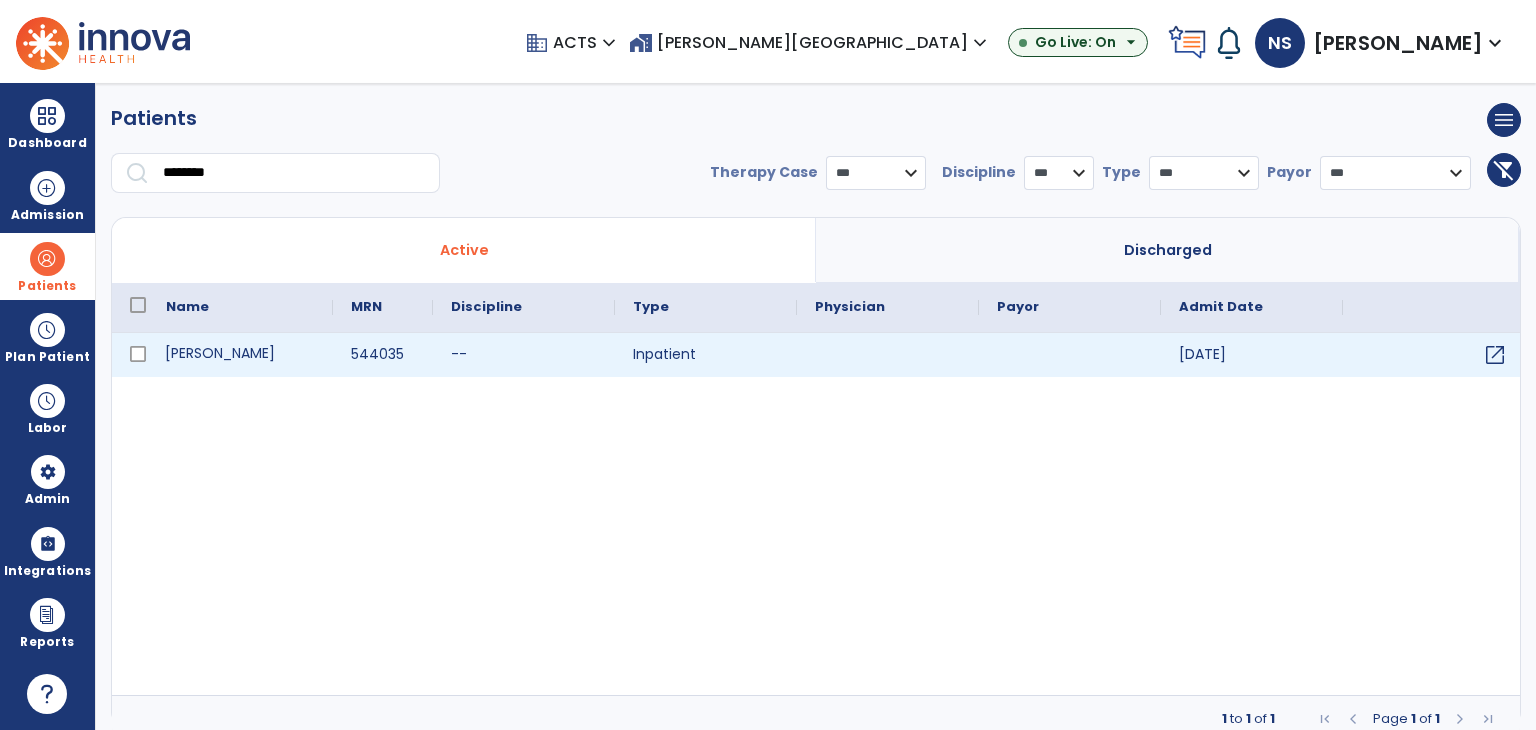 click on "[PERSON_NAME]" at bounding box center (240, 355) 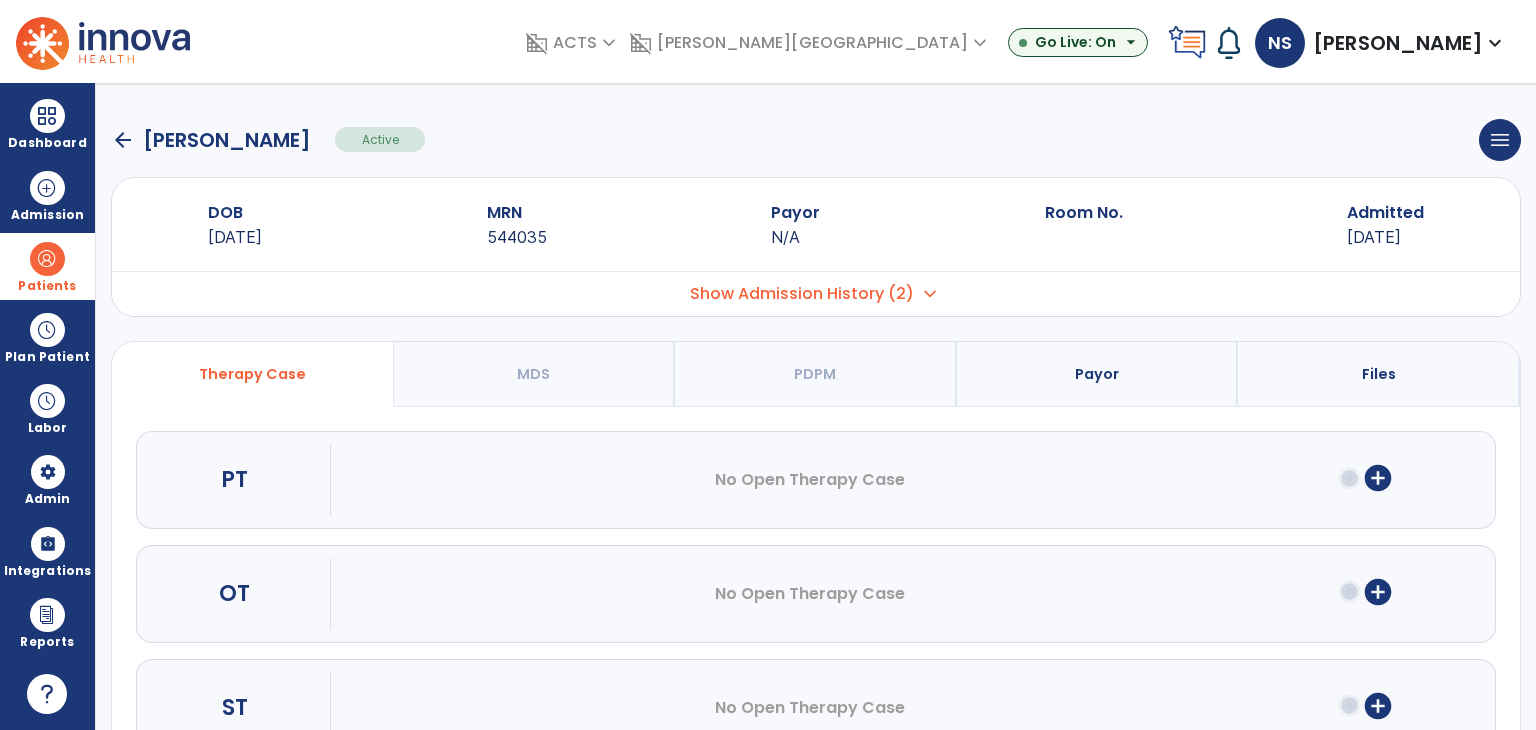 click on "expand_more" at bounding box center (930, 294) 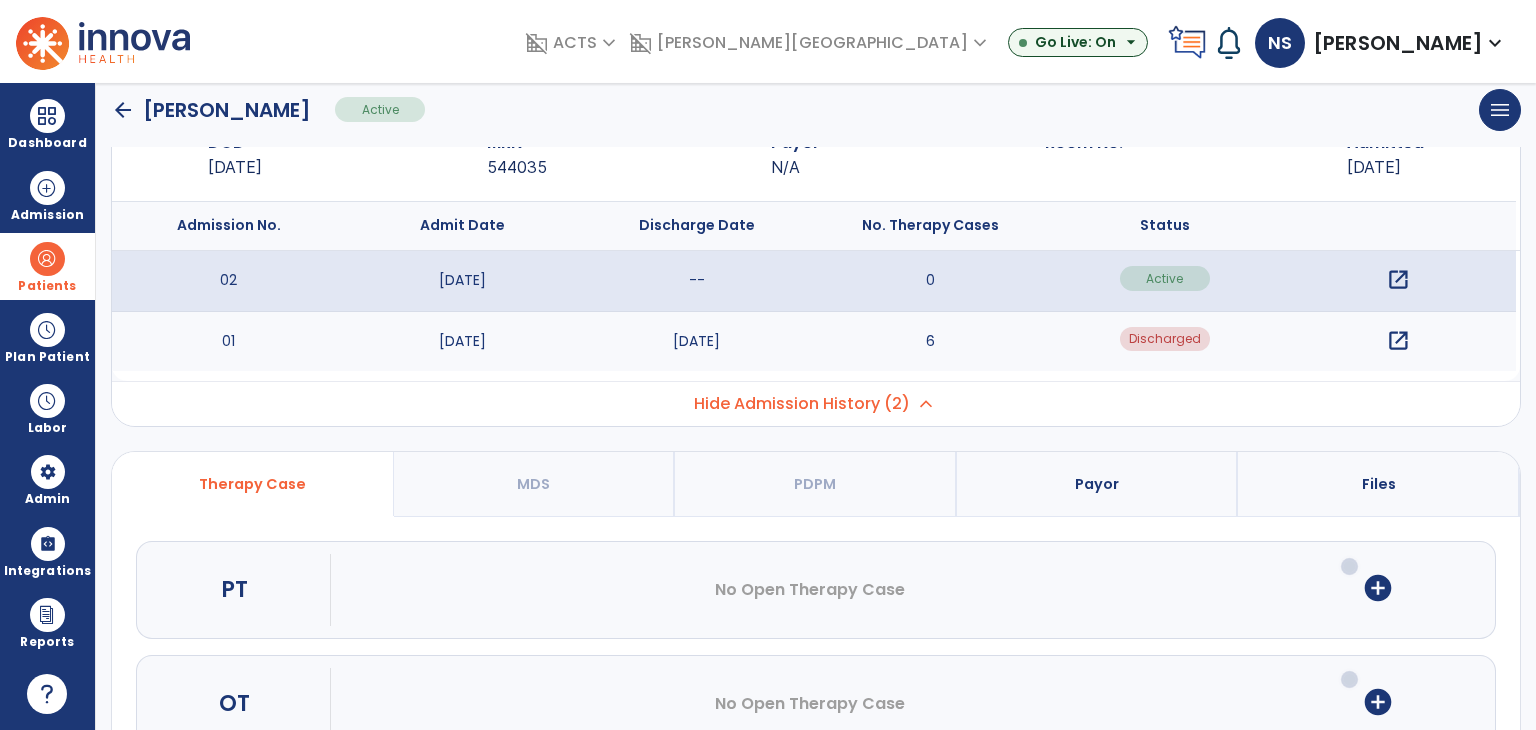 scroll, scrollTop: 100, scrollLeft: 0, axis: vertical 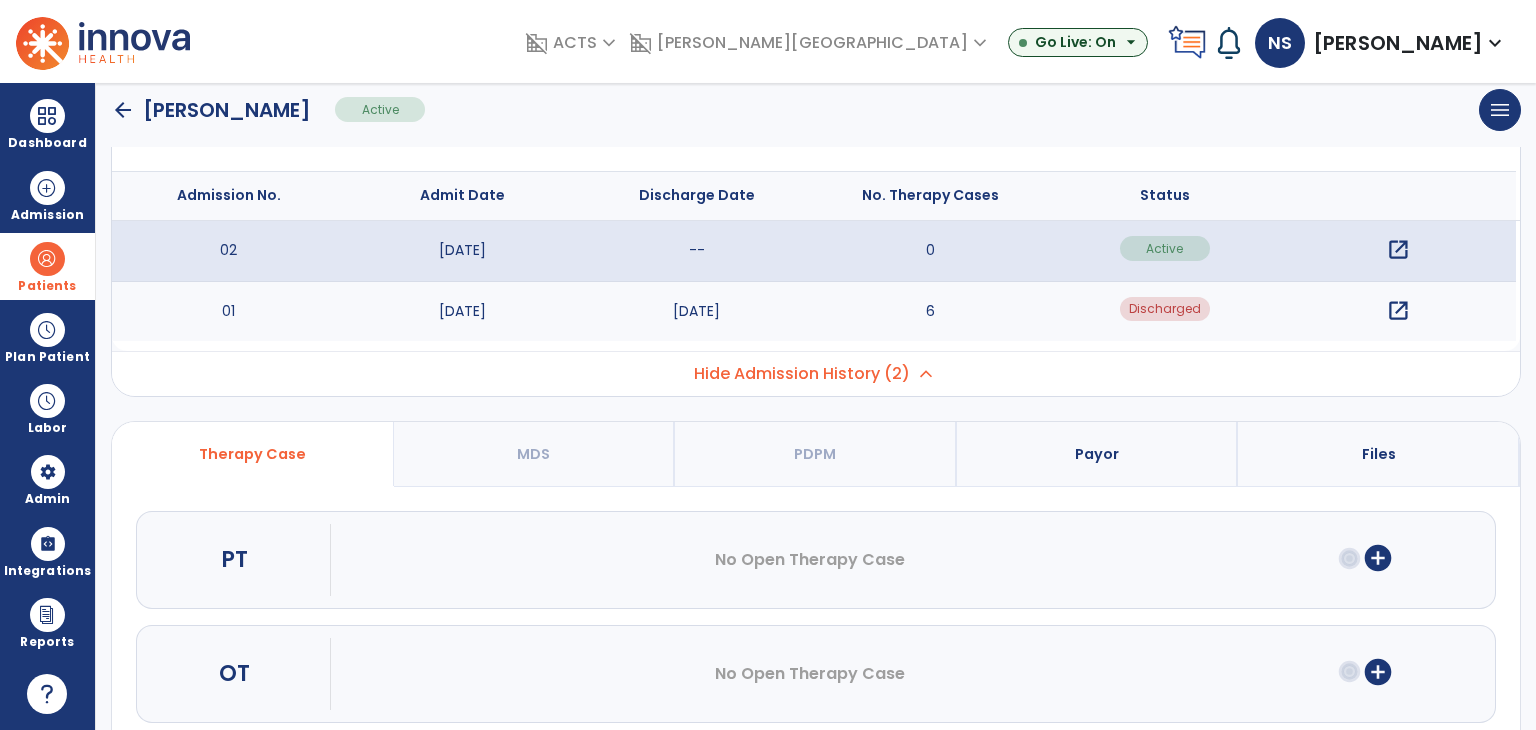 click on "open_in_new" at bounding box center [1398, 311] 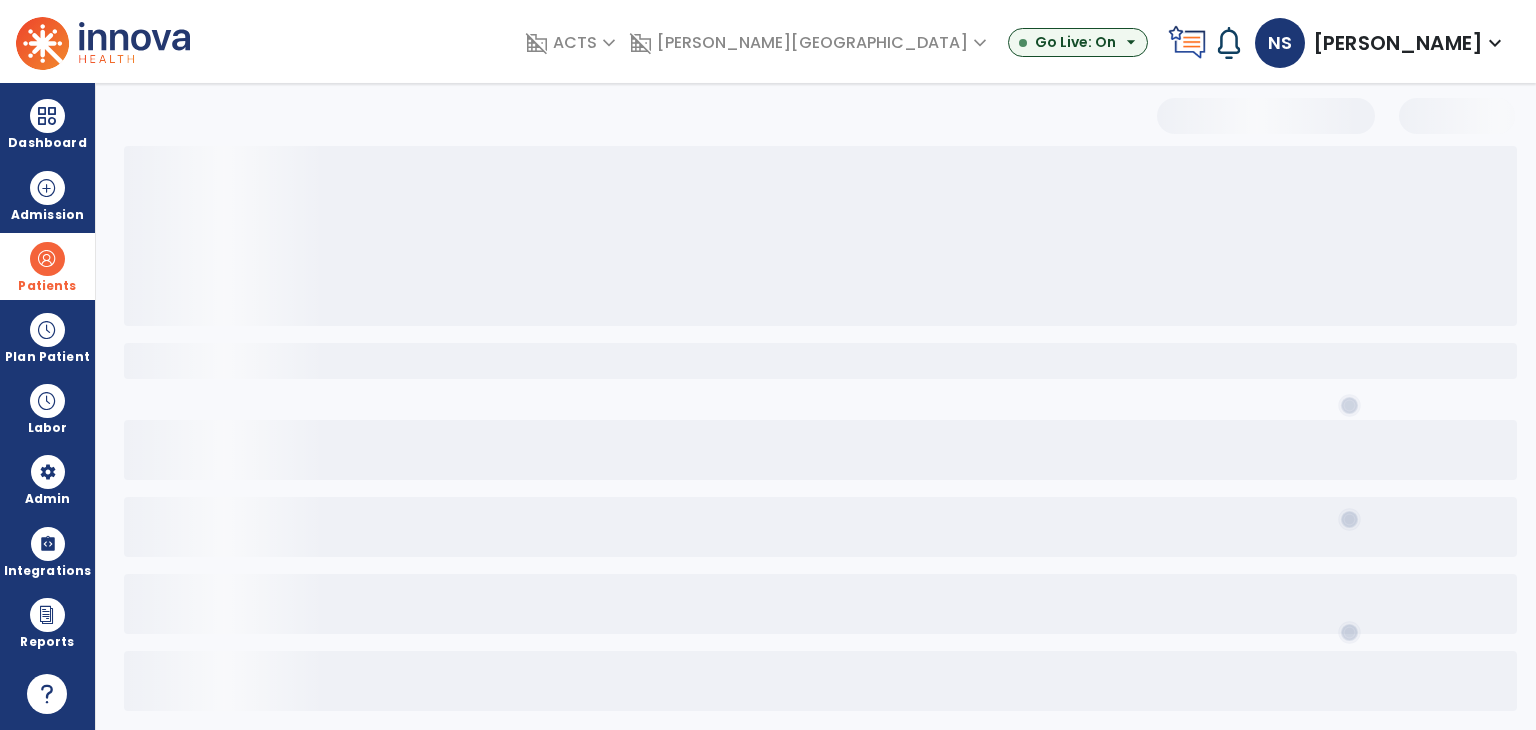 scroll, scrollTop: 100, scrollLeft: 0, axis: vertical 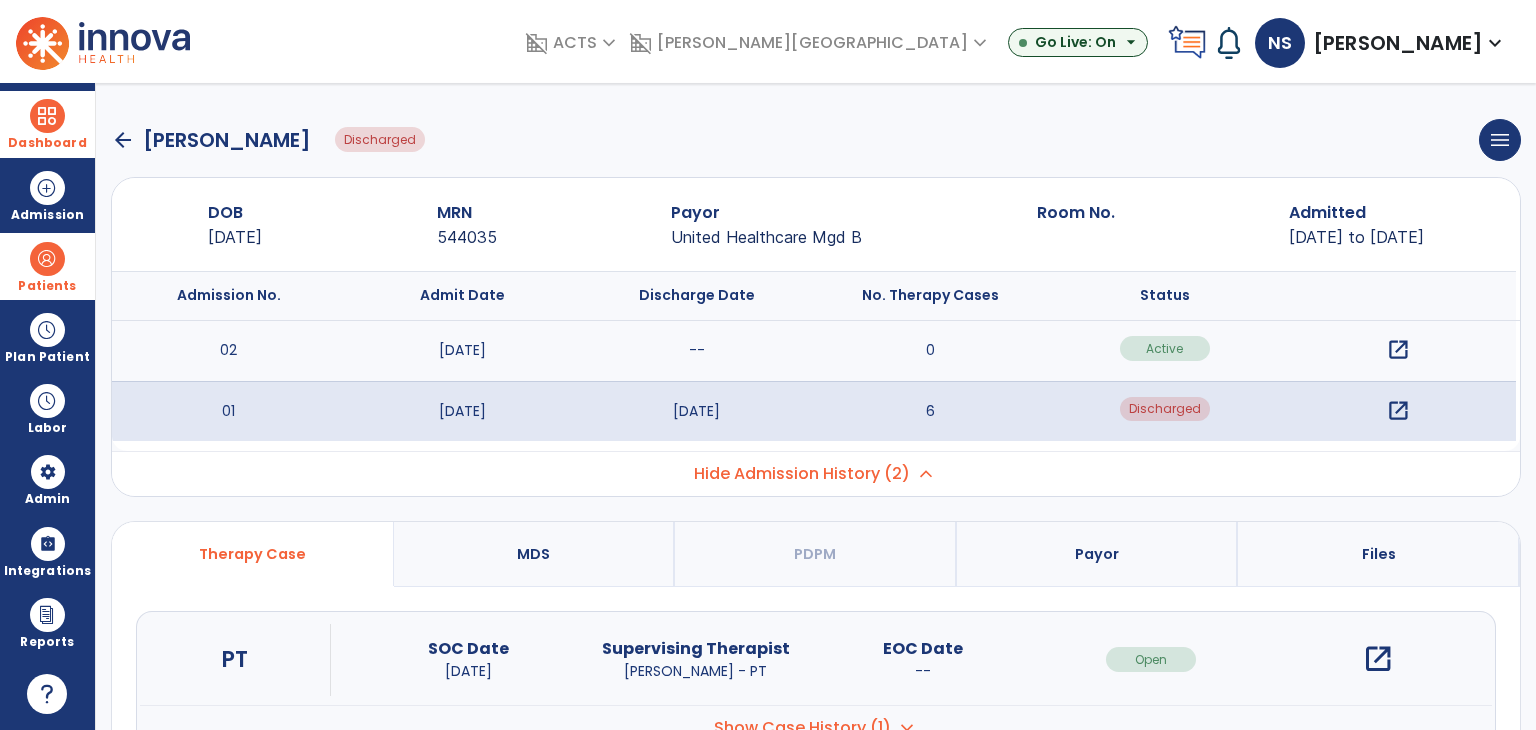 click at bounding box center (47, 116) 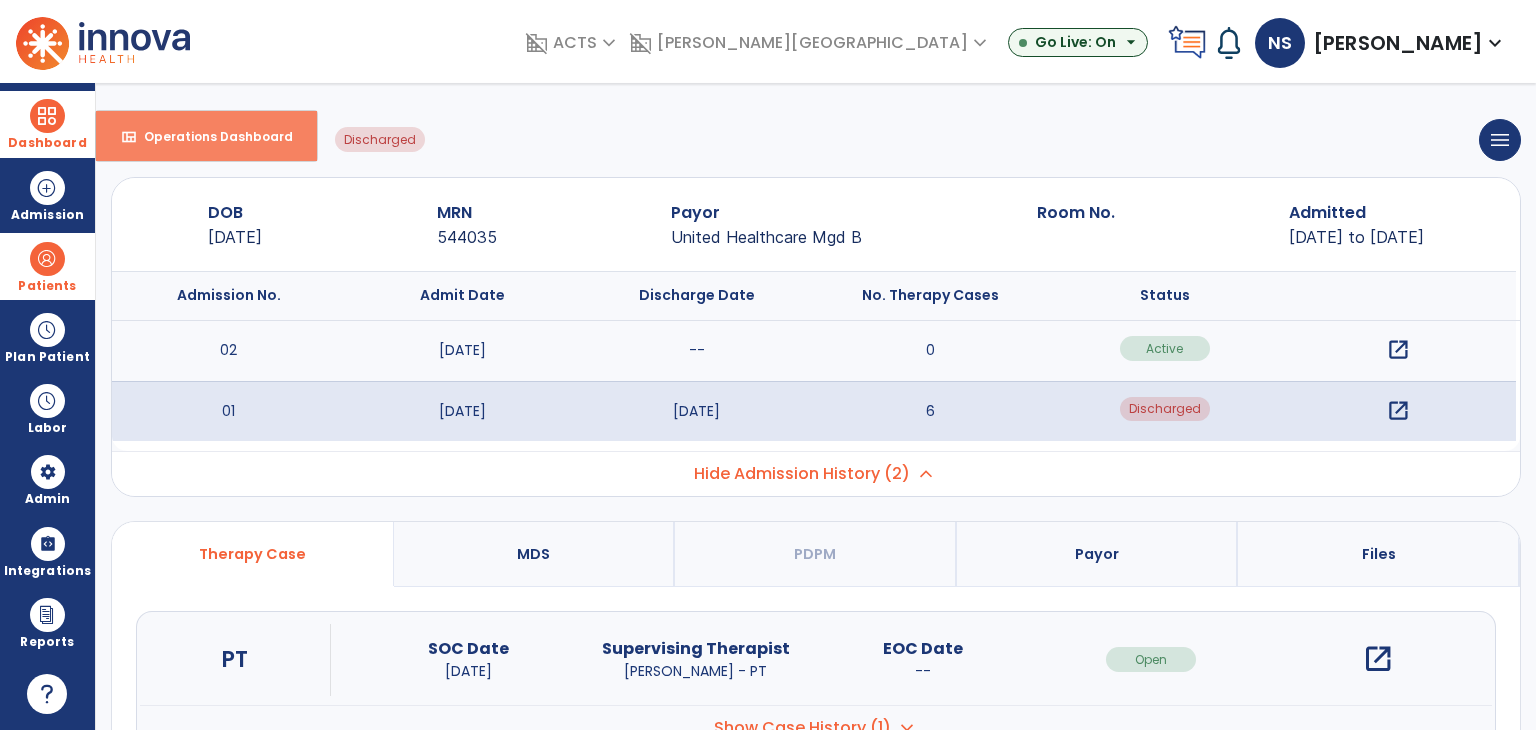 click on "view_quilt" at bounding box center (129, 137) 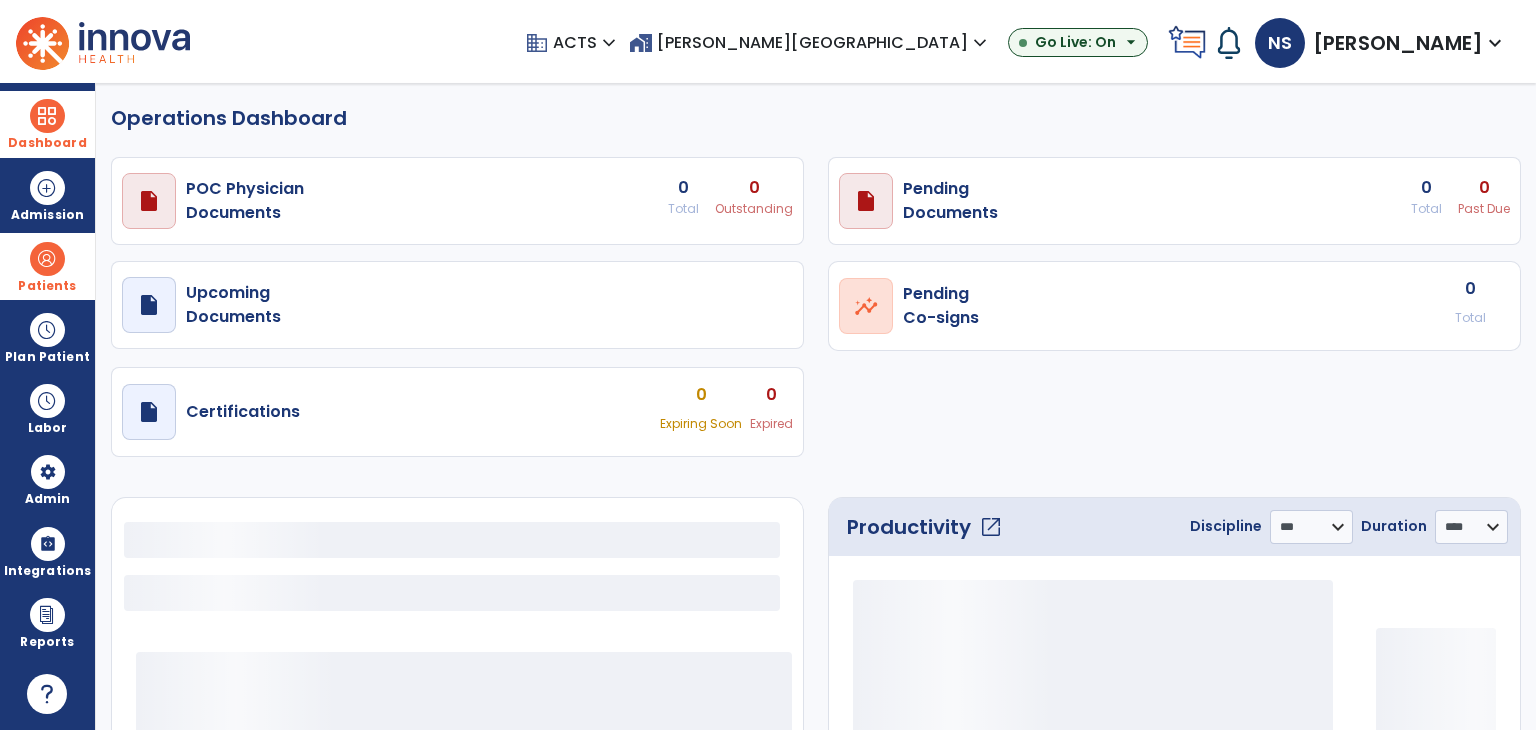 select on "***" 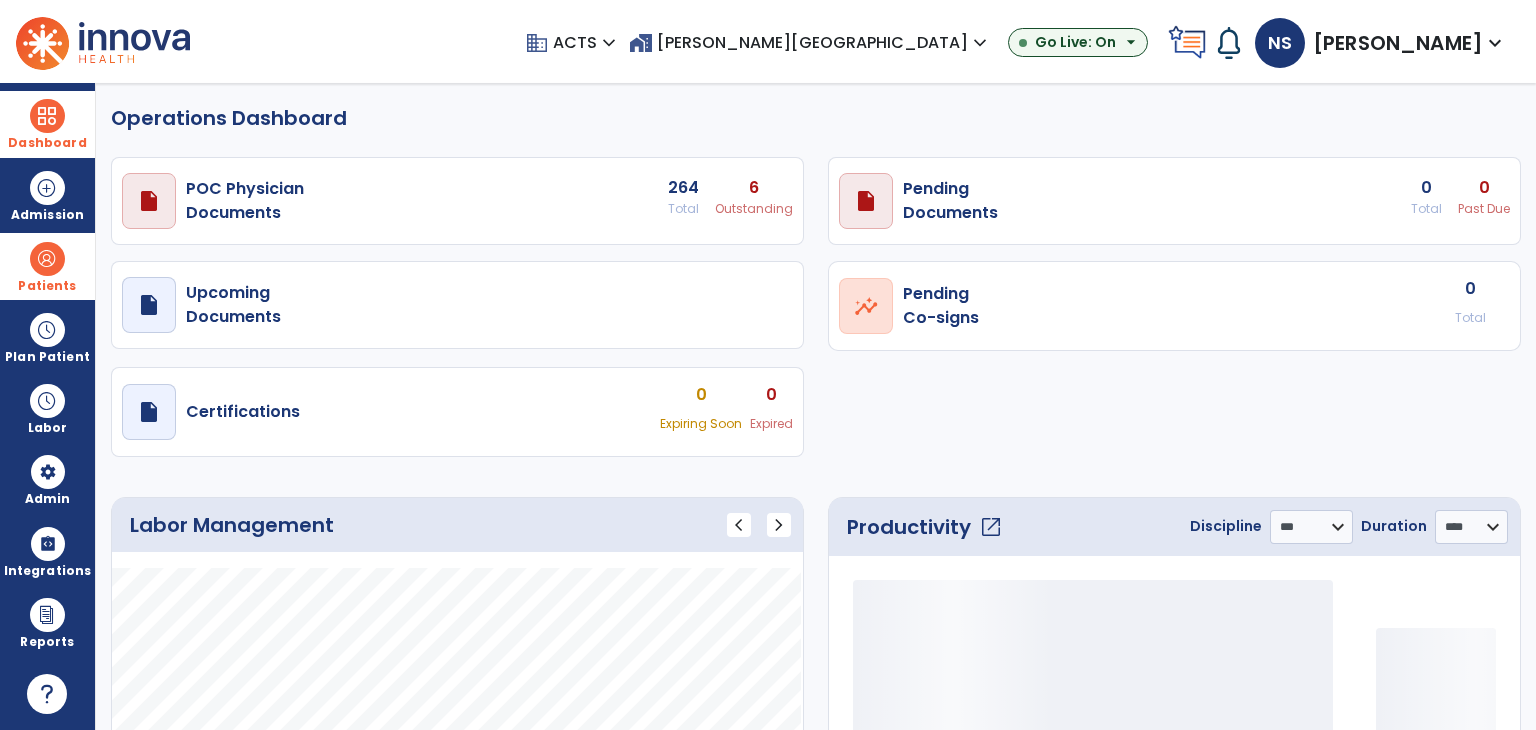 click on "domain   ACTS   expand_more" at bounding box center (577, 42) 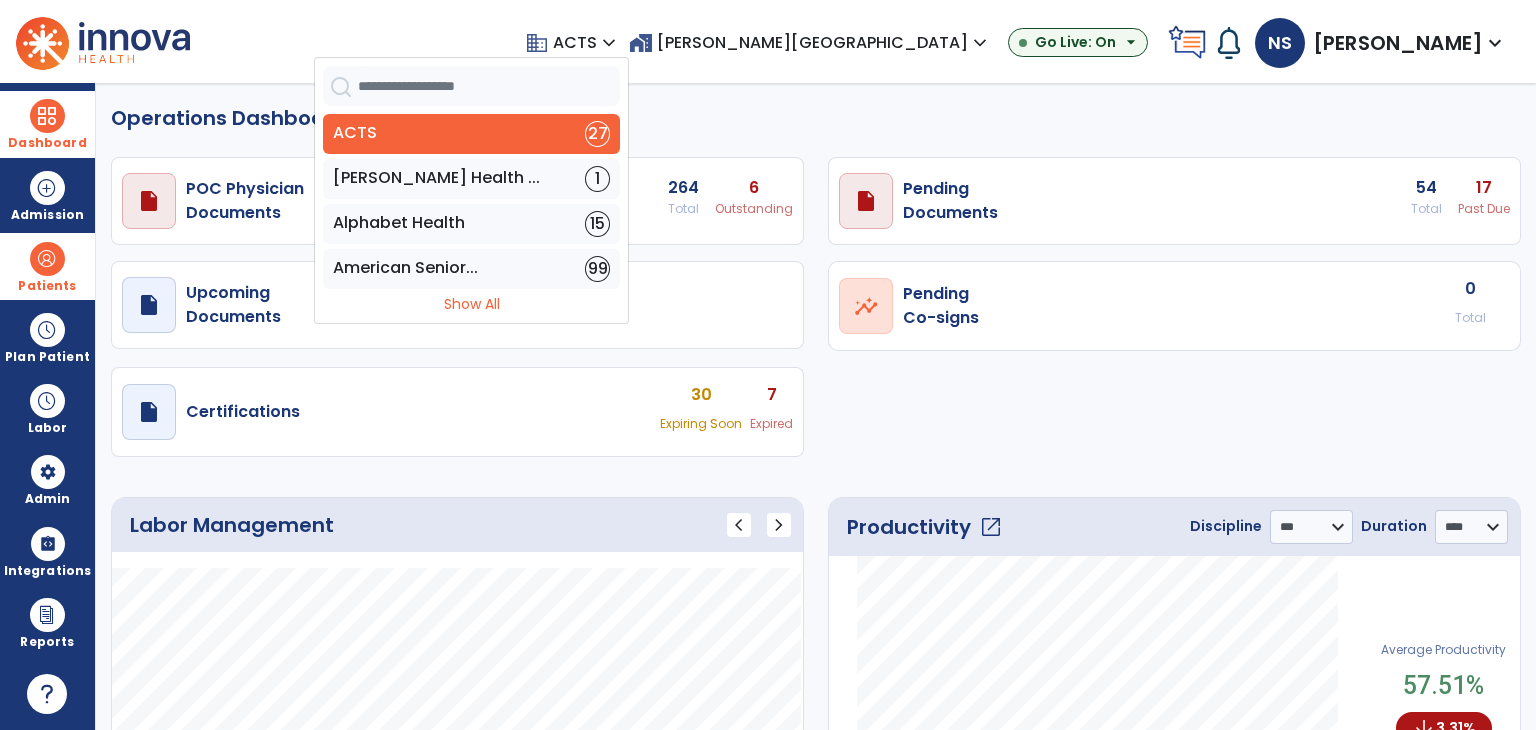 click at bounding box center [489, 86] 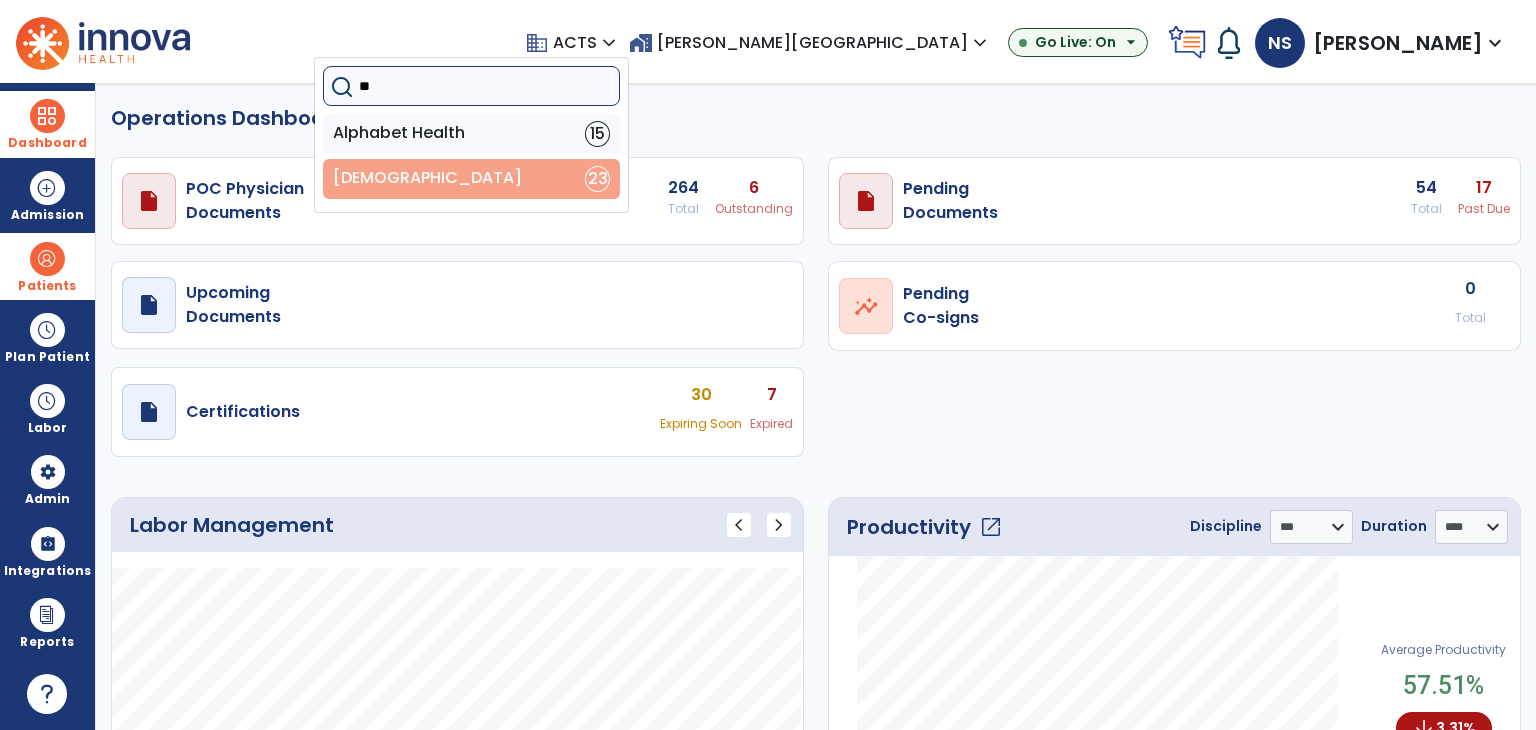 type on "**" 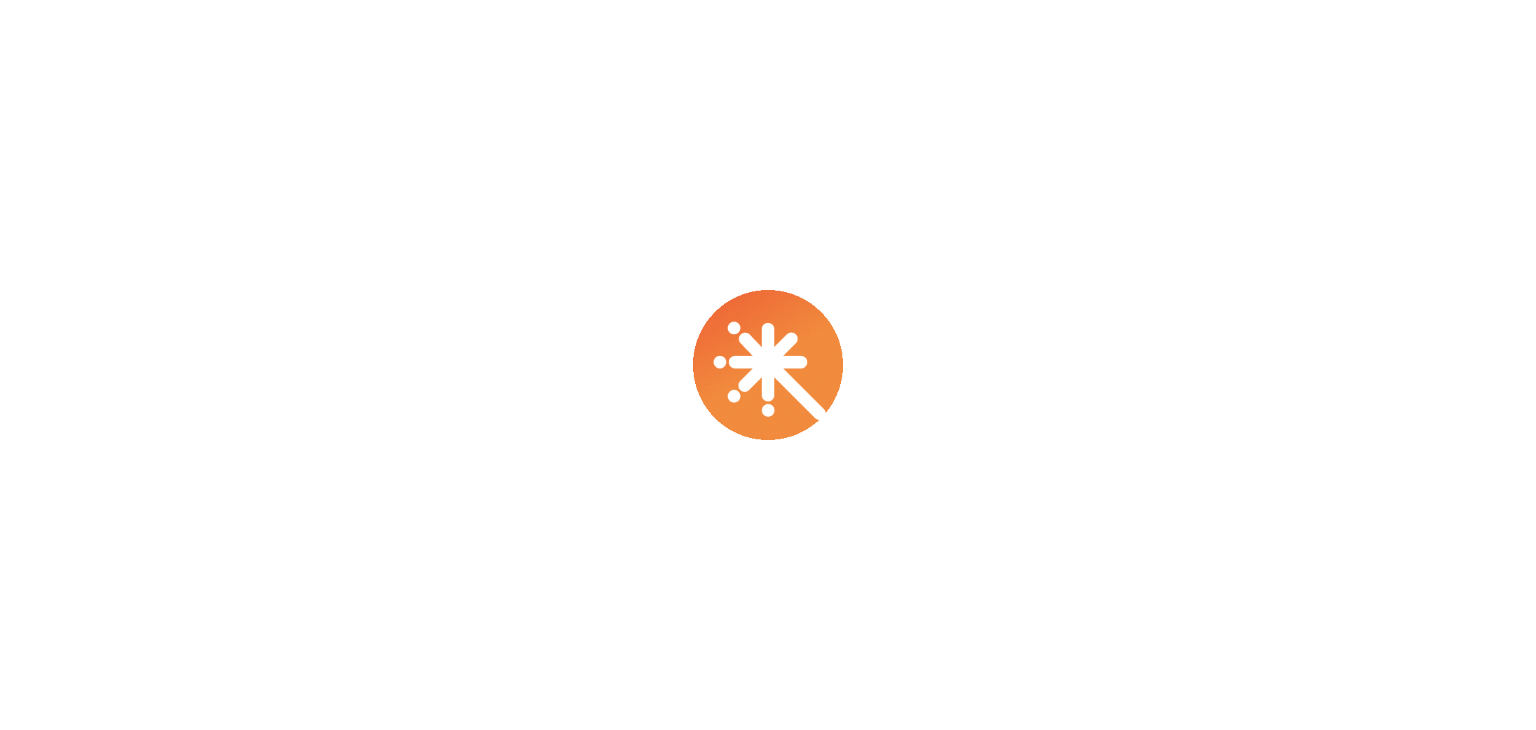 scroll, scrollTop: 0, scrollLeft: 0, axis: both 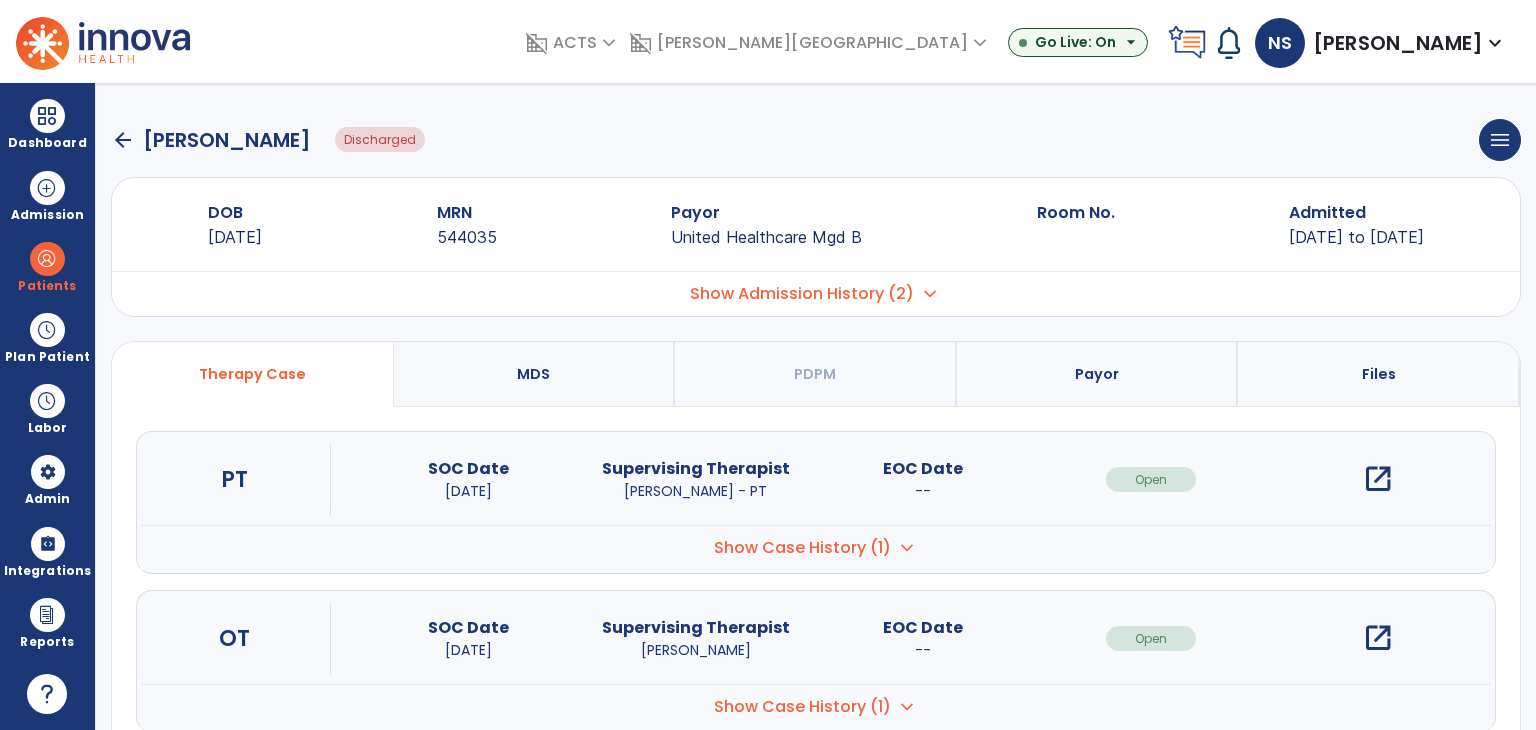 click on "Show Admission History (2)" at bounding box center (802, 294) 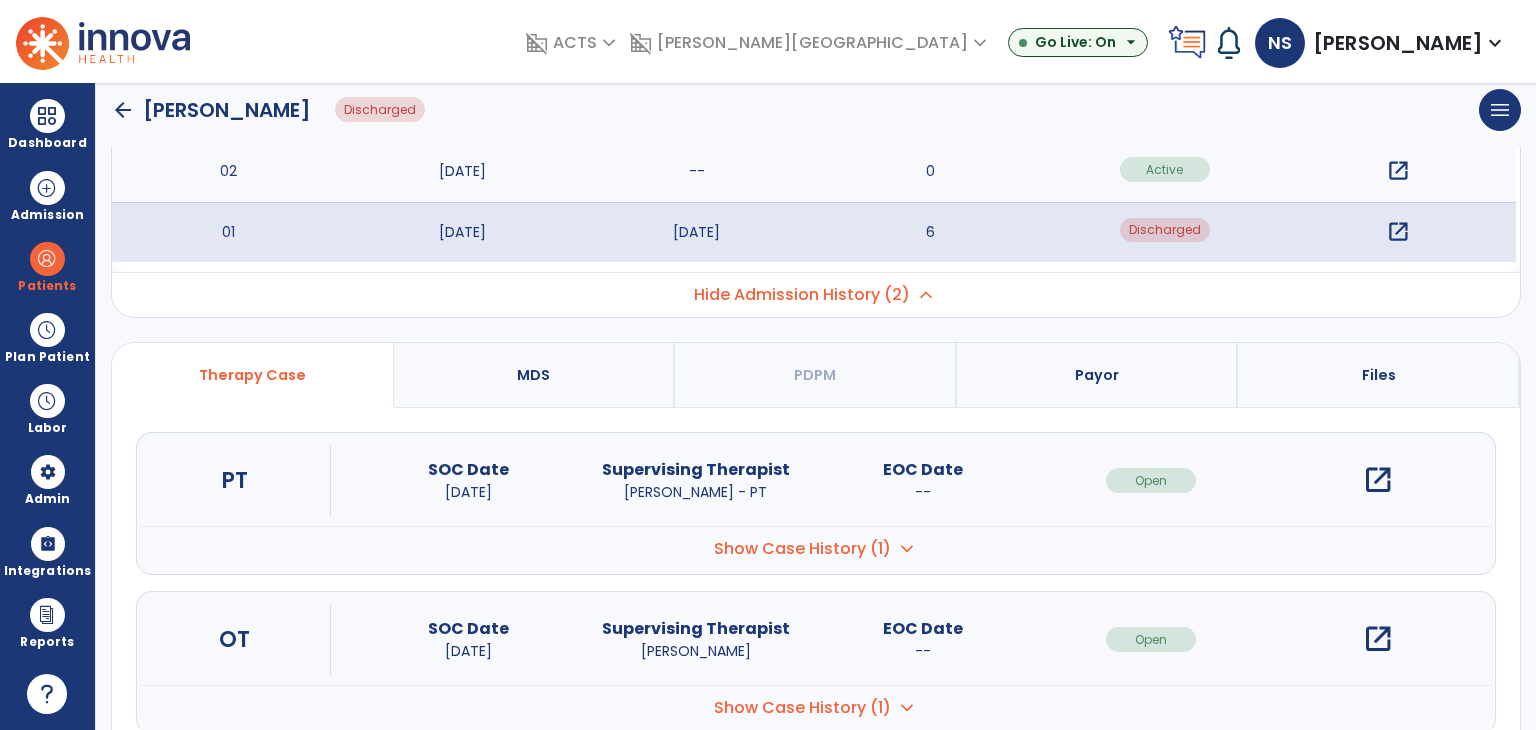 scroll, scrollTop: 200, scrollLeft: 0, axis: vertical 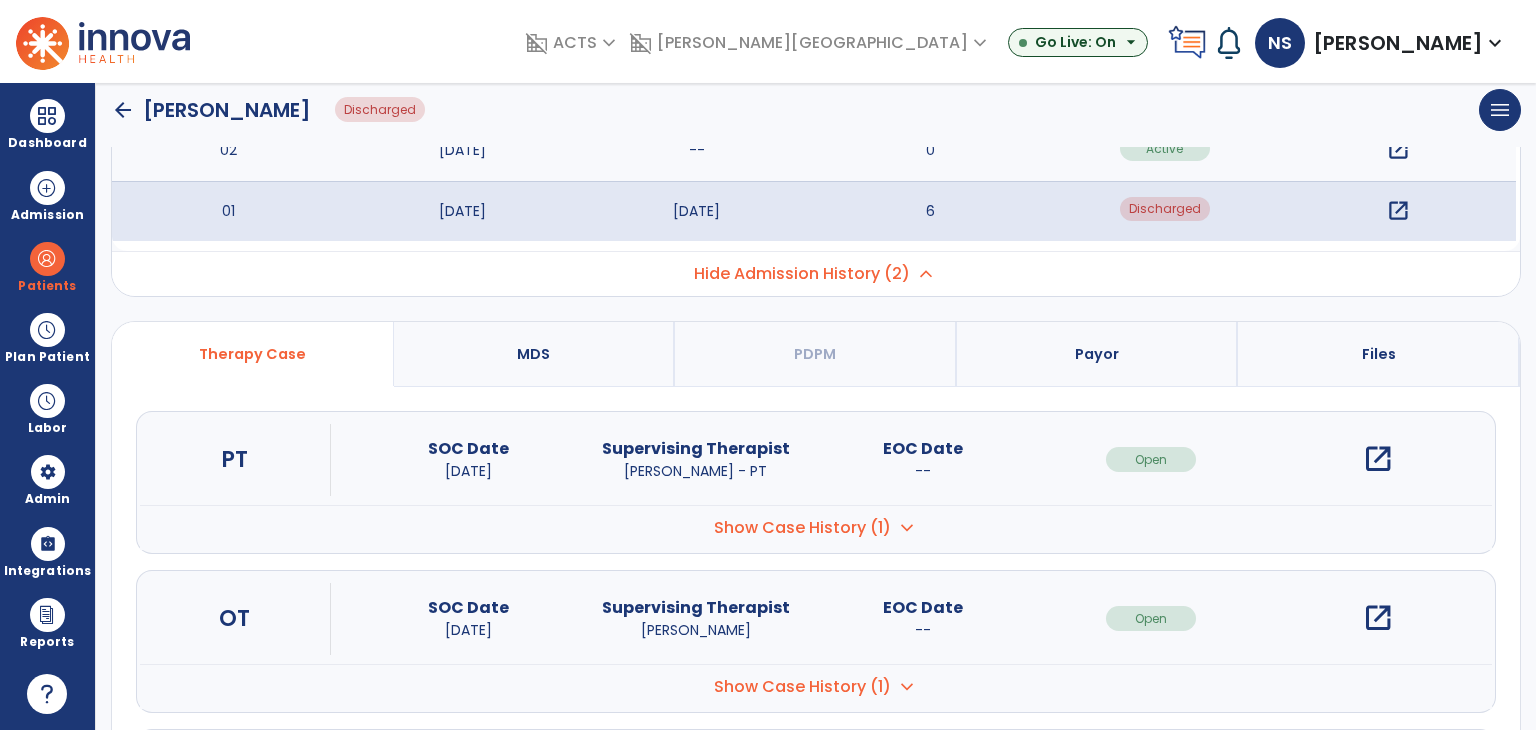 click on "open_in_new" at bounding box center [1378, 459] 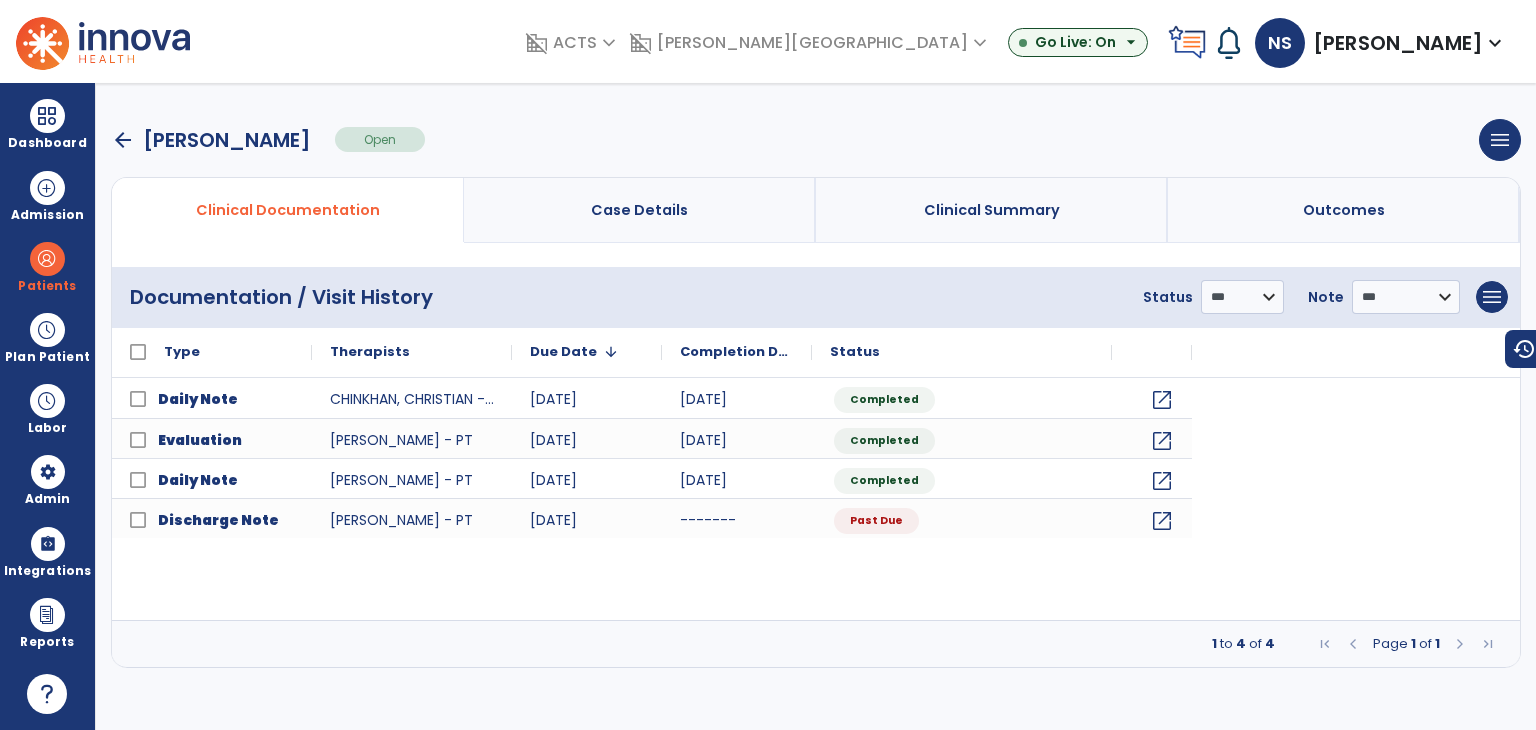 scroll, scrollTop: 0, scrollLeft: 0, axis: both 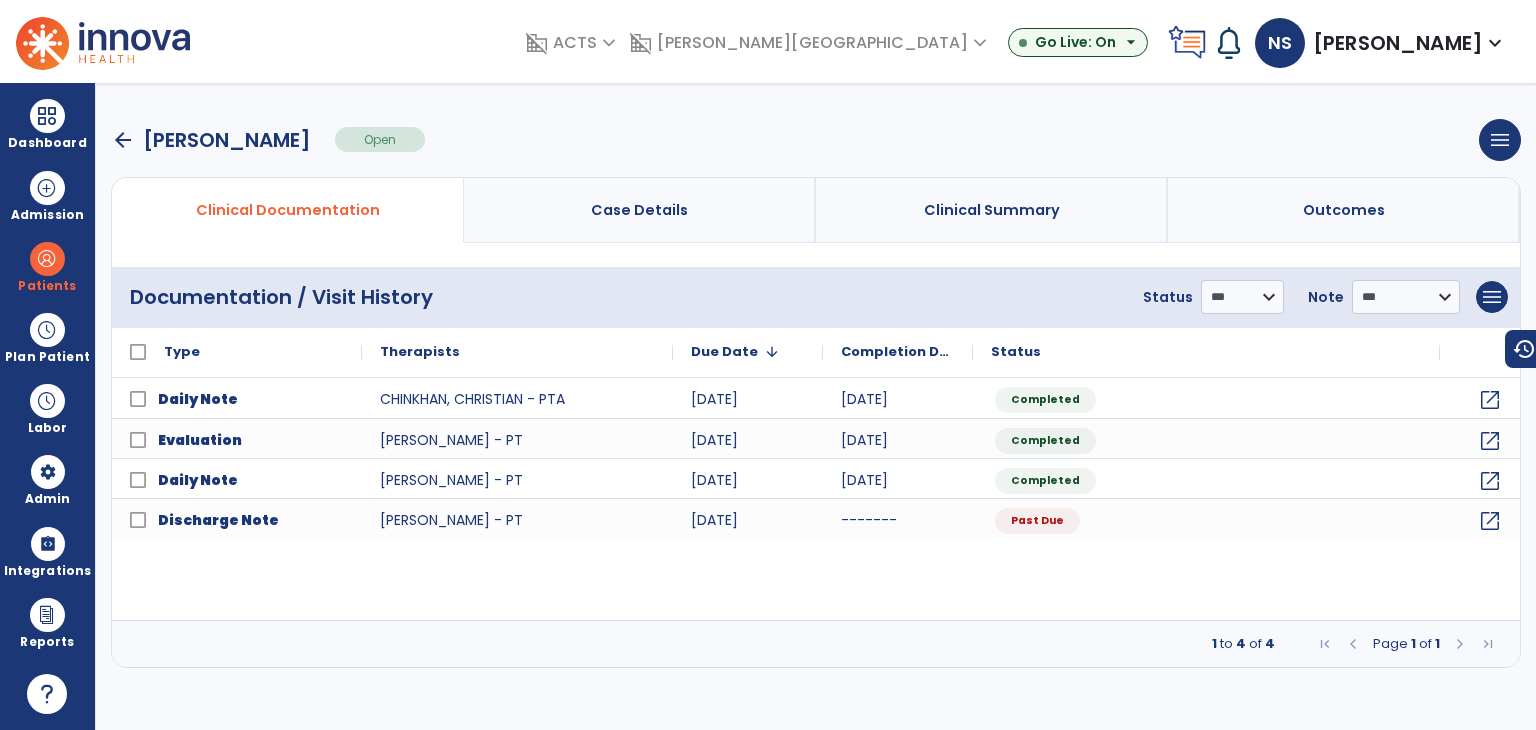 click on "arrow_back" at bounding box center [123, 140] 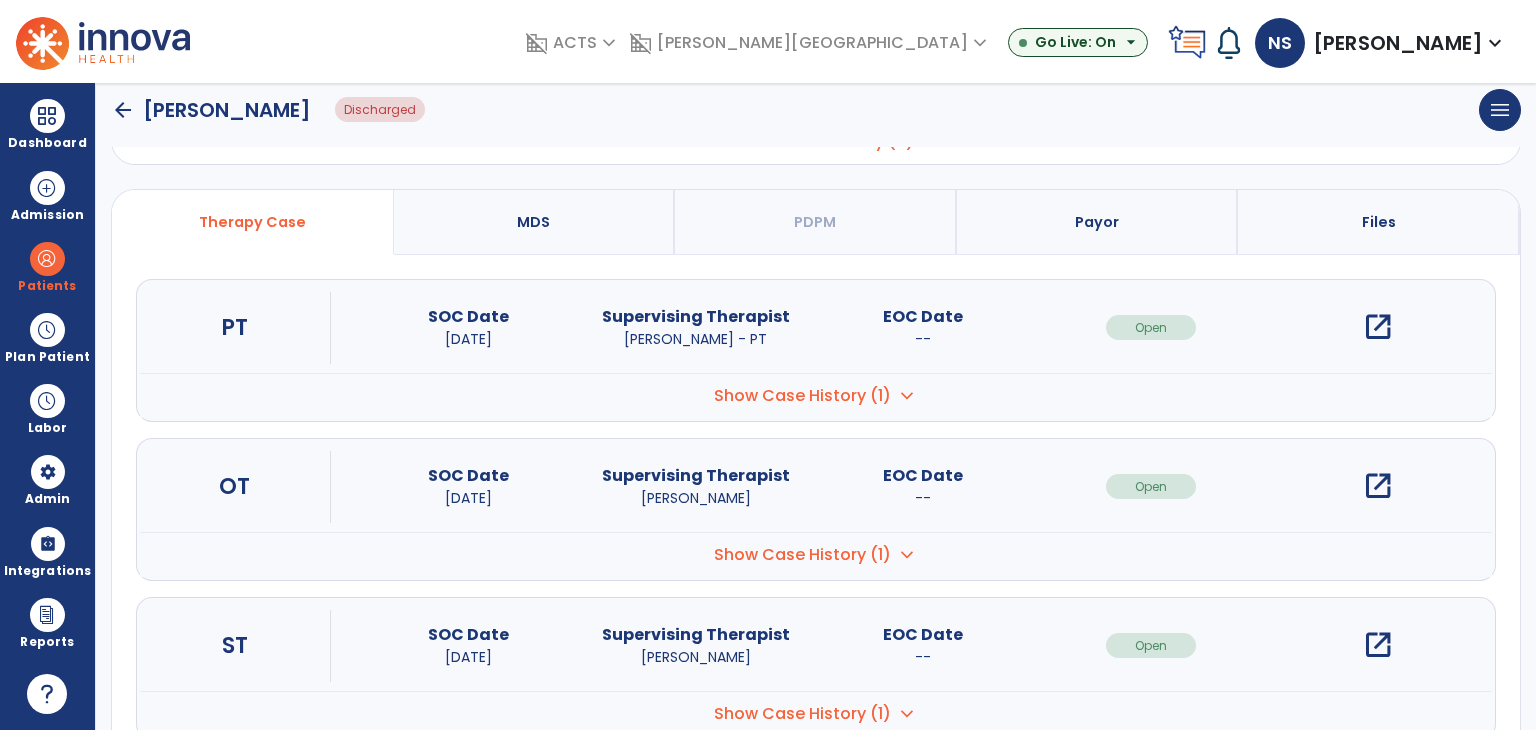 scroll, scrollTop: 200, scrollLeft: 0, axis: vertical 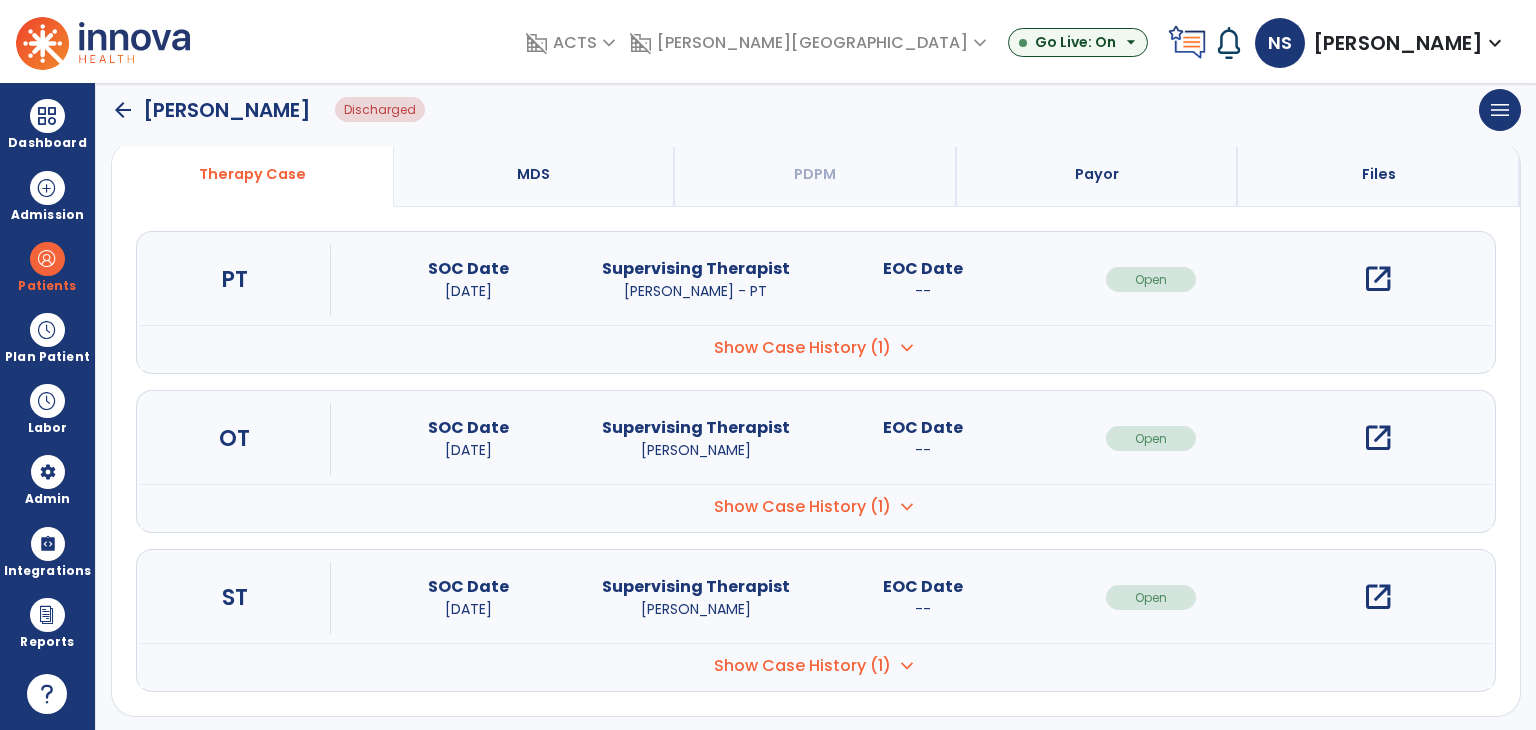 click on "open_in_new" at bounding box center [1378, 438] 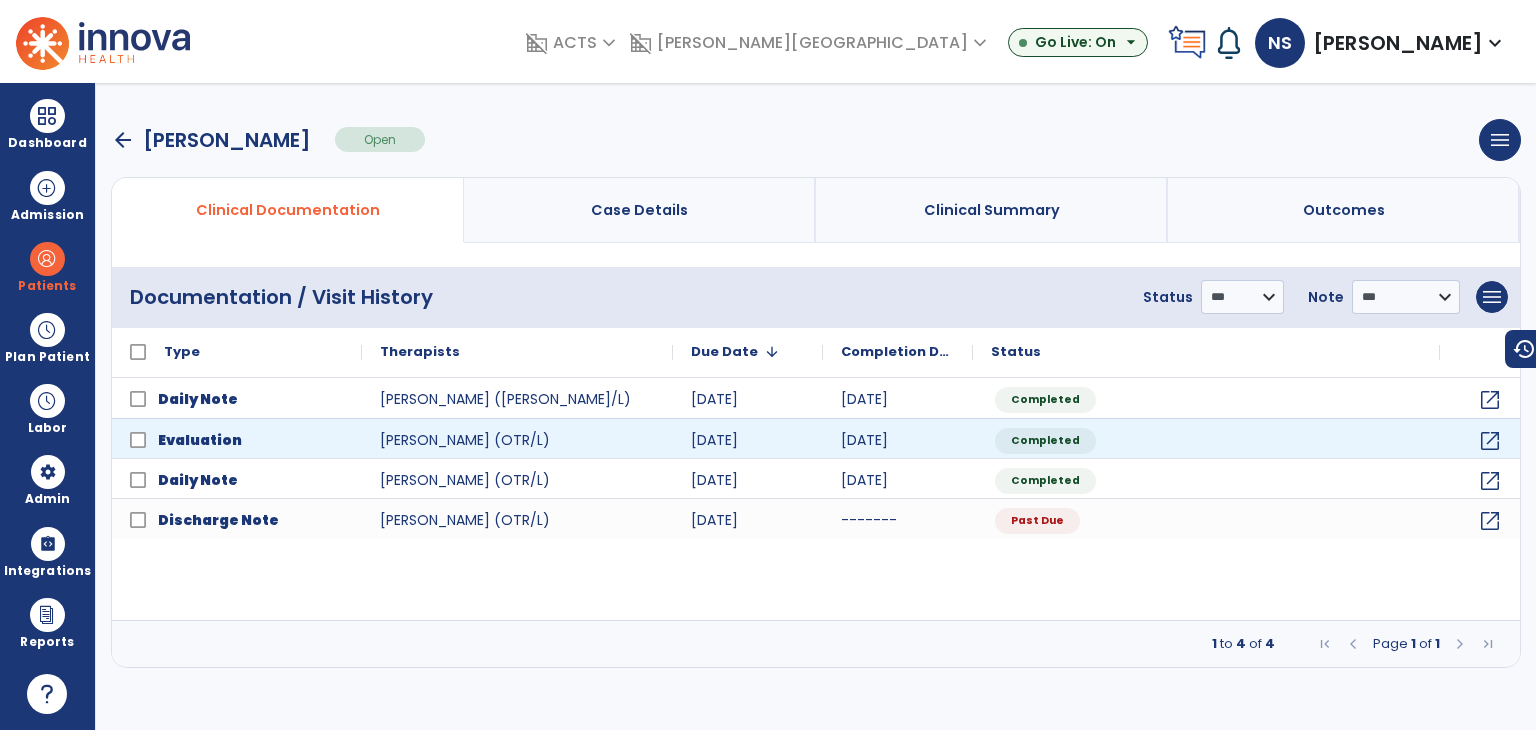 scroll, scrollTop: 0, scrollLeft: 0, axis: both 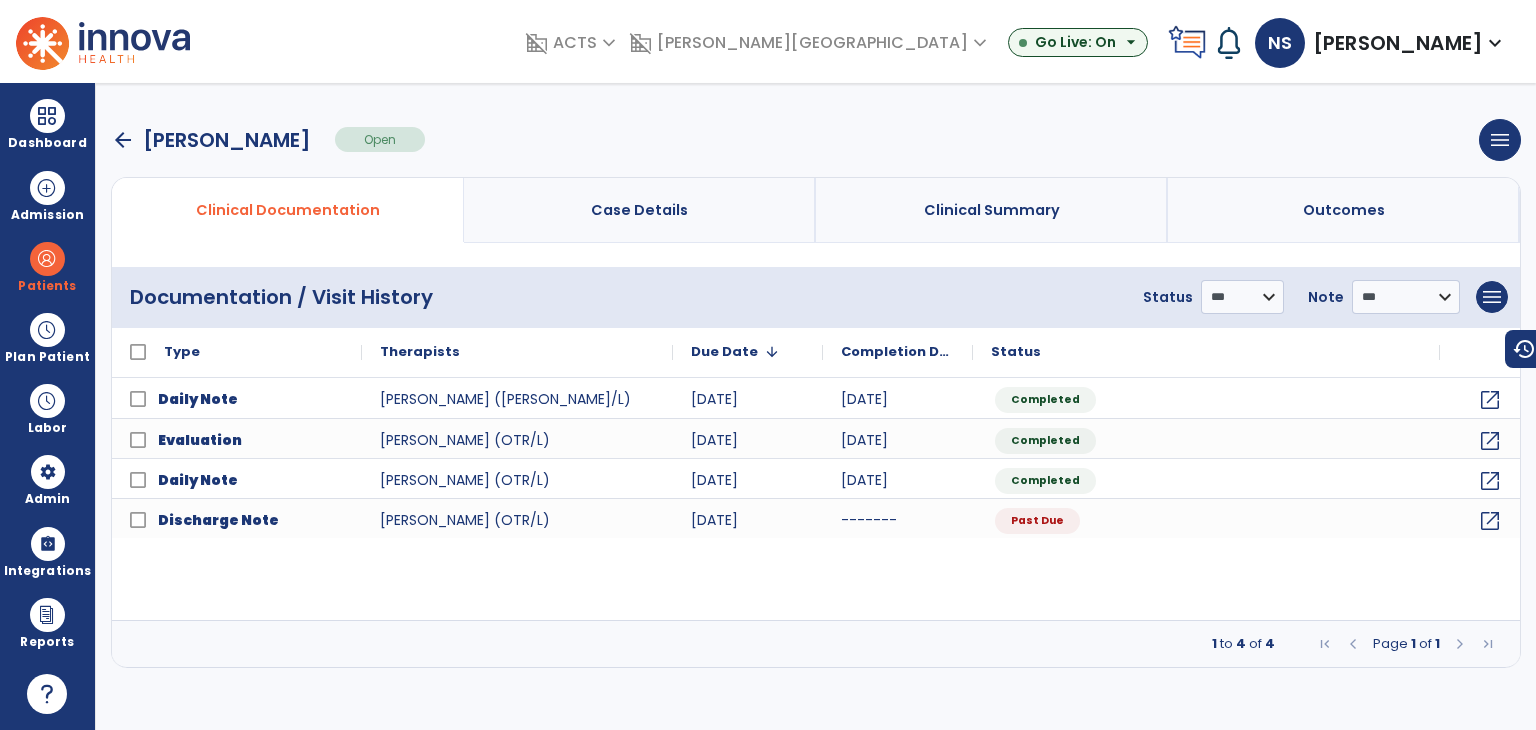 click on "arrow_back" at bounding box center [123, 140] 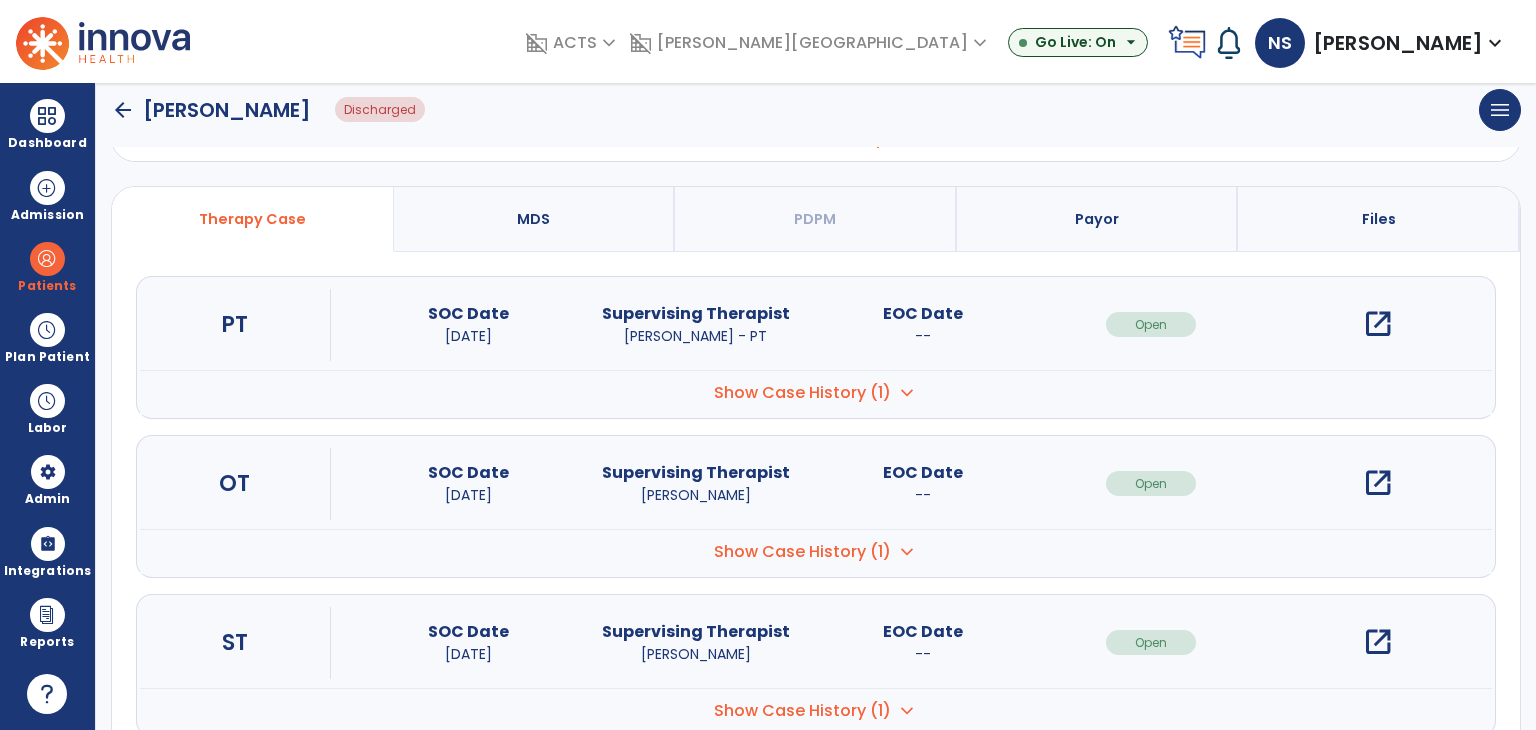 scroll, scrollTop: 200, scrollLeft: 0, axis: vertical 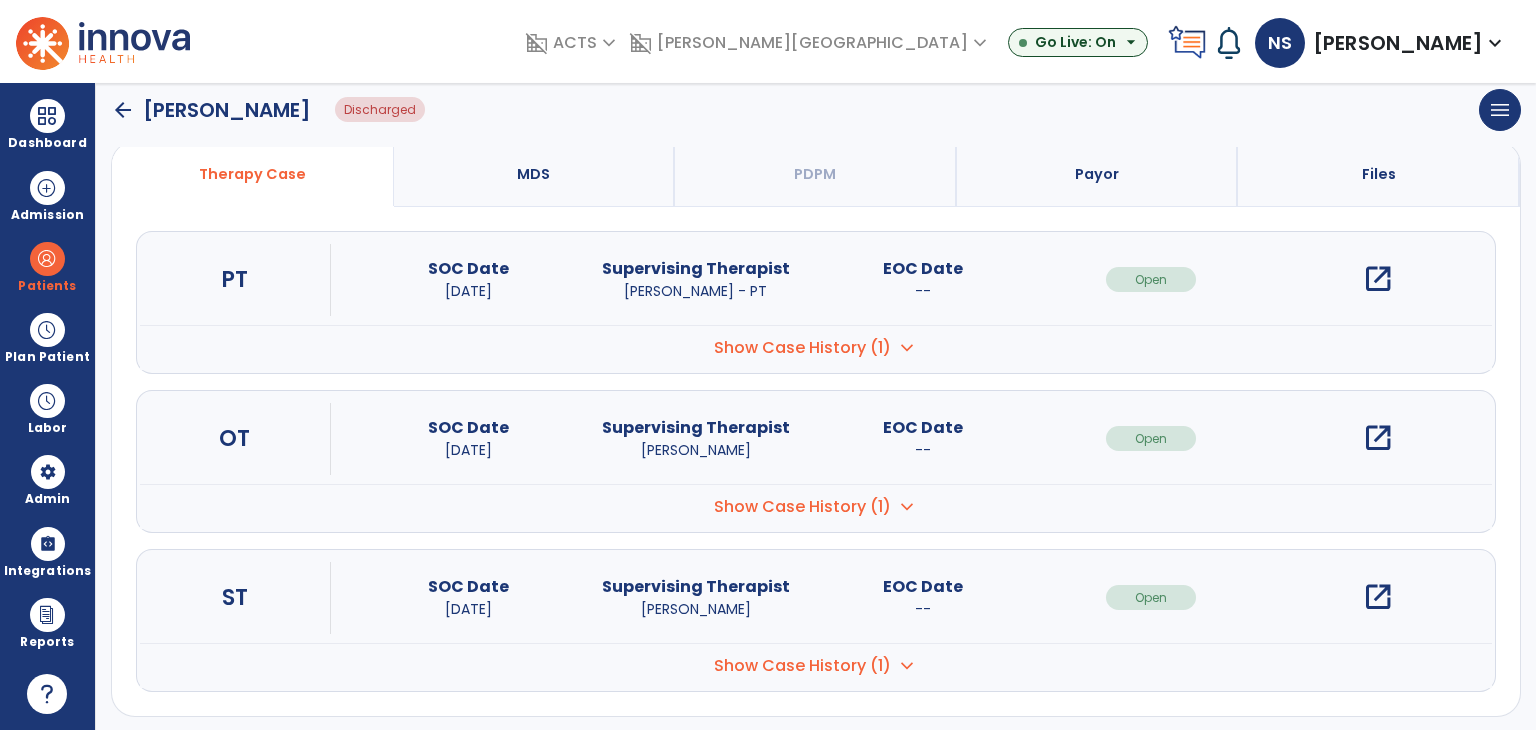 click on "open_in_new" at bounding box center (1378, 597) 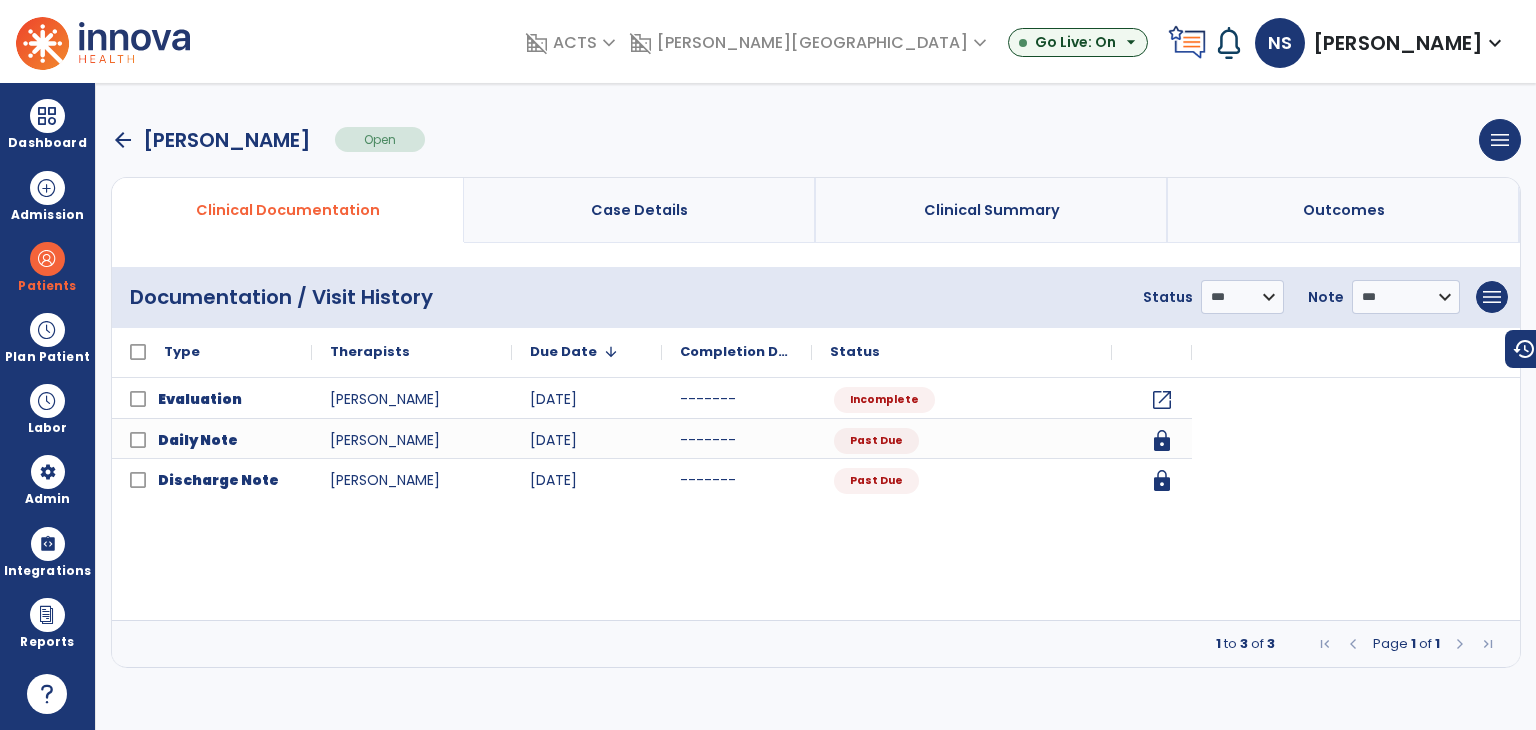 scroll, scrollTop: 0, scrollLeft: 0, axis: both 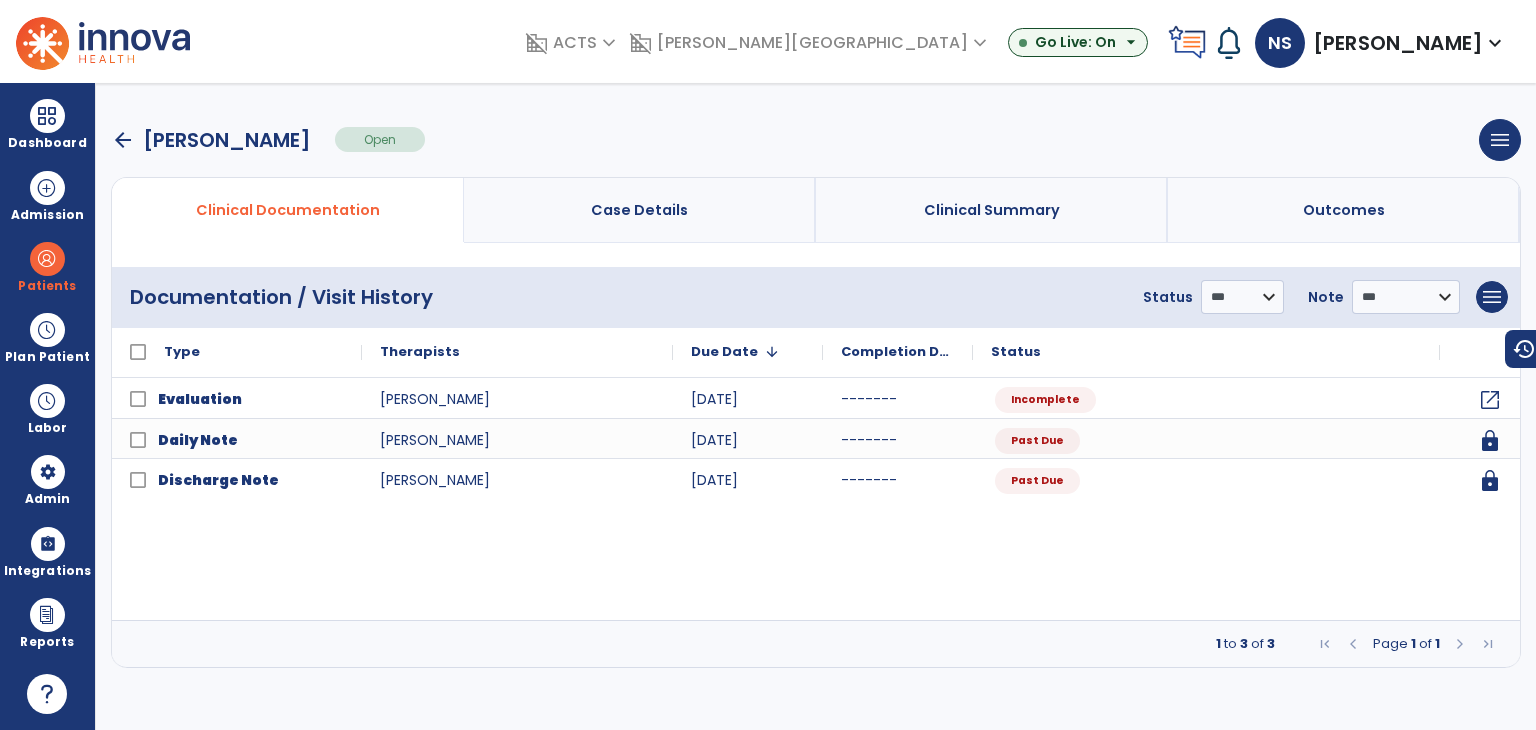 click on "arrow_back" at bounding box center [123, 140] 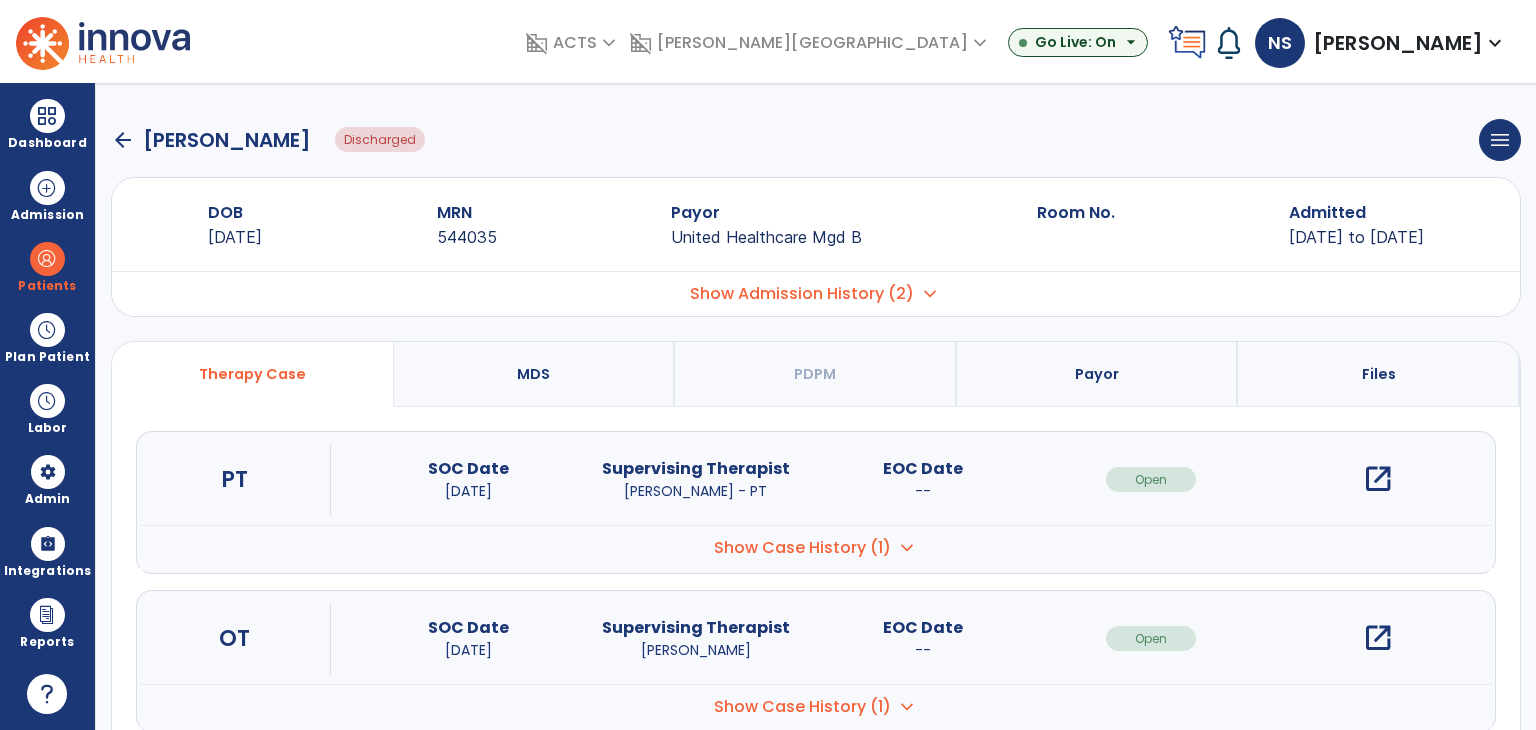 click on "Show Admission History (2)     expand_more" at bounding box center [816, 293] 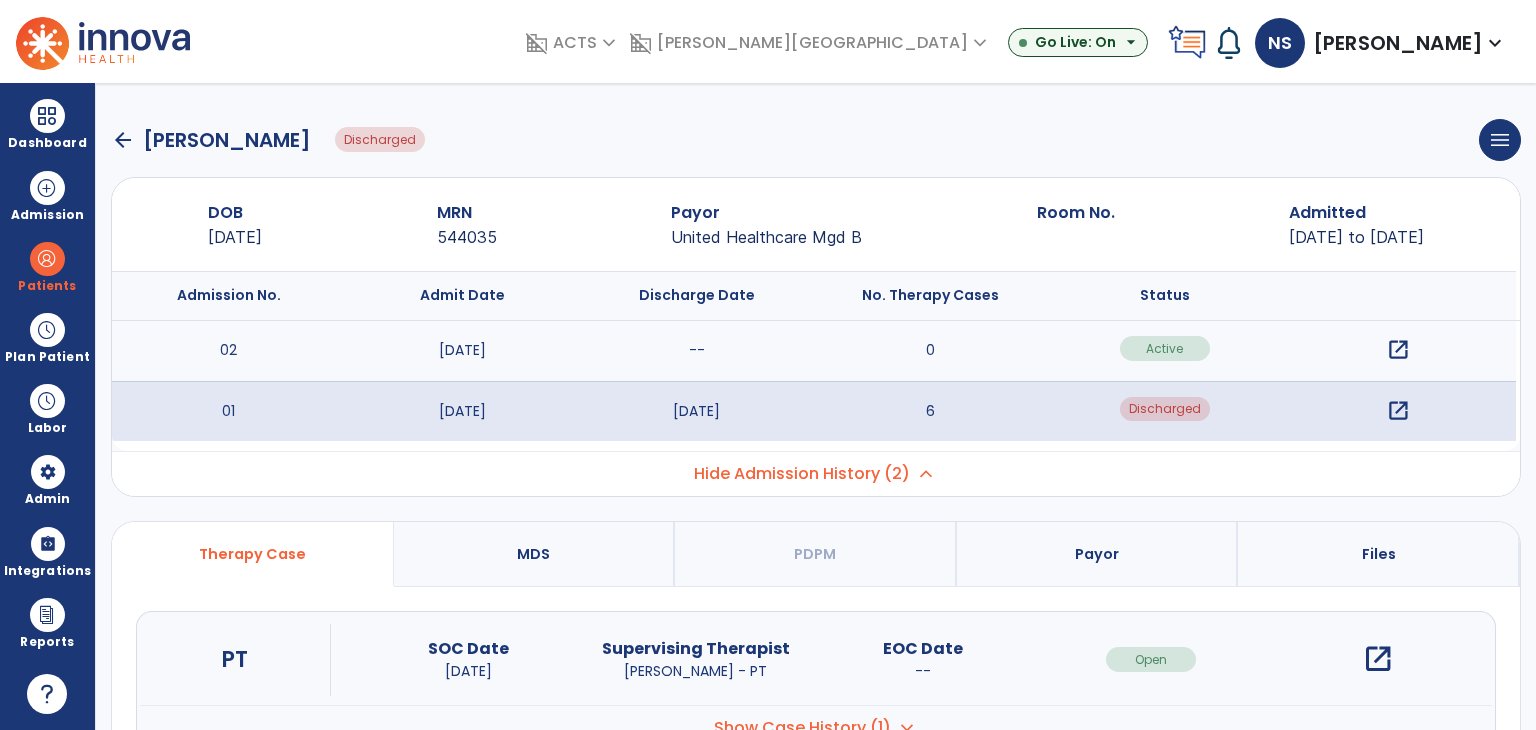 click on "open_in_new" at bounding box center (1398, 350) 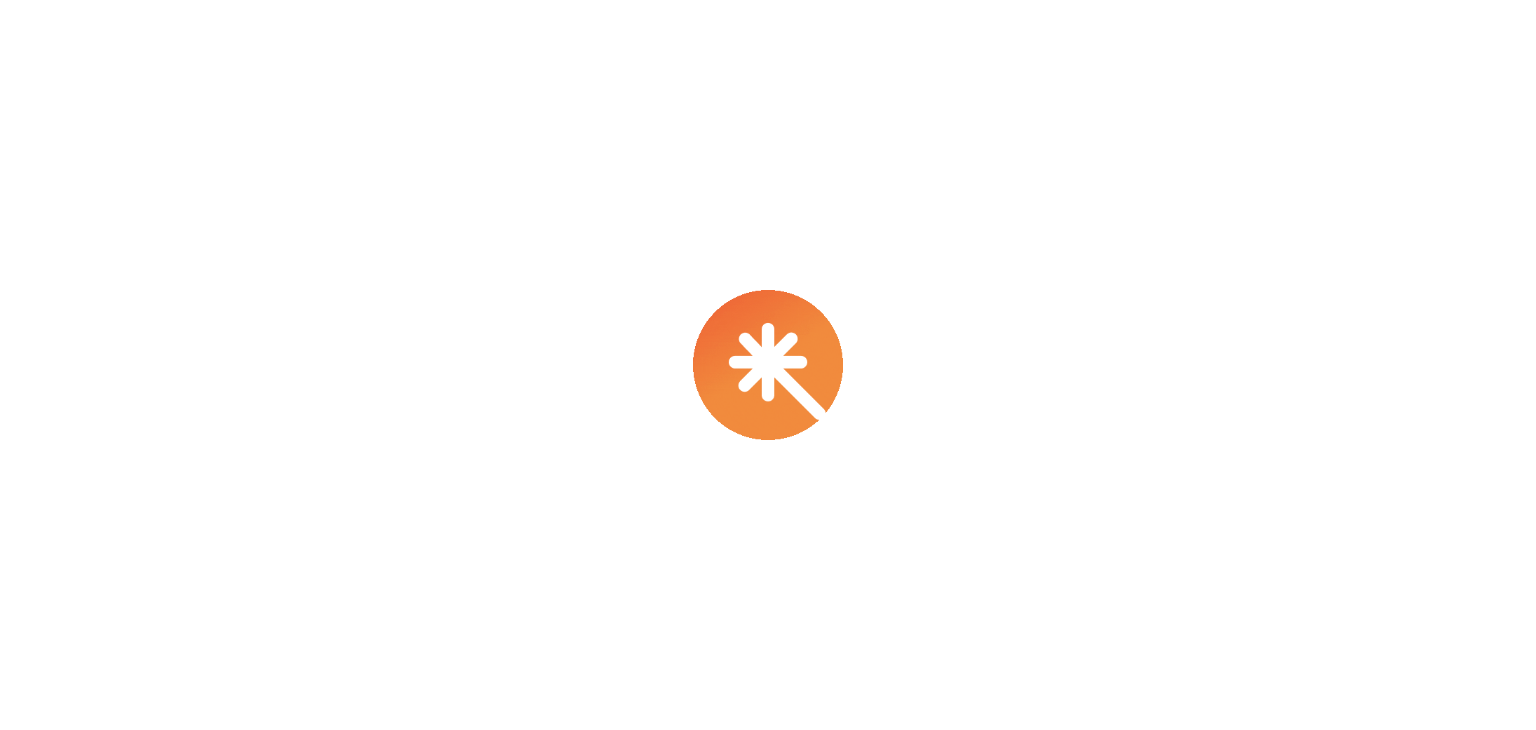 scroll, scrollTop: 0, scrollLeft: 0, axis: both 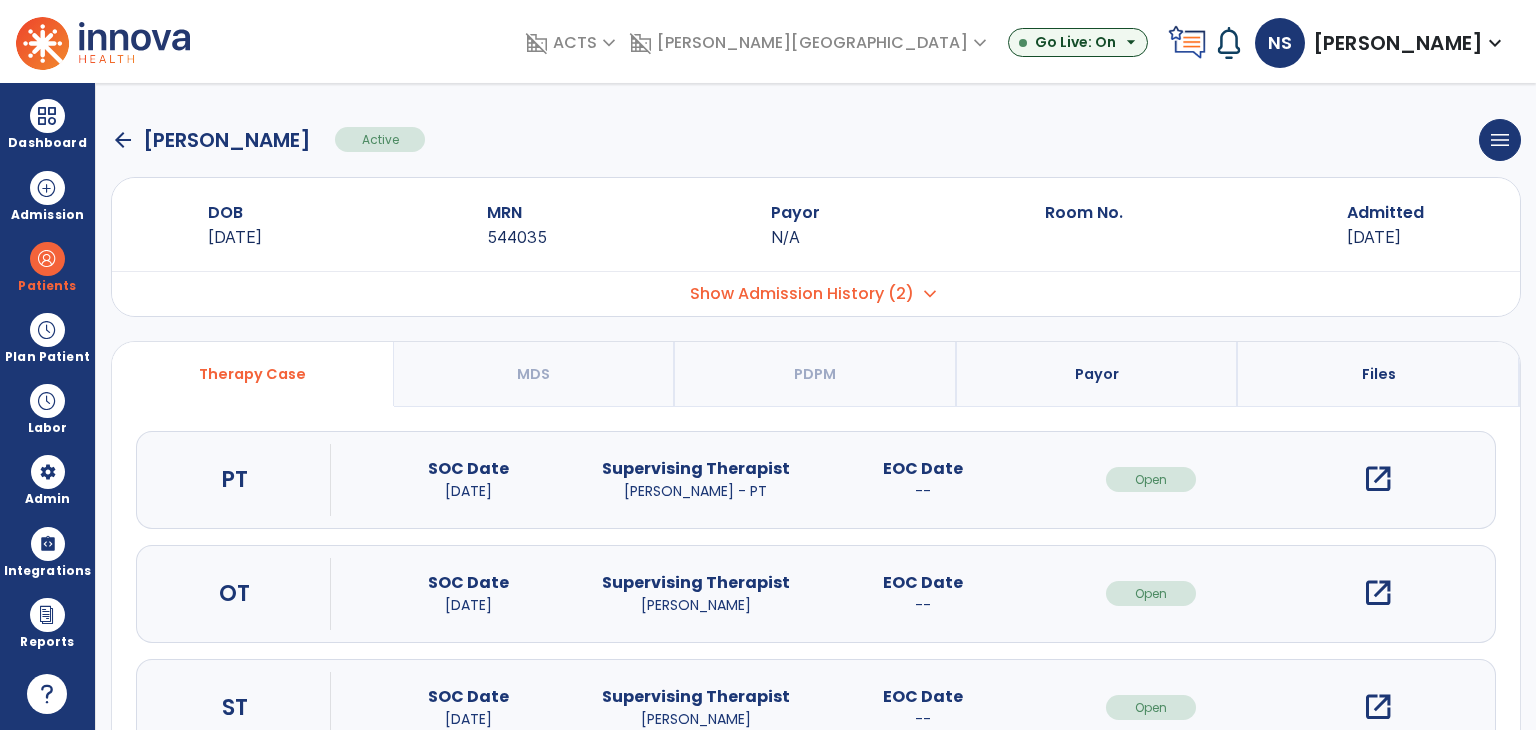 click on "Show Admission History (2)" at bounding box center [802, 294] 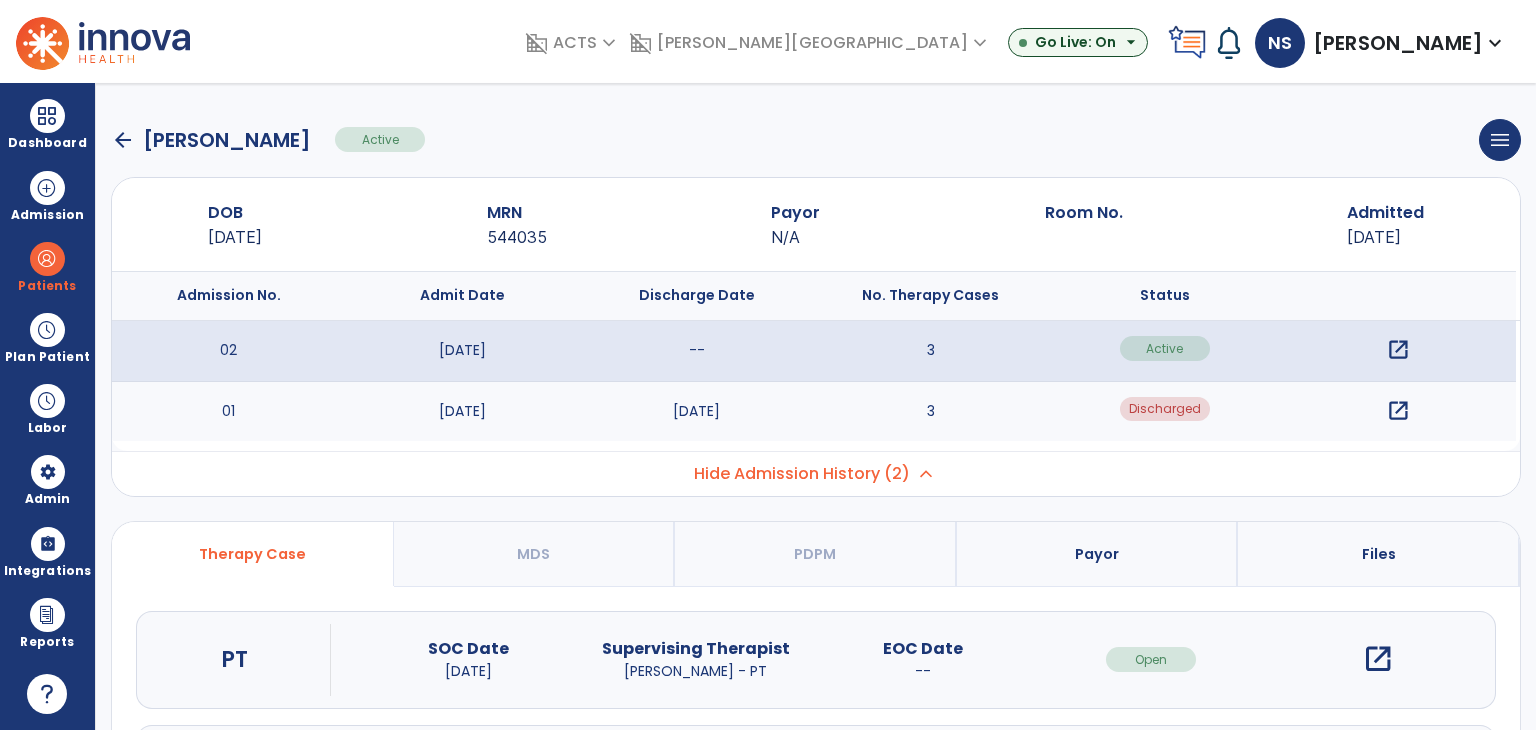 click on "expand_less" at bounding box center [926, 474] 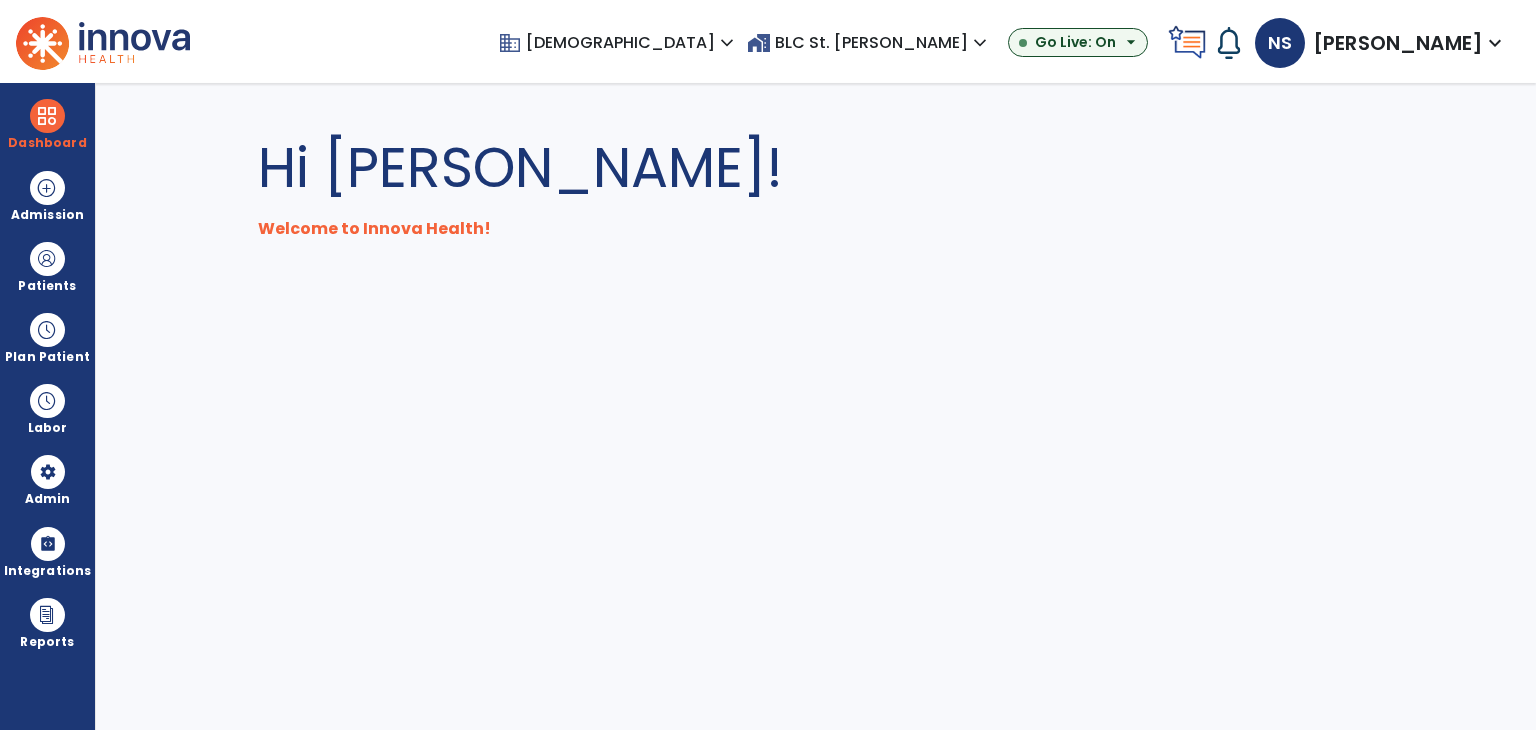 scroll, scrollTop: 0, scrollLeft: 0, axis: both 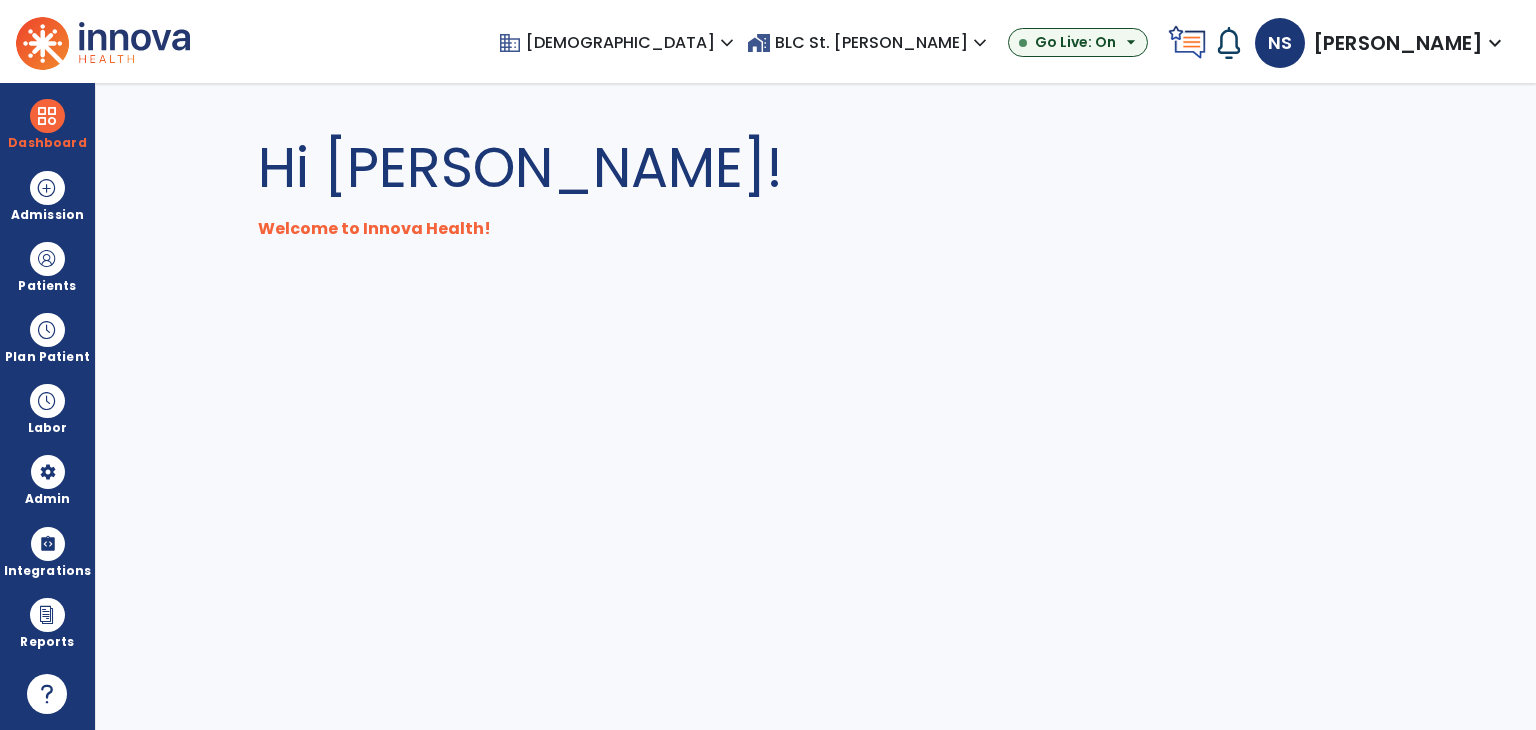 click on "home_work   BLC St. Peter   expand_more   BHC Minneapolis   BLC Ada   BLC Bismarck   BLC Crookston  Show All Go Live: On  arrow_drop_down" at bounding box center [953, 43] 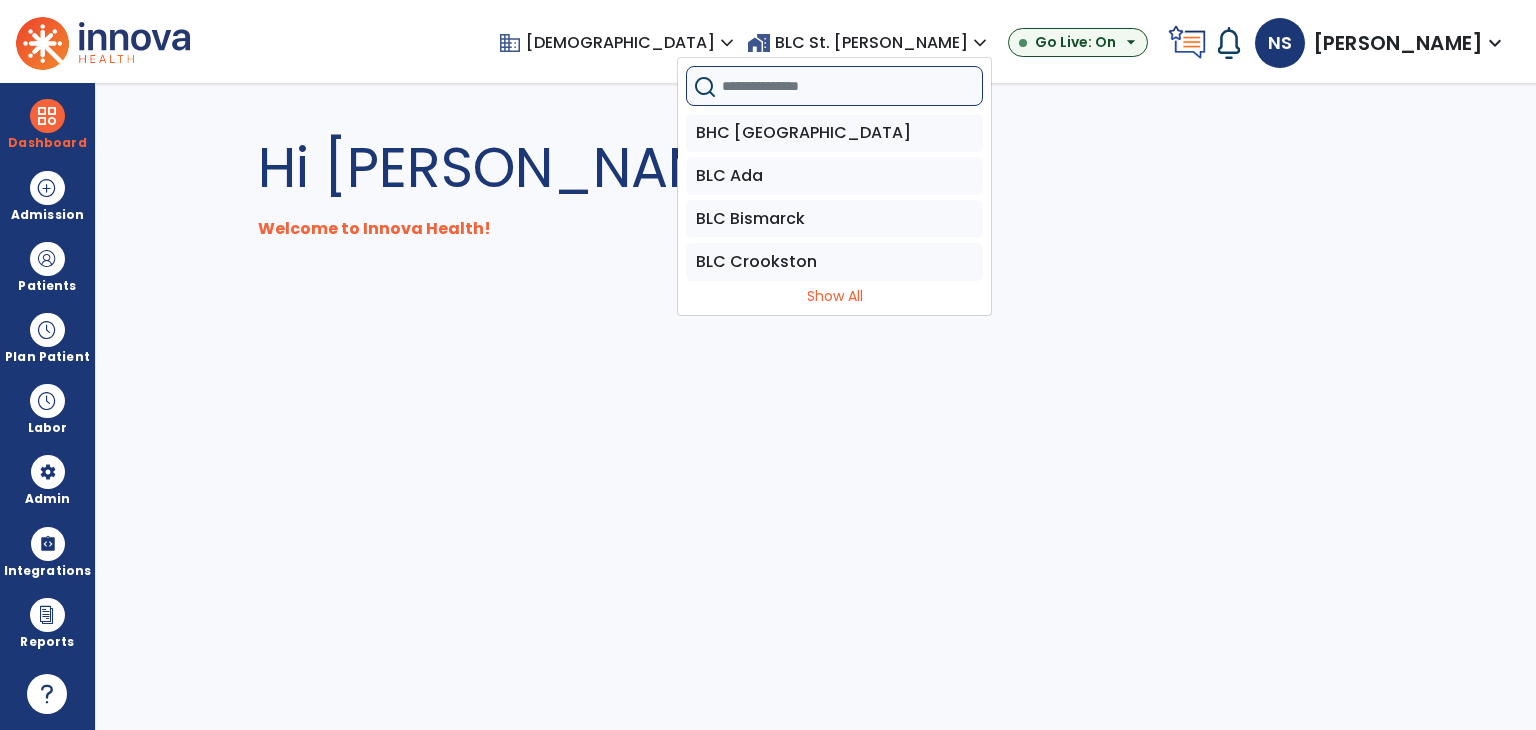 click at bounding box center [852, 86] 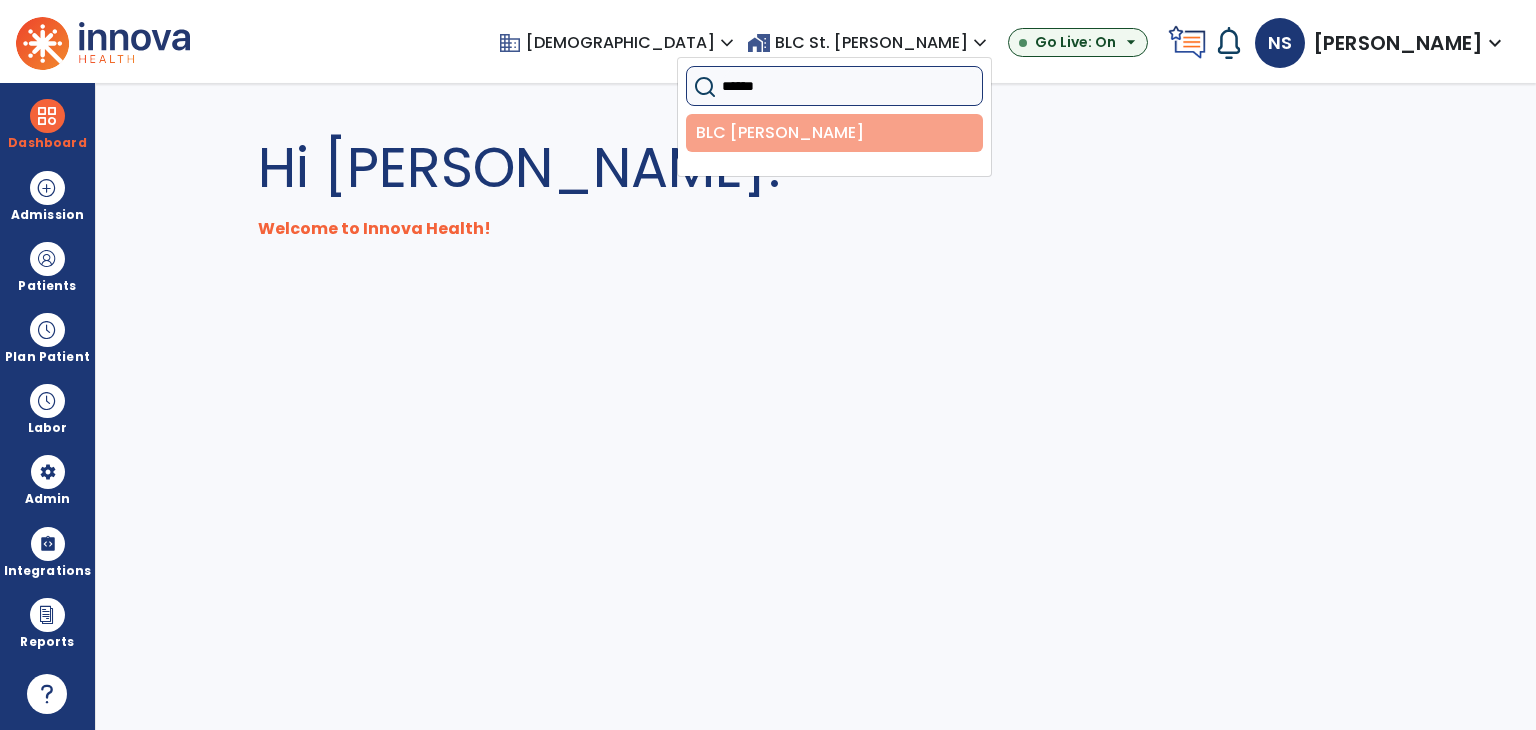 type on "******" 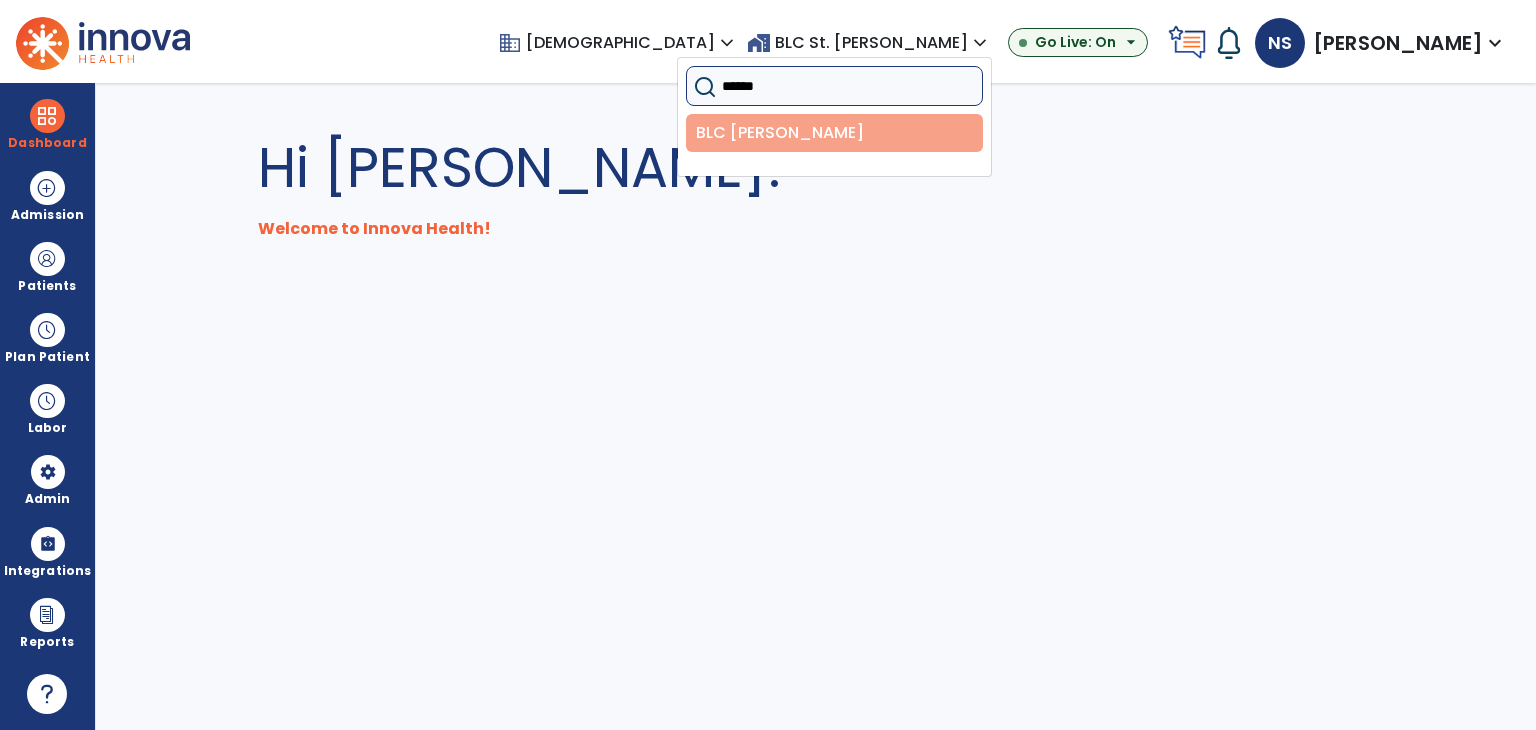 click on "BLC [PERSON_NAME]" at bounding box center (834, 133) 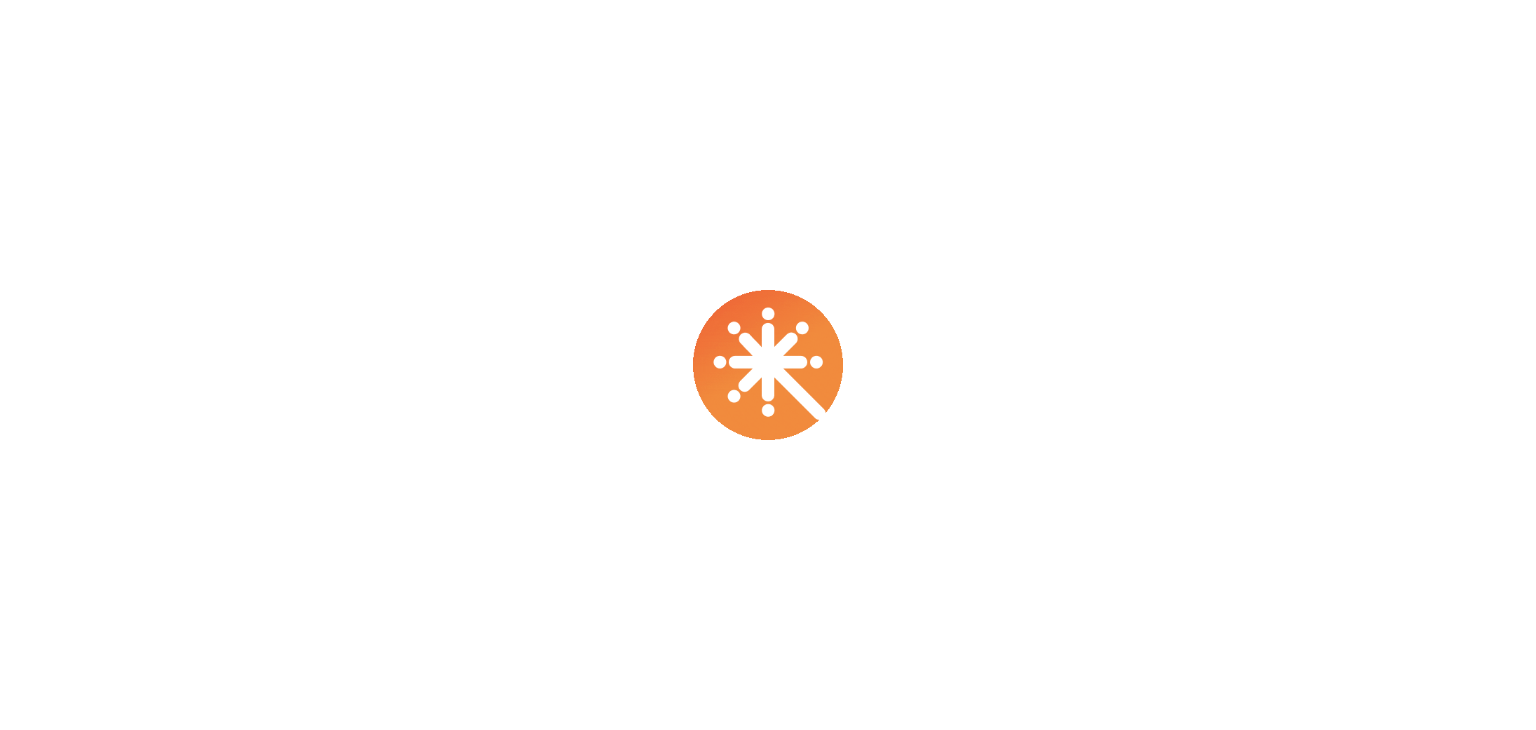 scroll, scrollTop: 0, scrollLeft: 0, axis: both 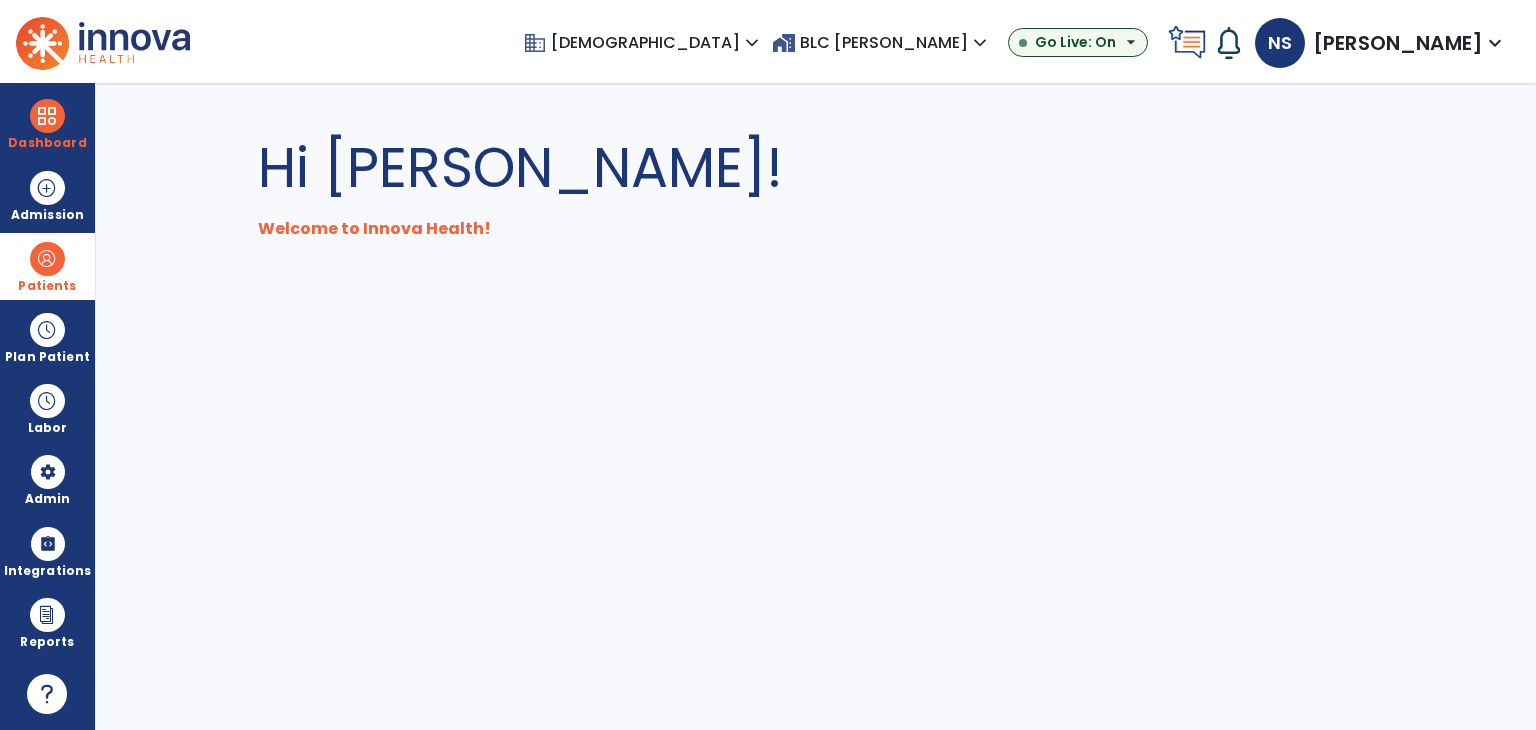 click at bounding box center [47, 259] 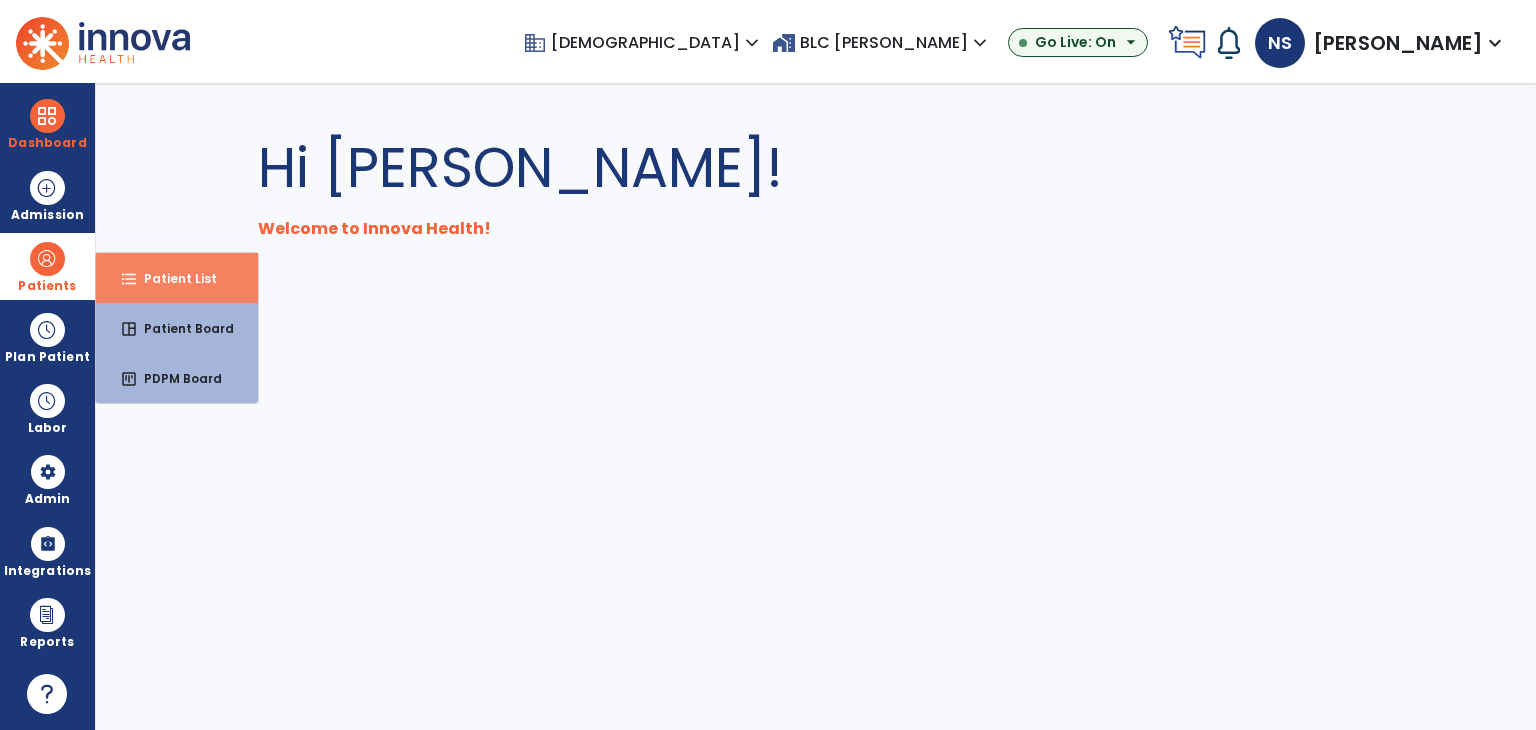 click on "Patient List" at bounding box center [172, 278] 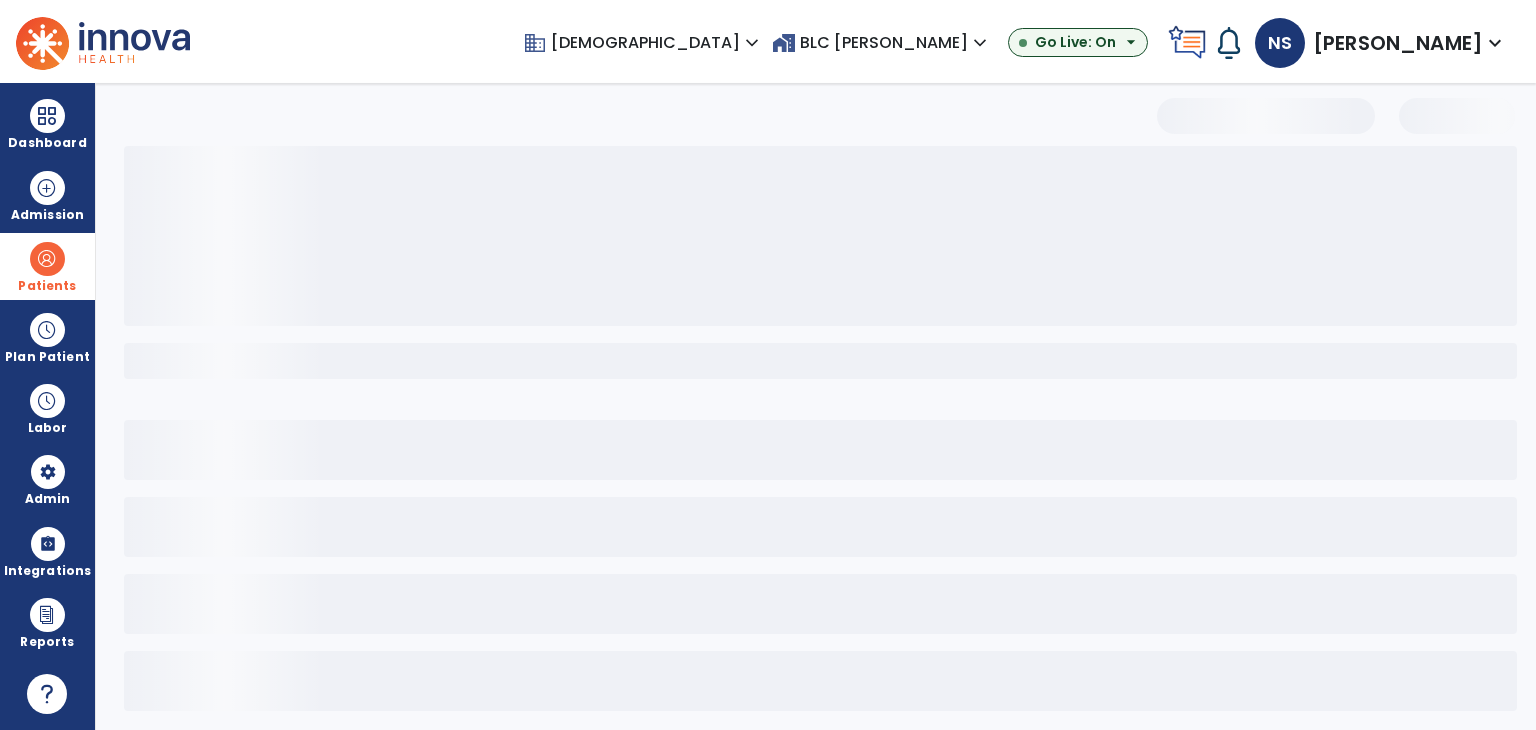 select on "***" 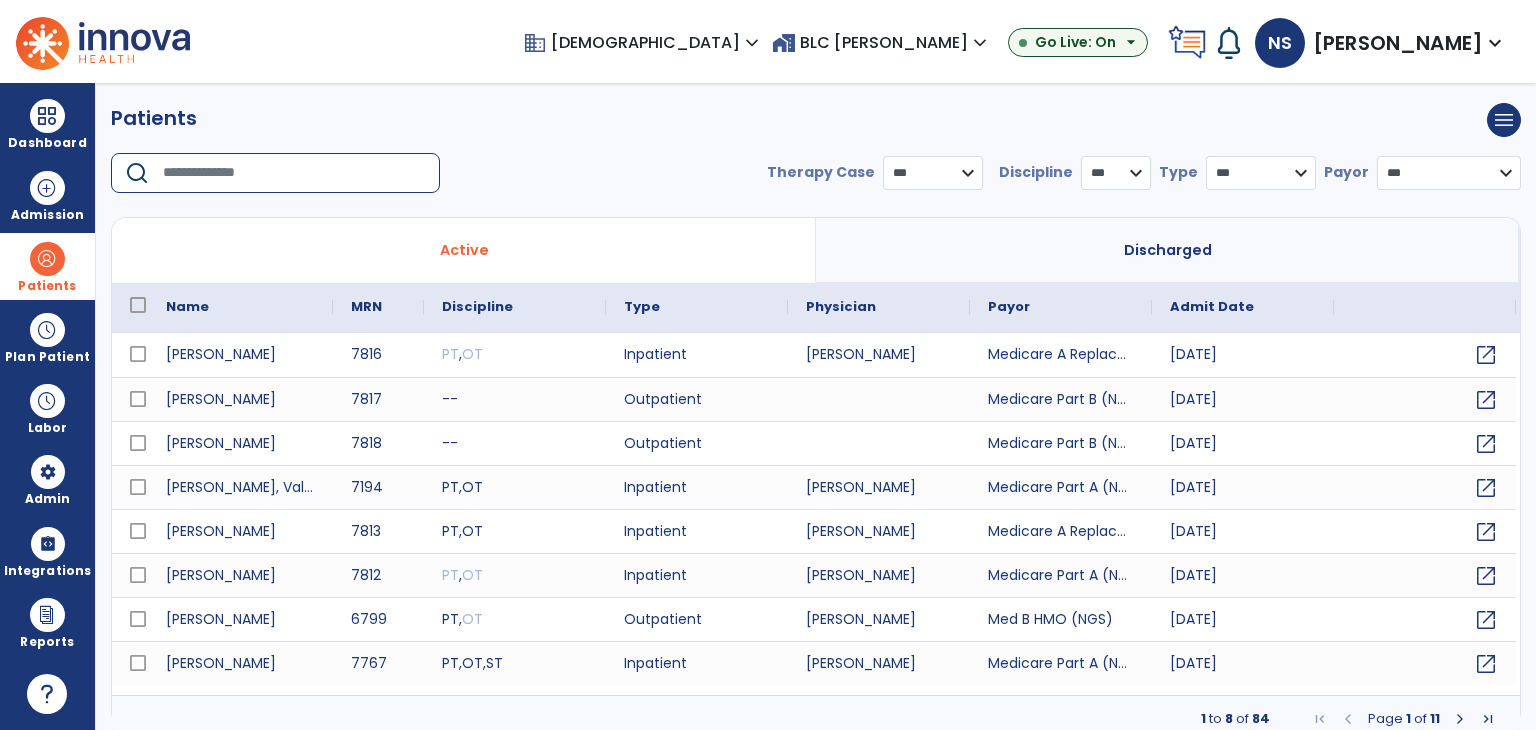 click at bounding box center [294, 173] 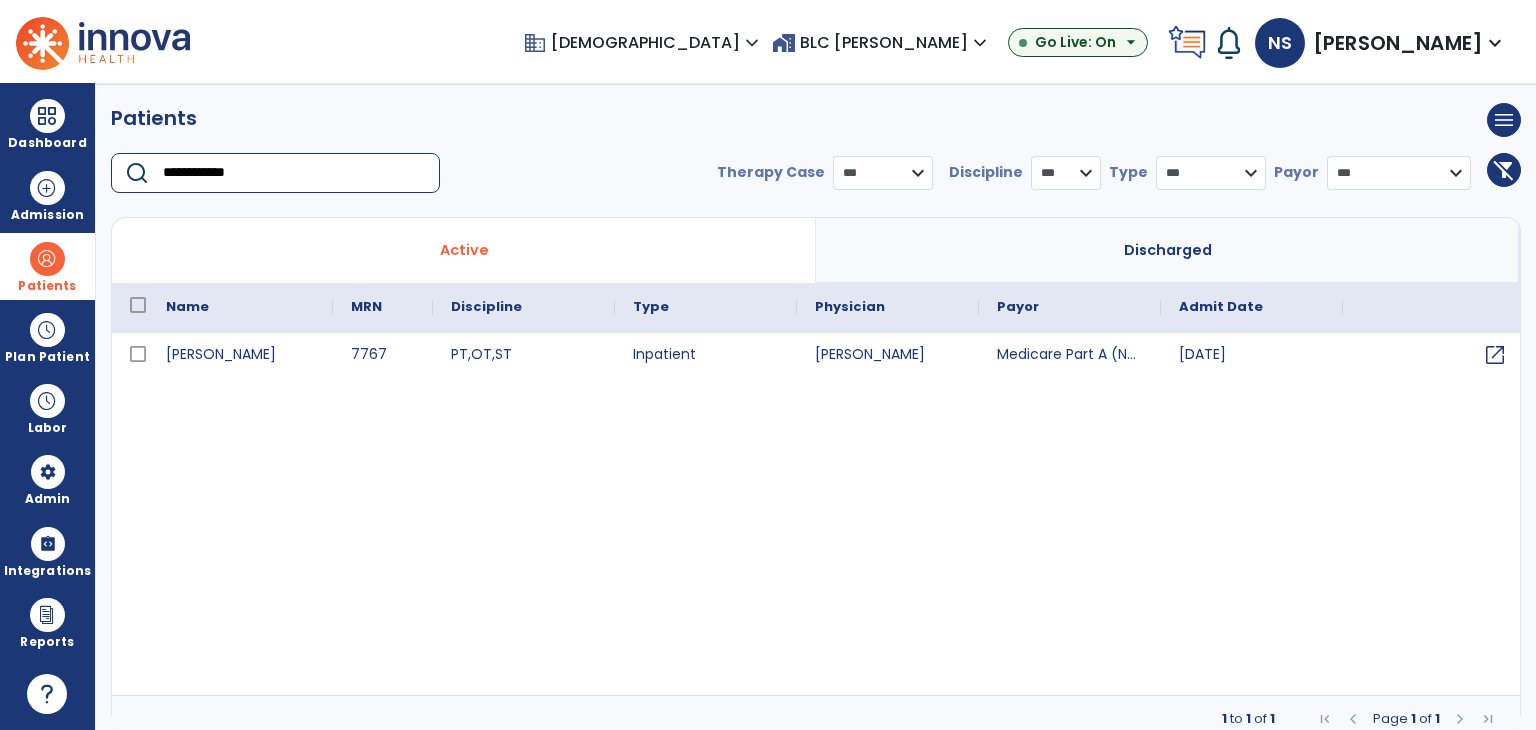 type on "**********" 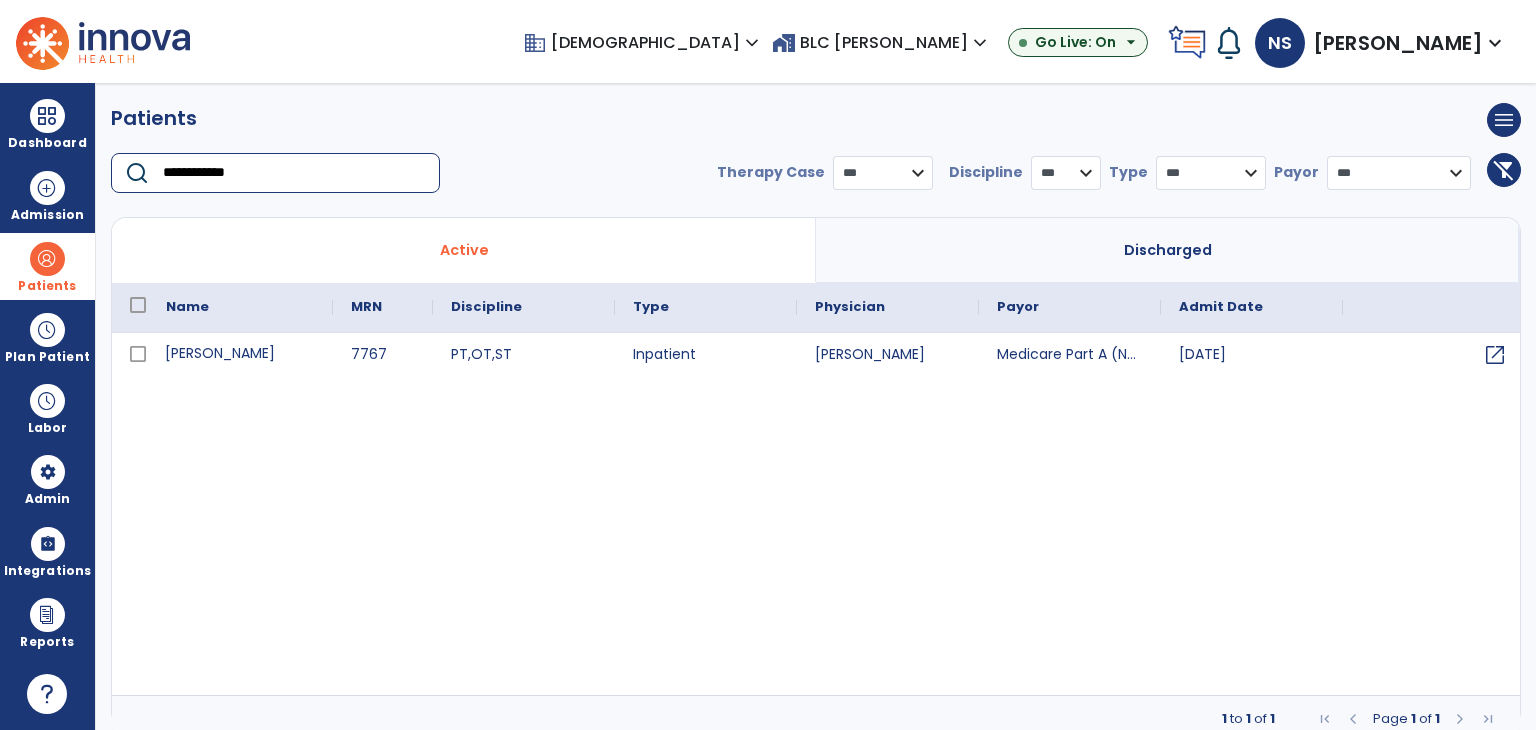 click on "[PERSON_NAME]" at bounding box center [240, 355] 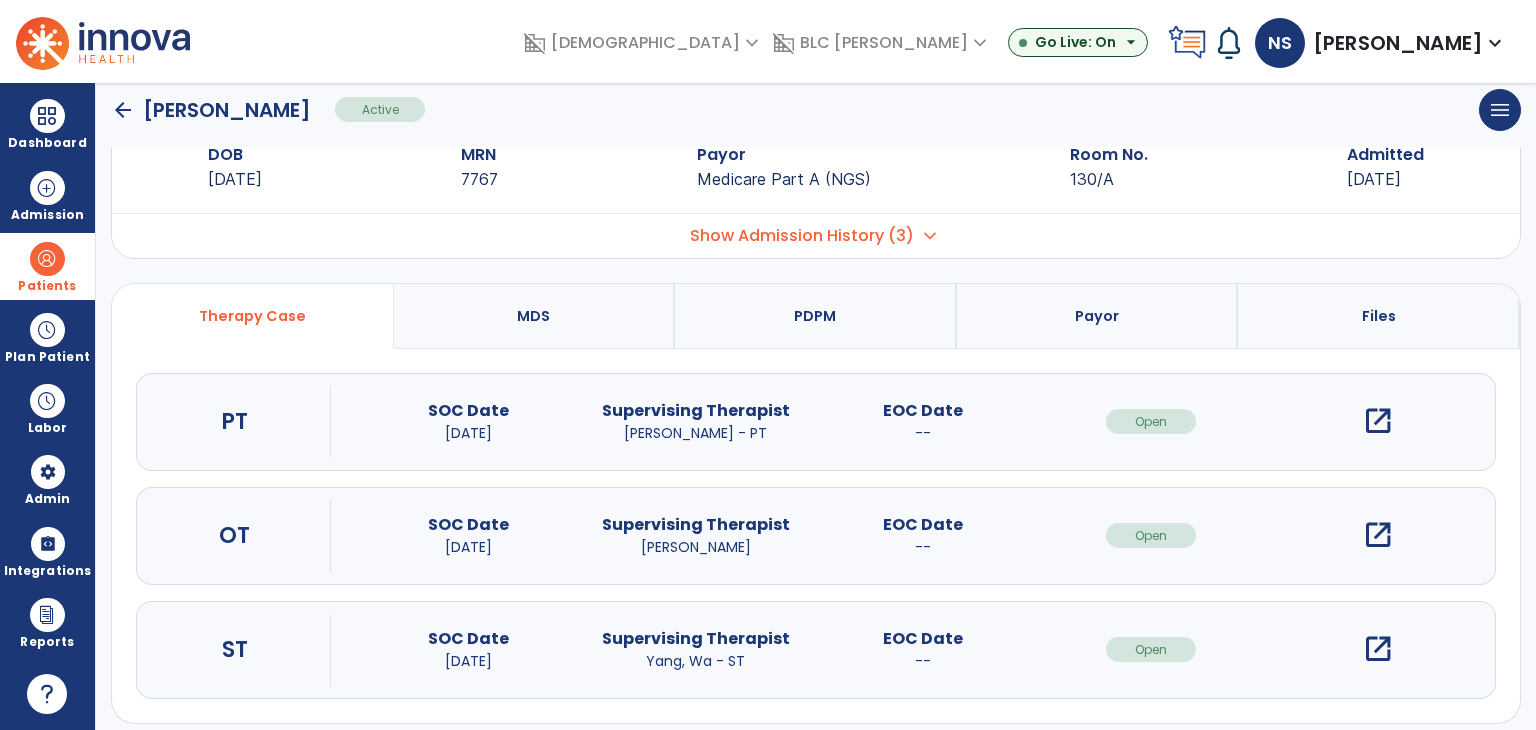 scroll, scrollTop: 72, scrollLeft: 0, axis: vertical 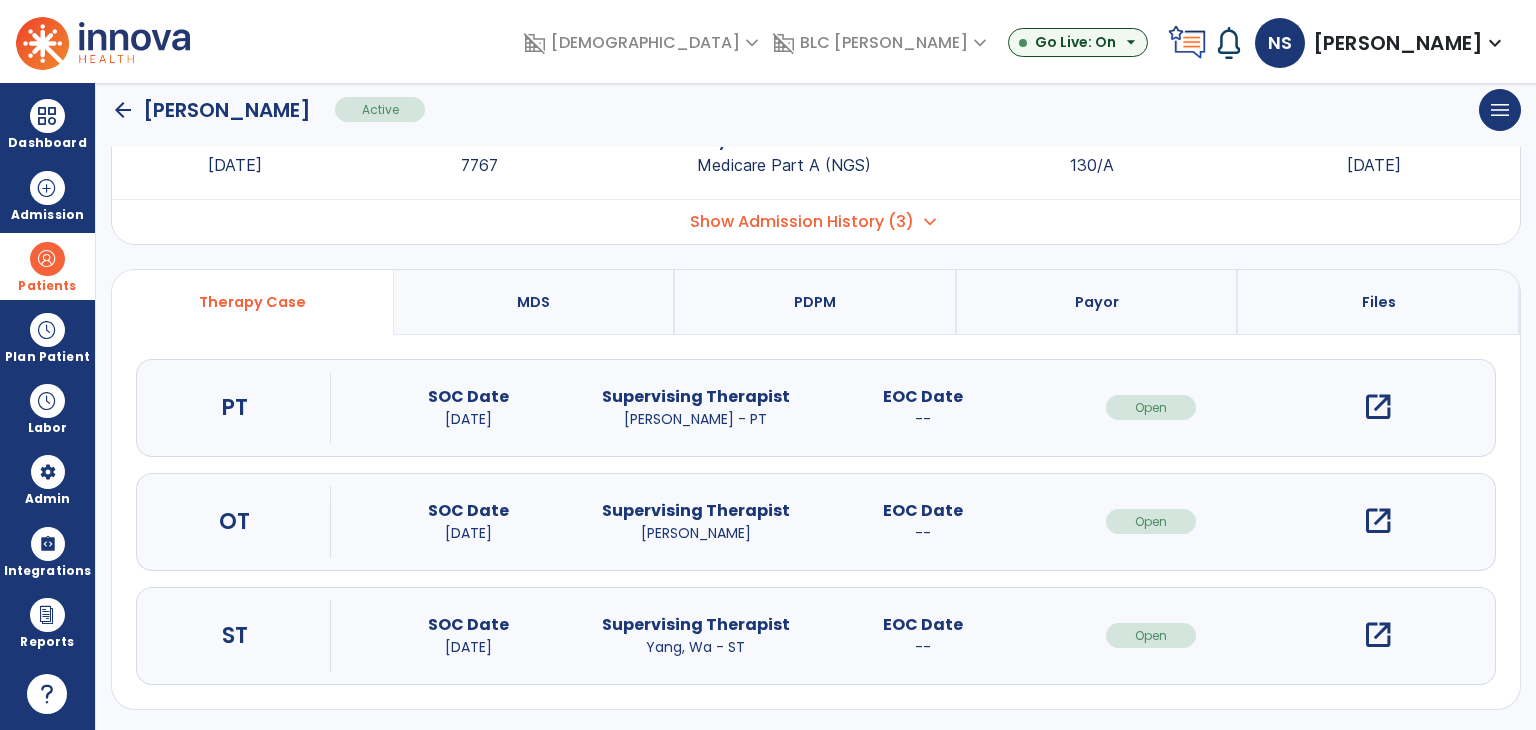 click on "Show Admission History (3)     expand_more" at bounding box center [816, 221] 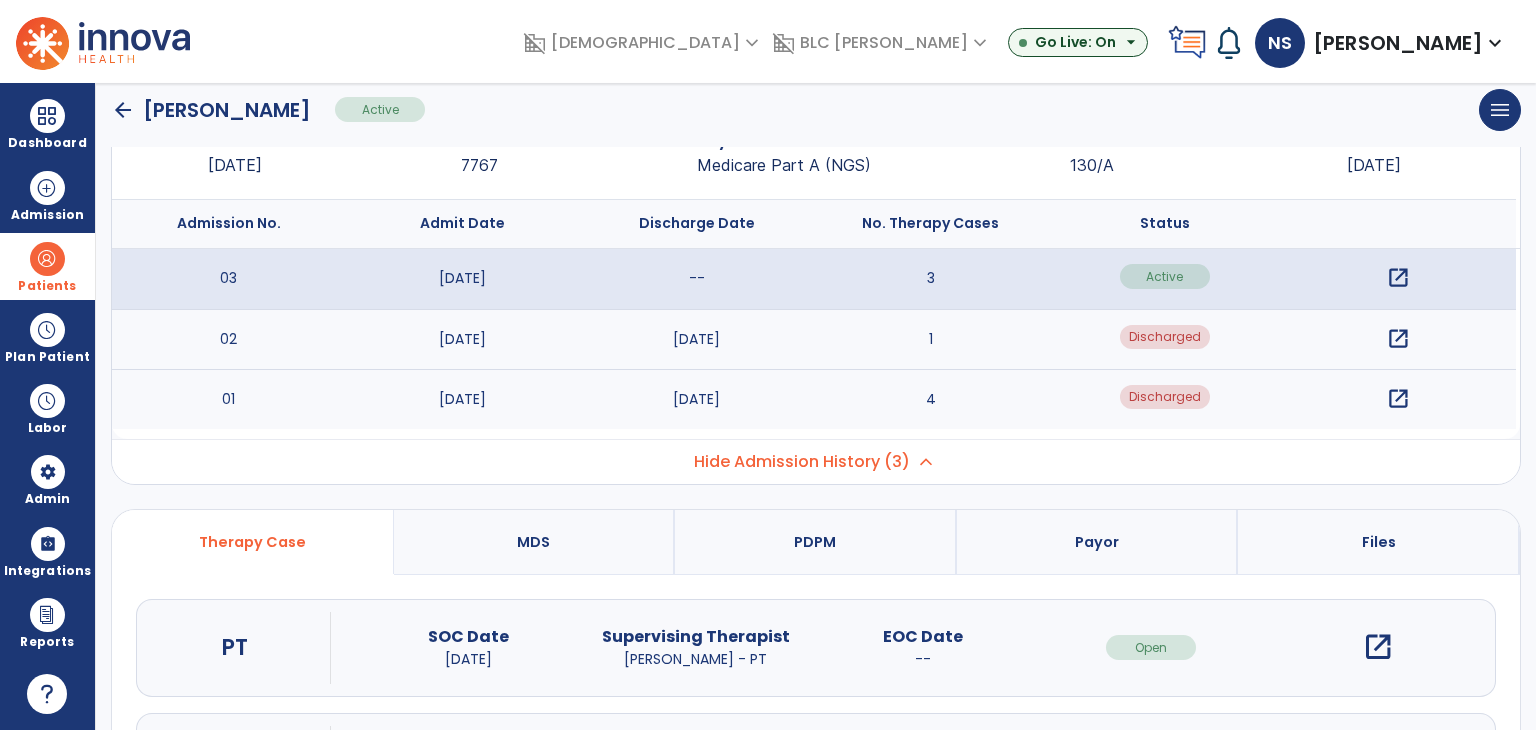 click on "domain_disabled   Benedictine    expand_more  ACTS 27 Allaire Health ... 1 Alphabet Health 15 American Senior... 99 Show All  domain_disabled   BLC Regina   expand_more   BHC Minneapolis   BLC Ada   BLC Bismarck   BLC Crookston  Show All Go Live: On  arrow_drop_down  Notifications  No Notifications yet   NS   Shahzad, Naeem   expand_more   home   Home   person   Profile   manage_accounts   Admin   help   Help   logout   Log out" at bounding box center [907, 41] 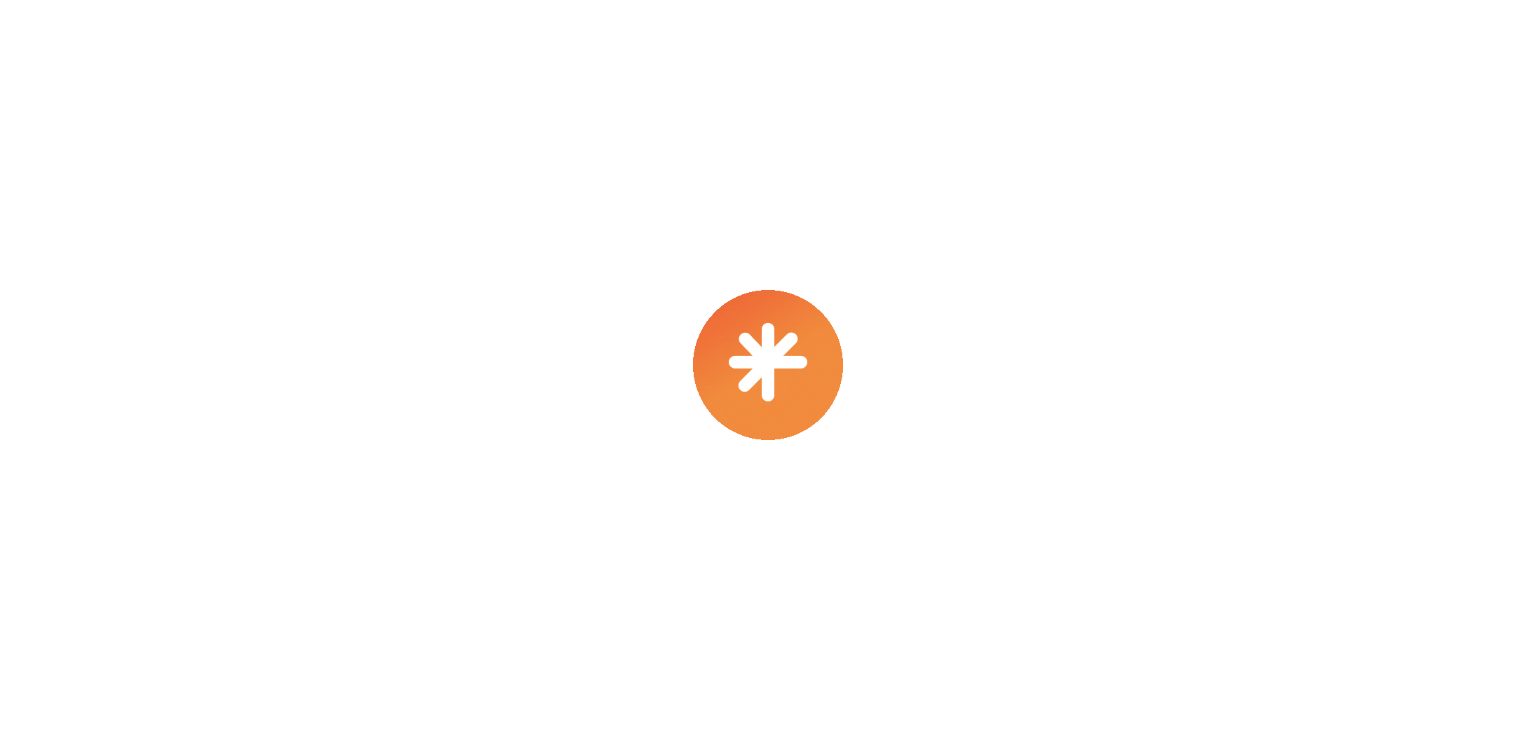 scroll, scrollTop: 0, scrollLeft: 0, axis: both 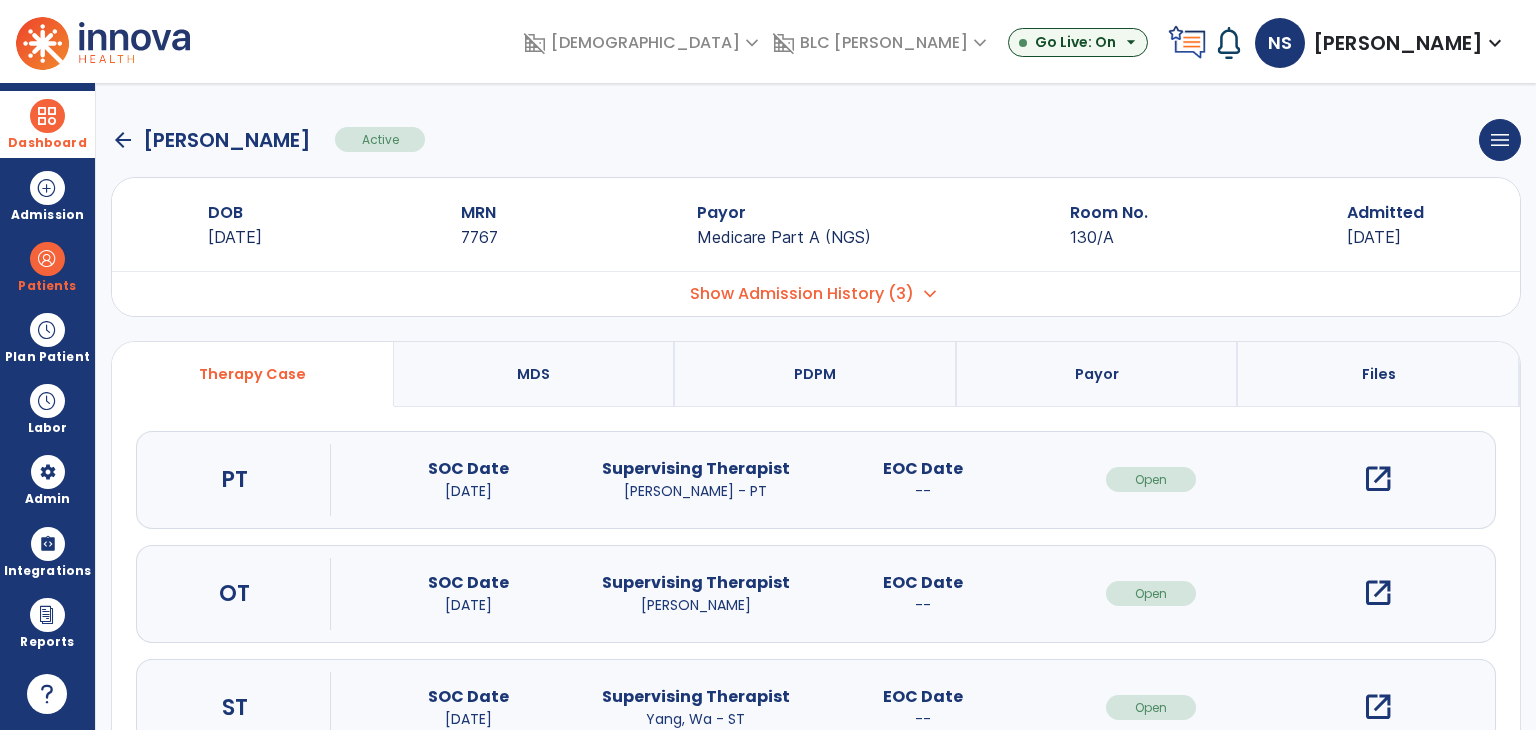 click on "Dashboard" at bounding box center [47, 143] 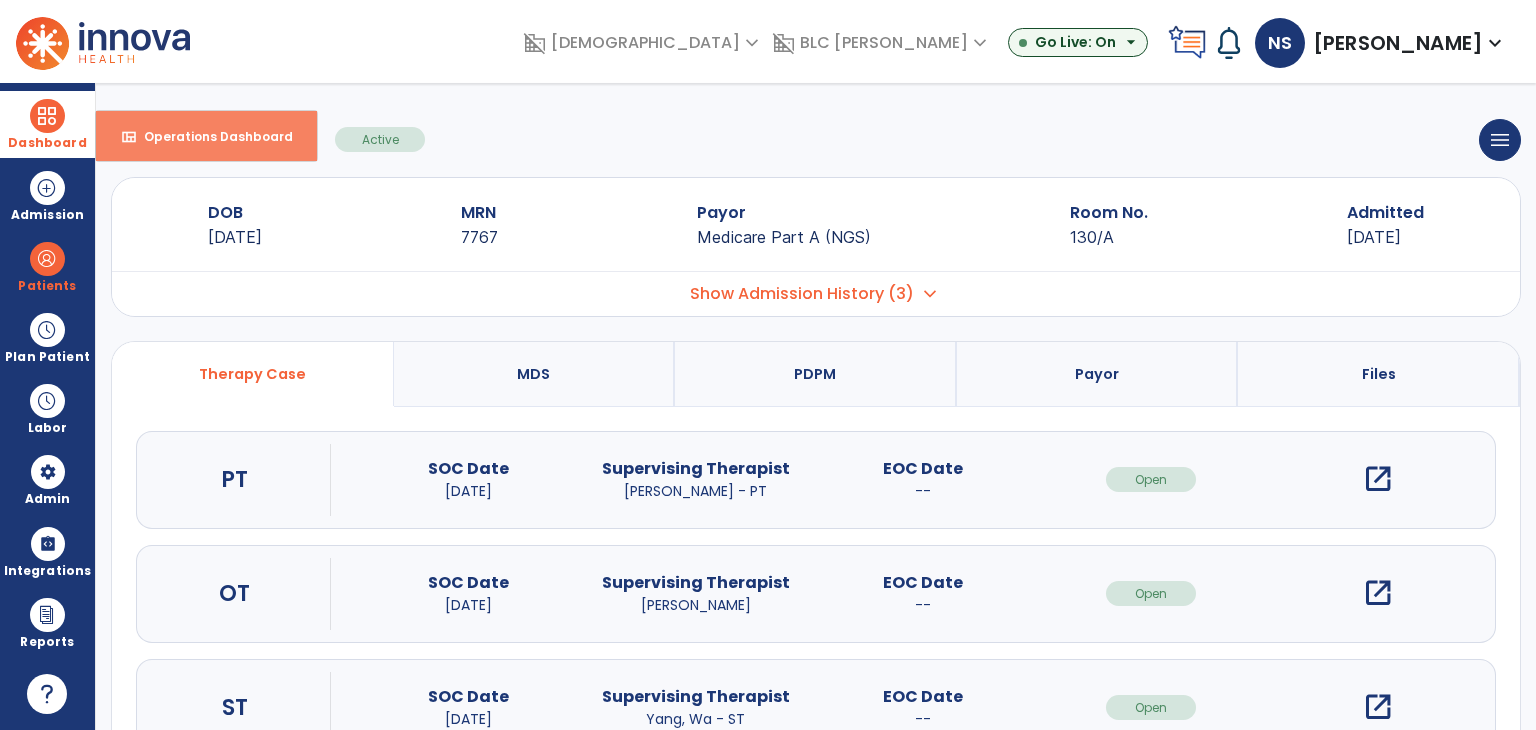 click on "view_quilt  Operations Dashboard" at bounding box center (206, 136) 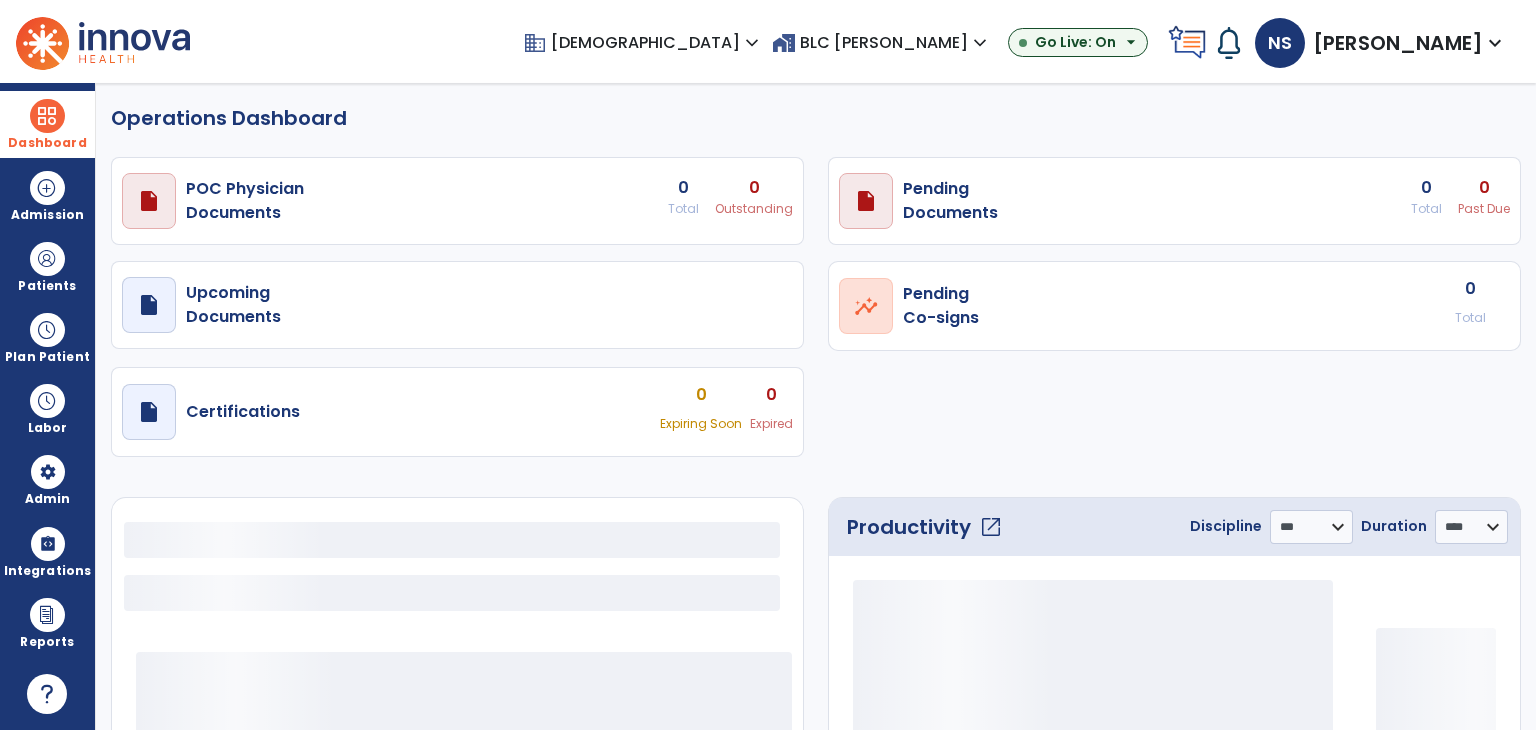 select on "***" 